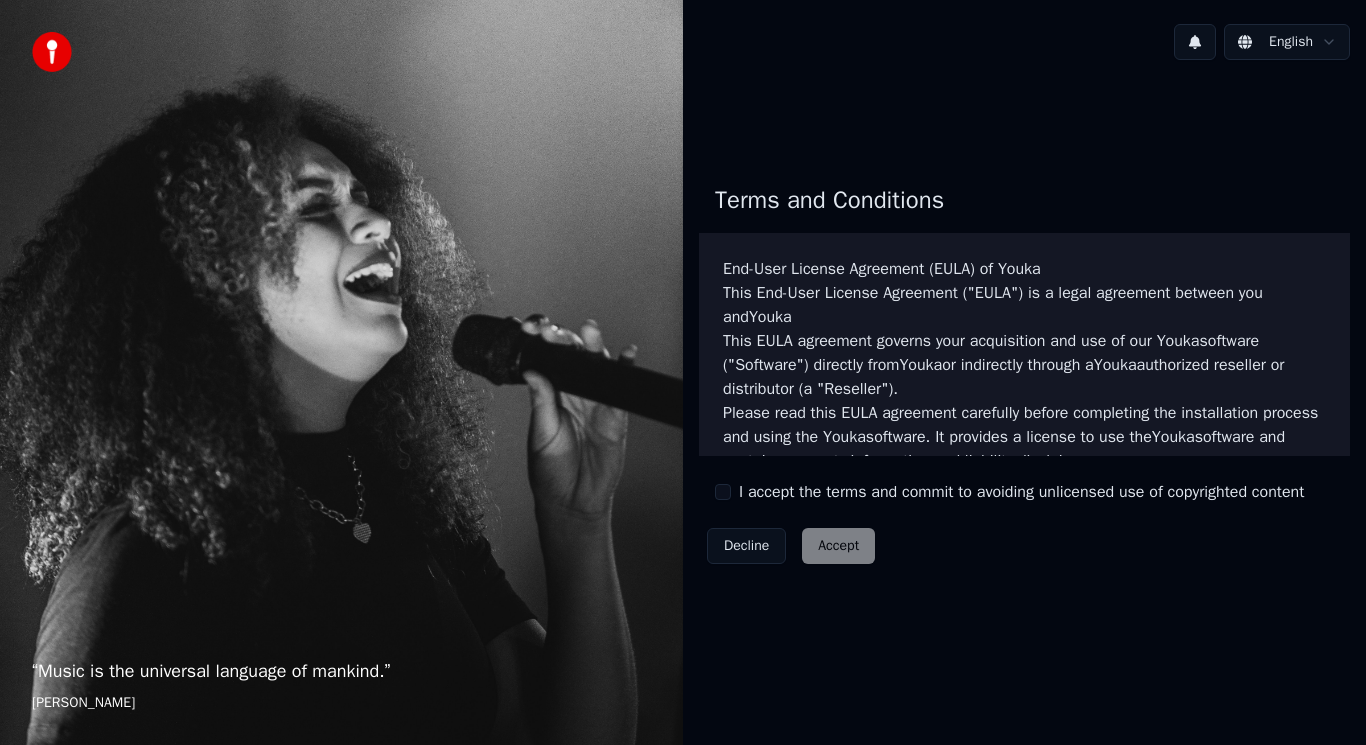 scroll, scrollTop: 0, scrollLeft: 0, axis: both 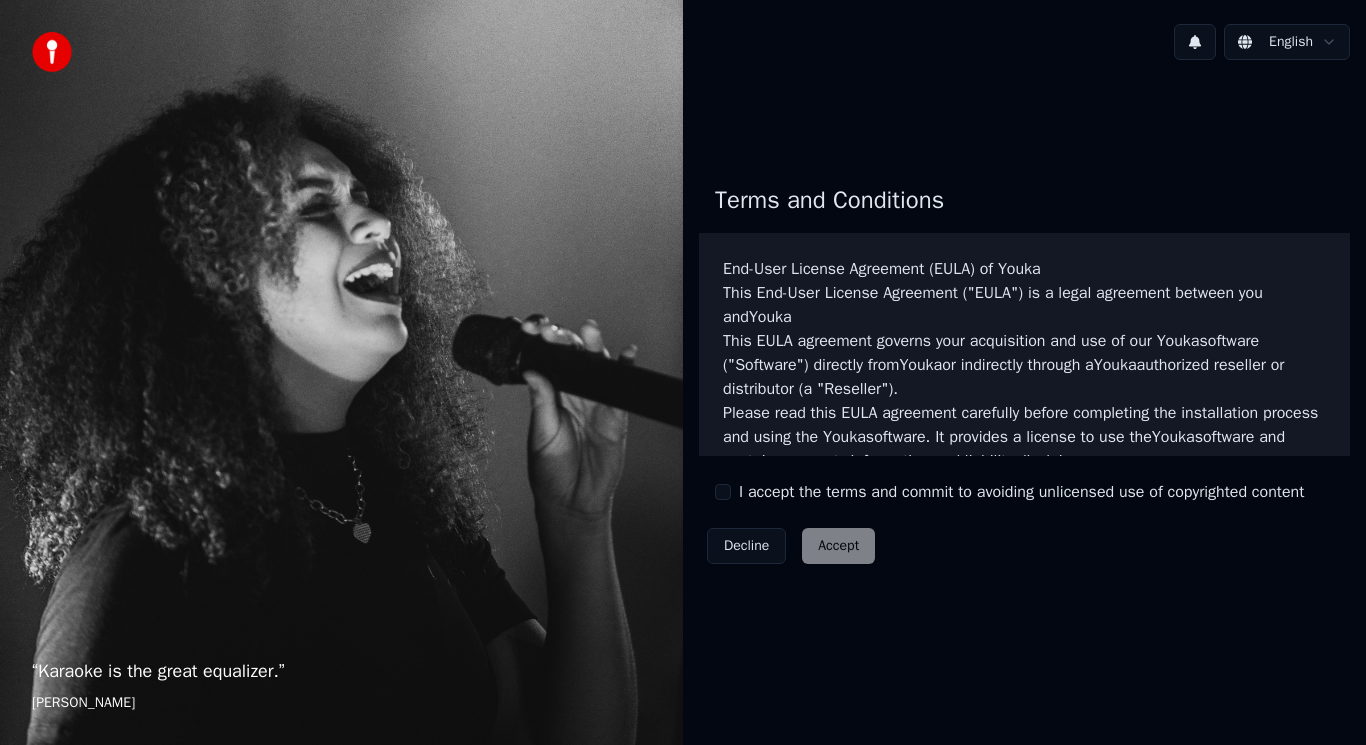 click on "Decline Accept" at bounding box center (791, 546) 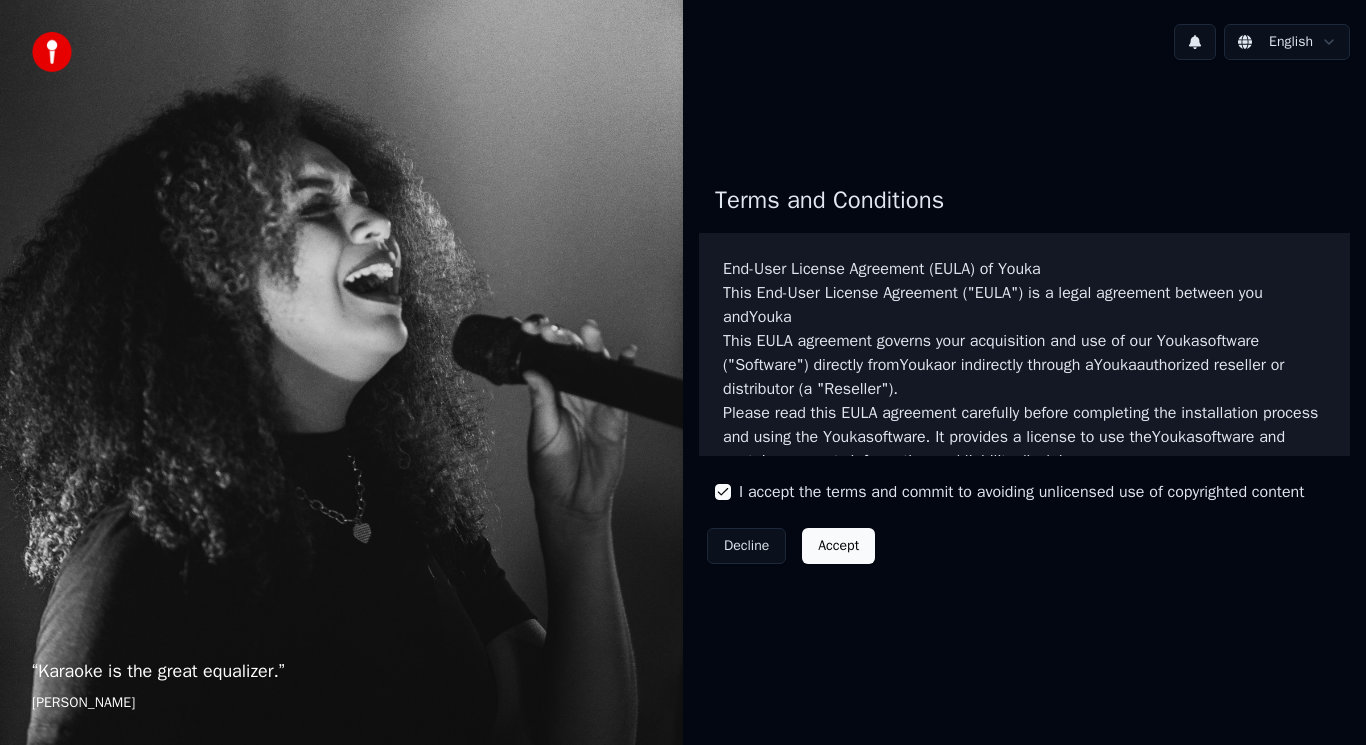 click on "Accept" at bounding box center [838, 546] 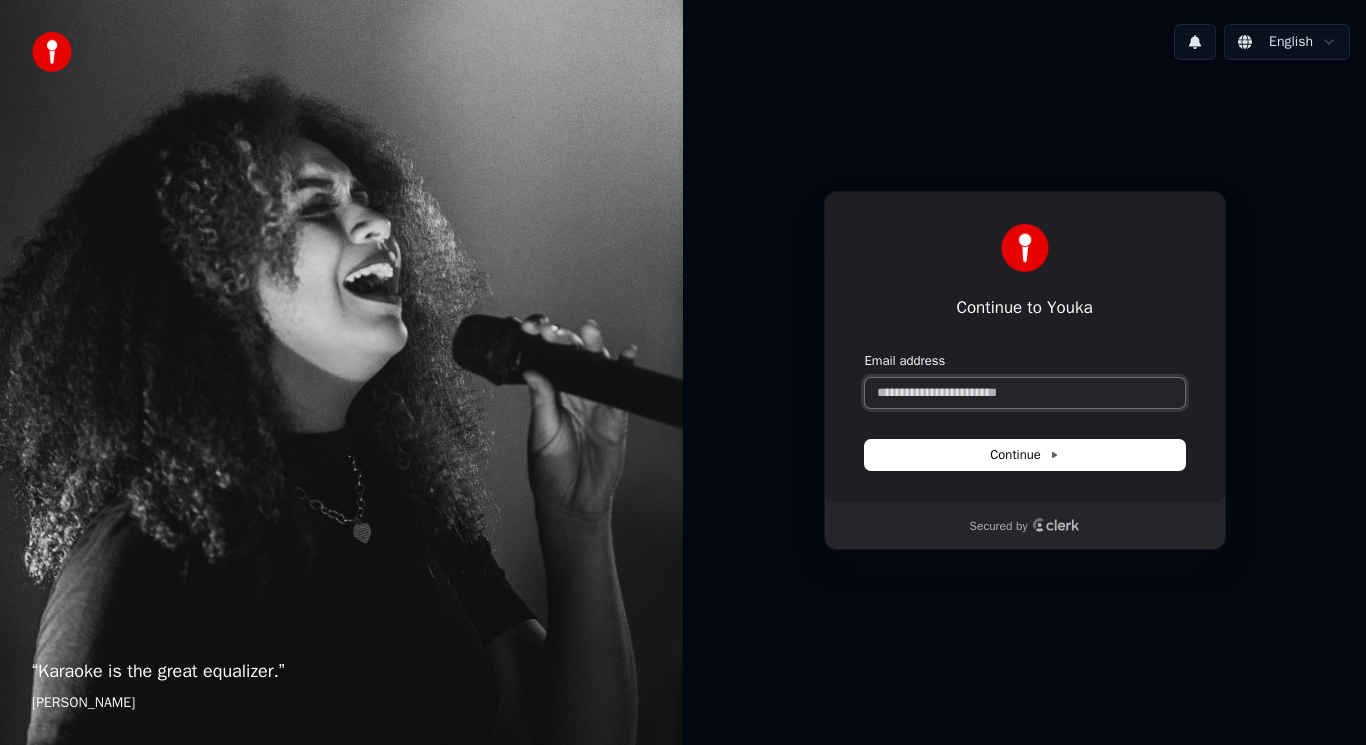 click on "Email address" at bounding box center (1025, 393) 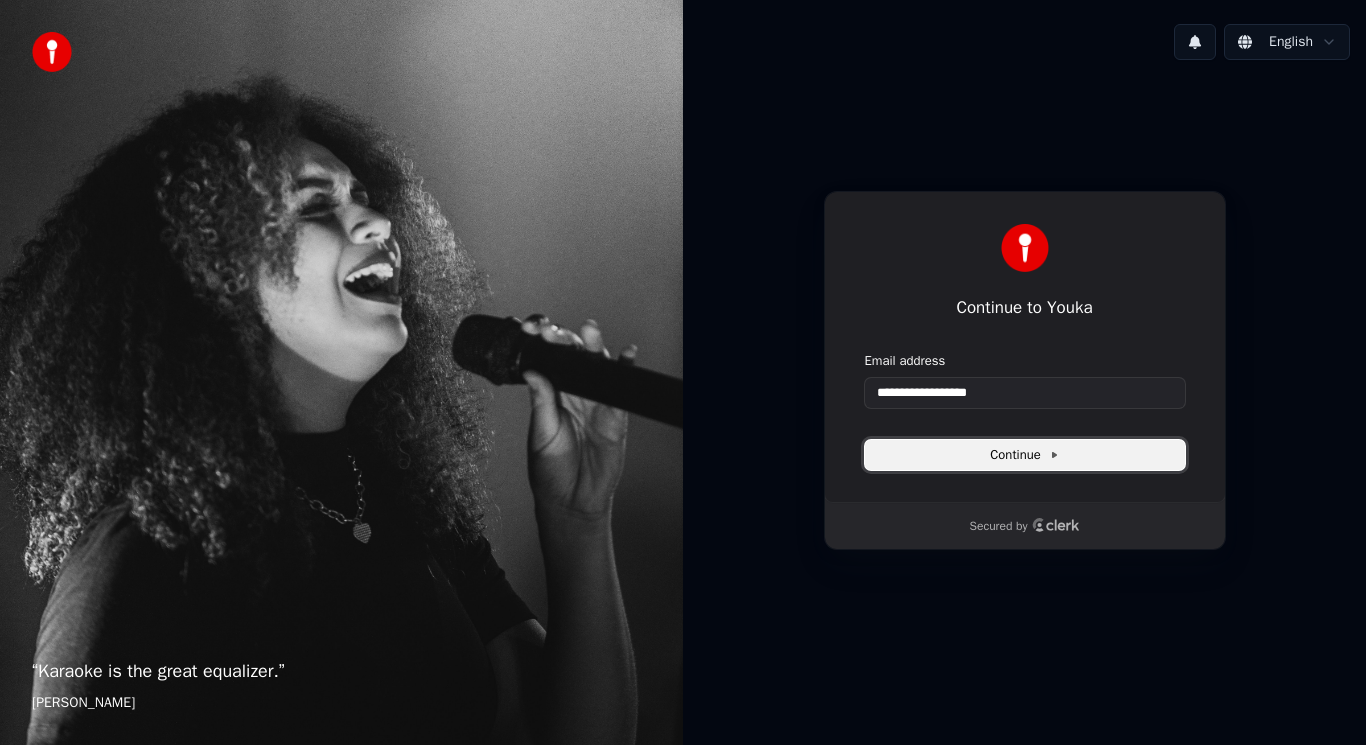 click on "Continue" at bounding box center (1025, 455) 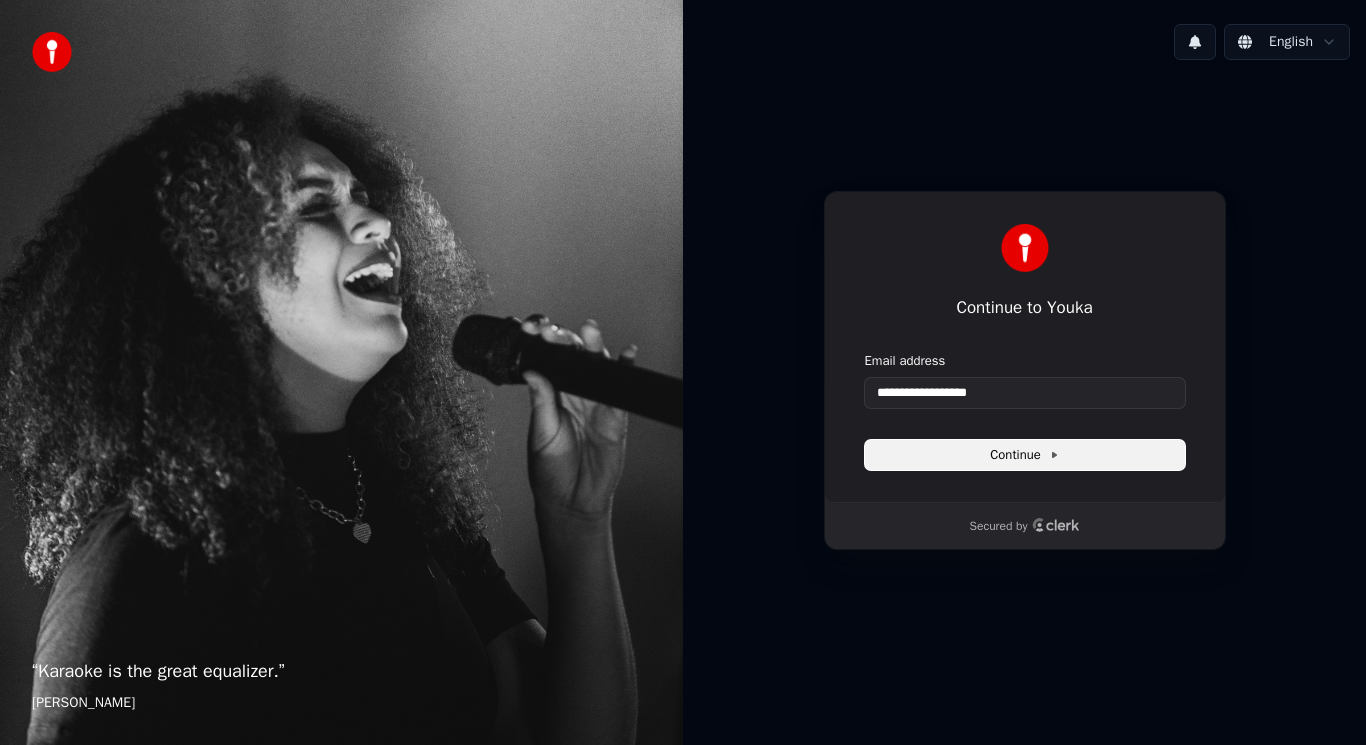 type on "**********" 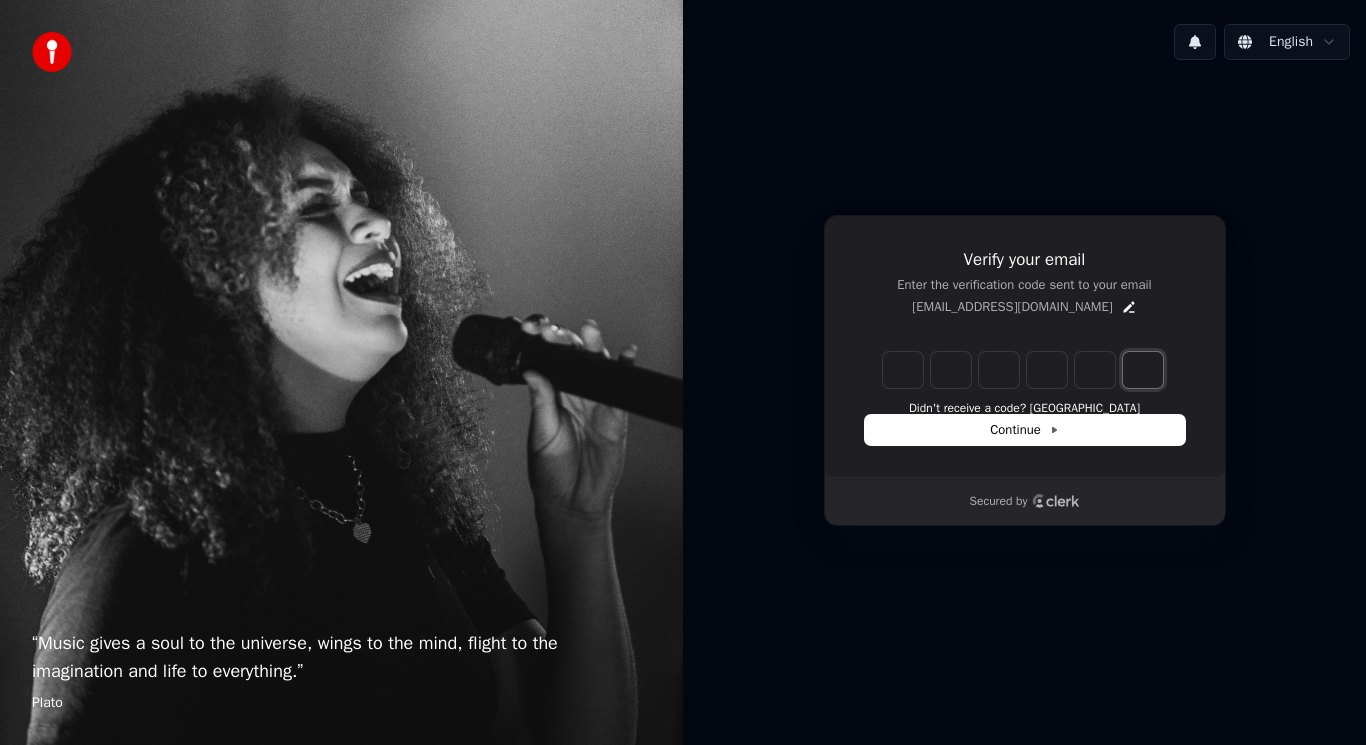 paste on "*" 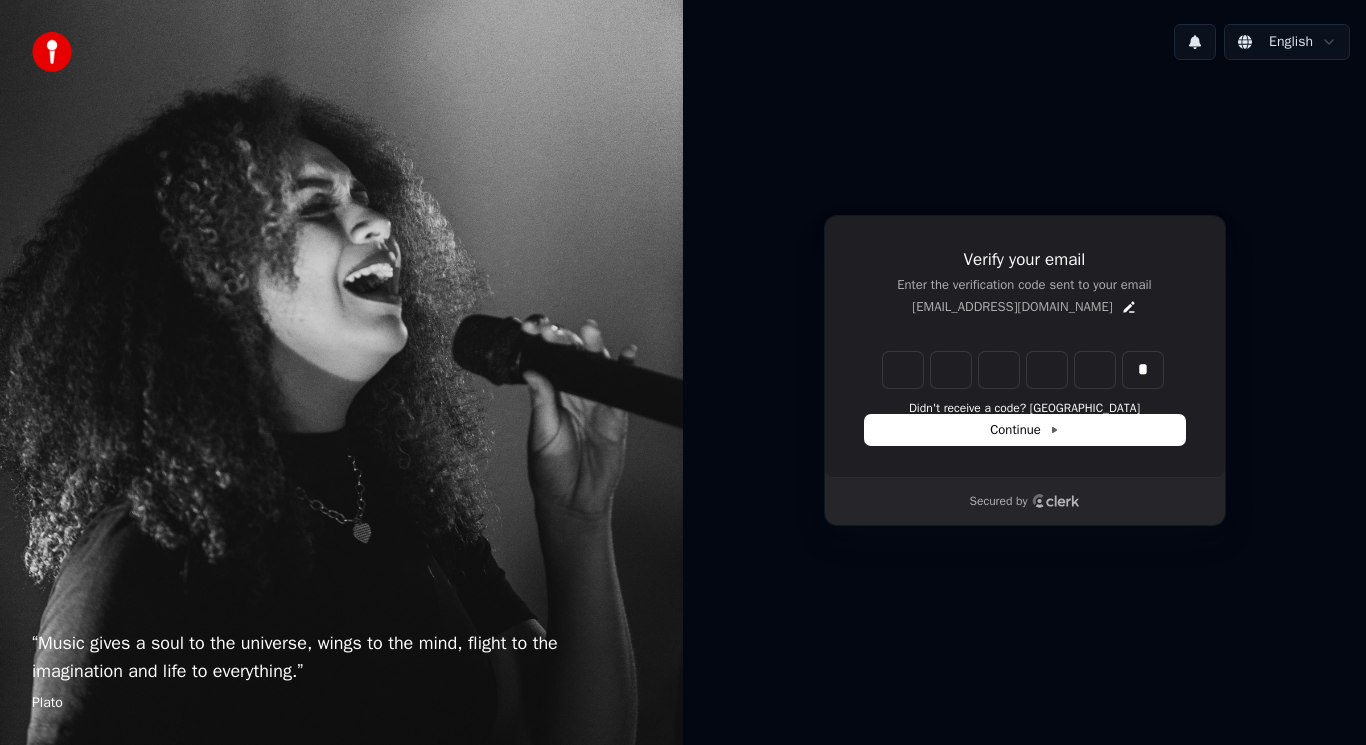 type on "*" 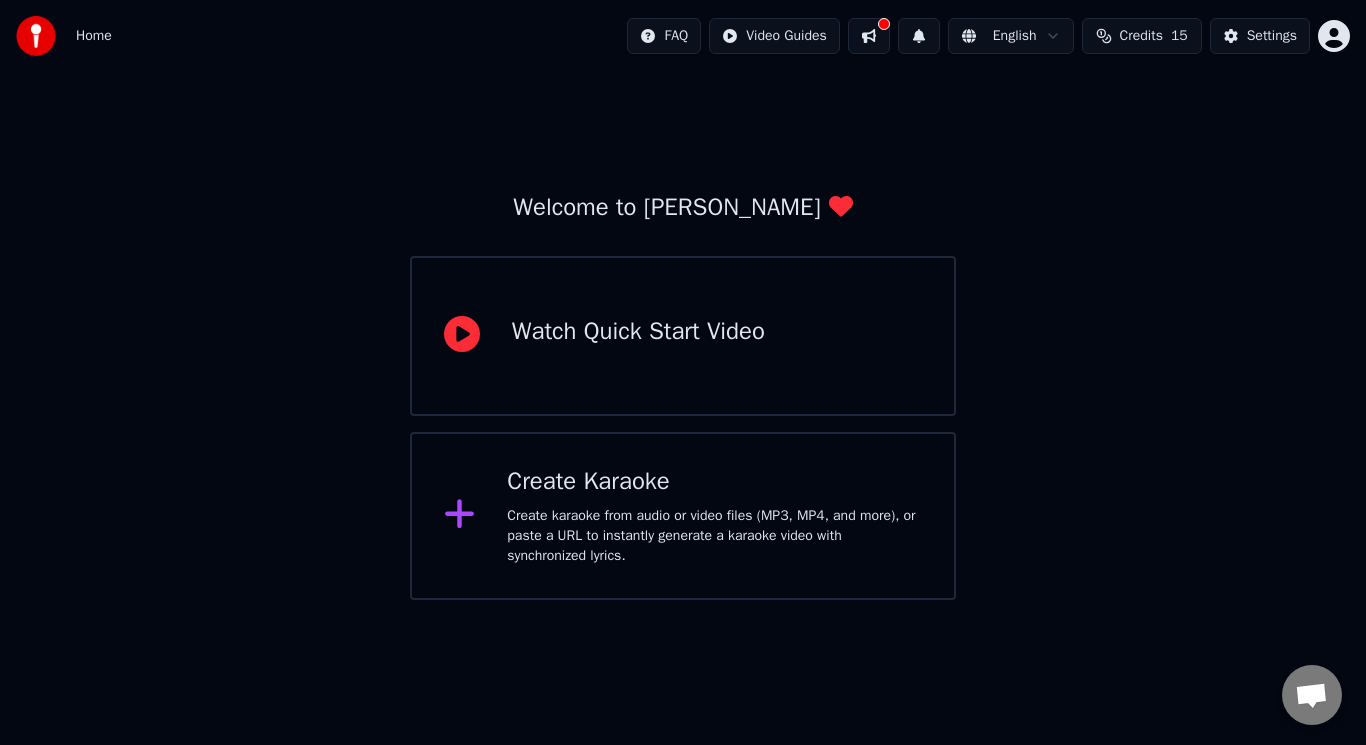 click on "Create karaoke from audio or video files (MP3, MP4, and more), or paste a URL to instantly generate a karaoke video with synchronized lyrics." at bounding box center [714, 536] 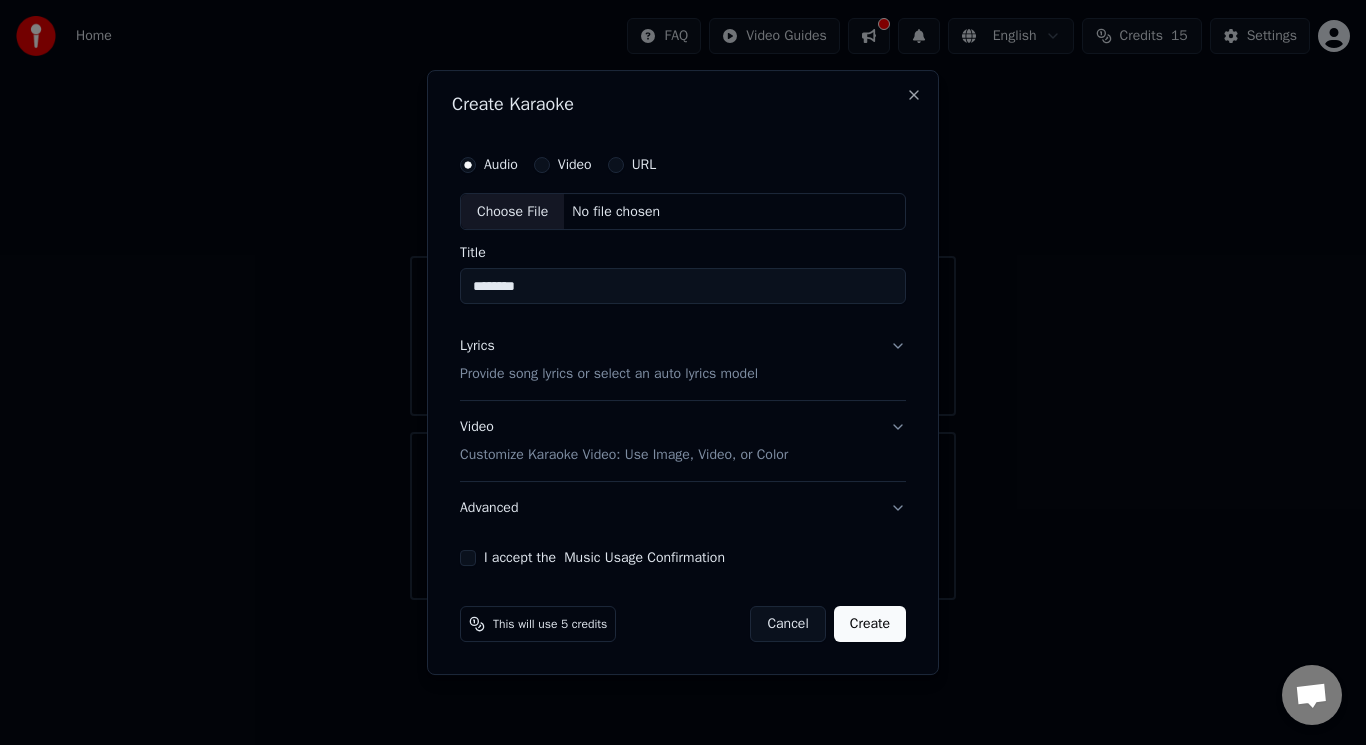 click on "Create" at bounding box center [870, 624] 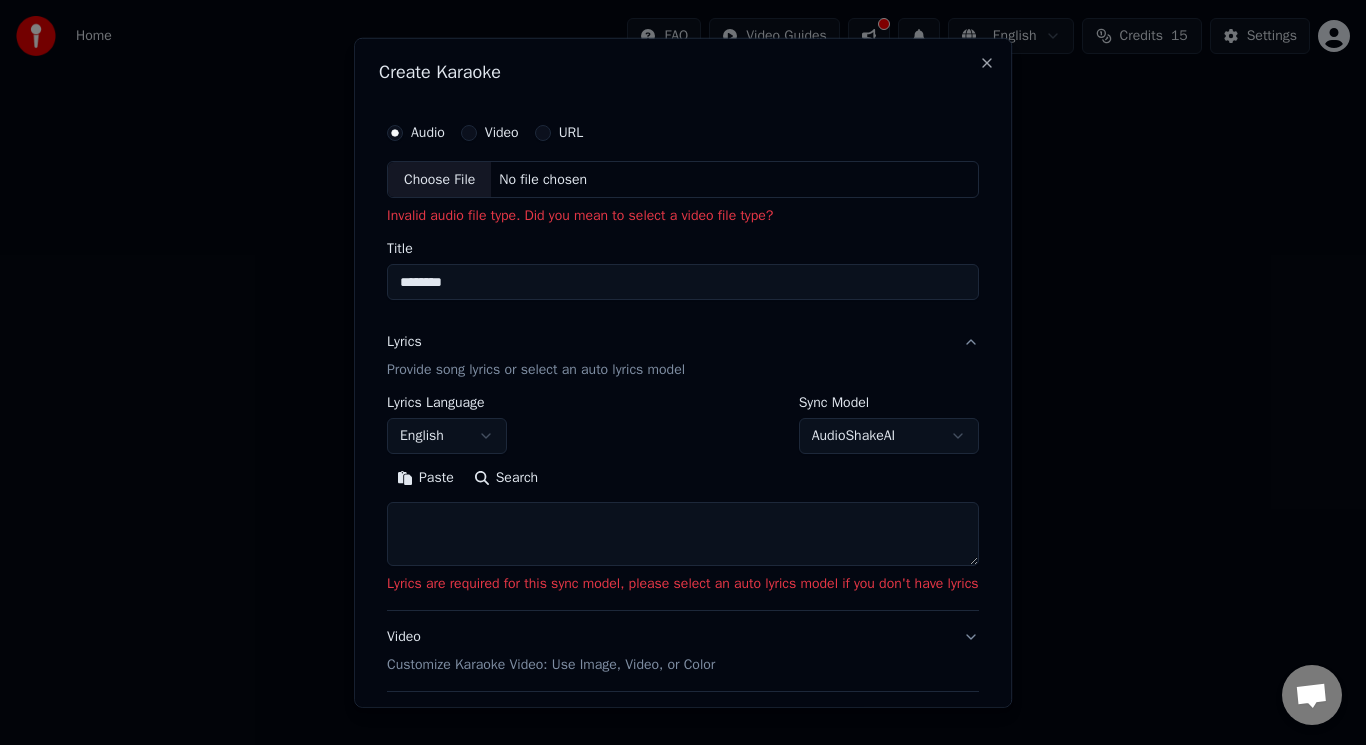 click on "Choose File" at bounding box center (439, 179) 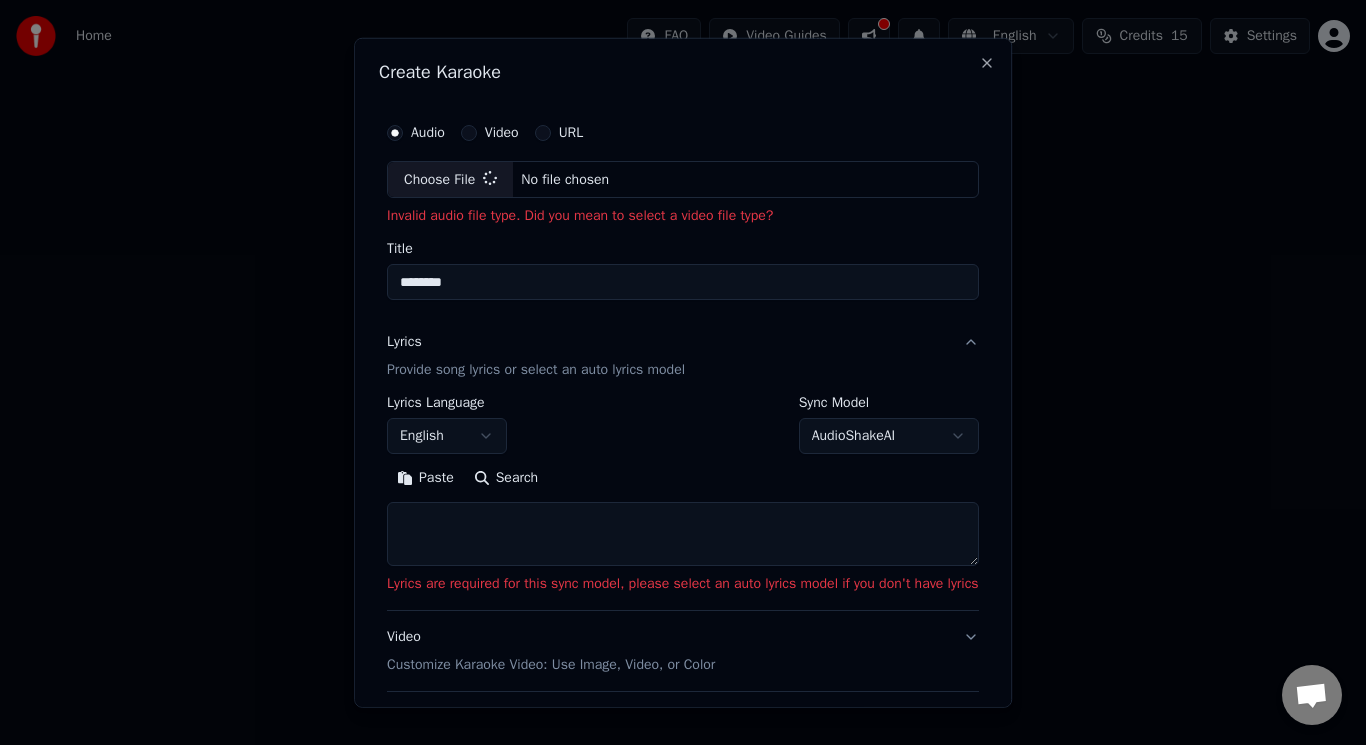 type on "**********" 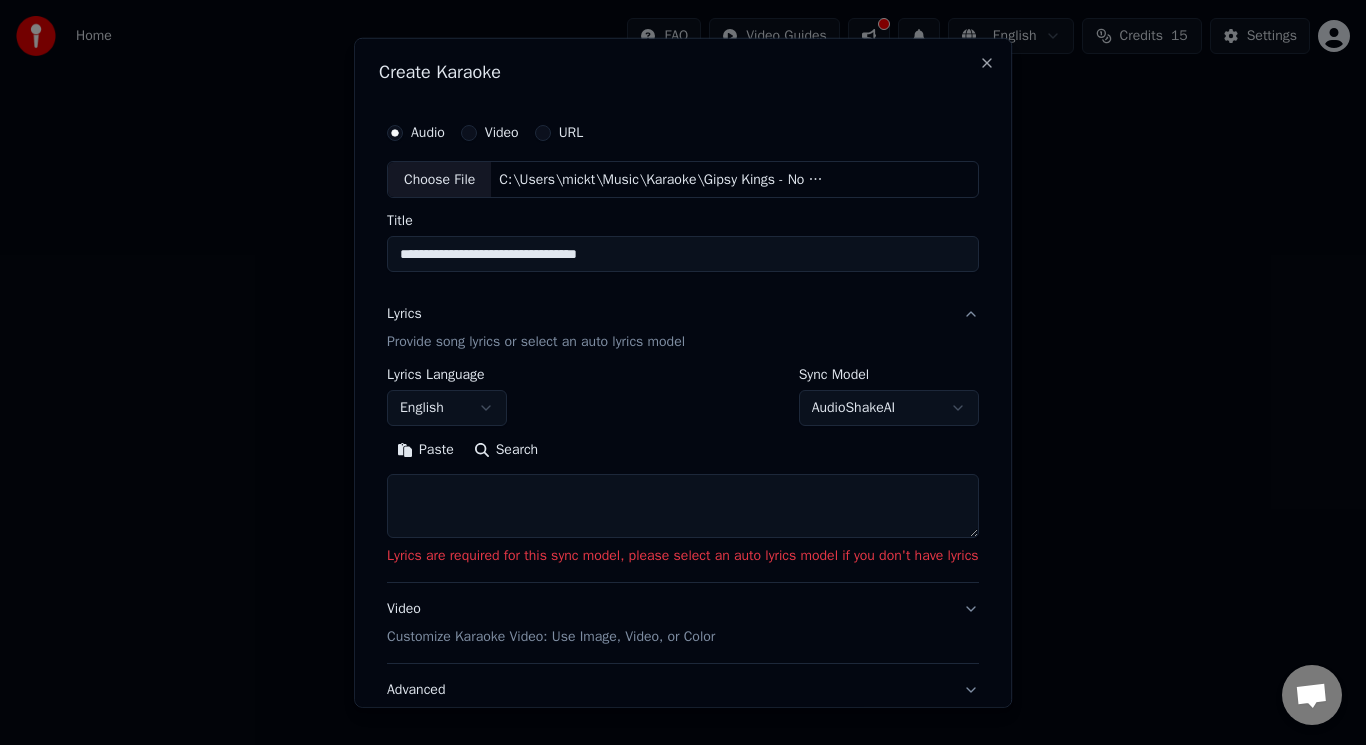 scroll, scrollTop: 177, scrollLeft: 0, axis: vertical 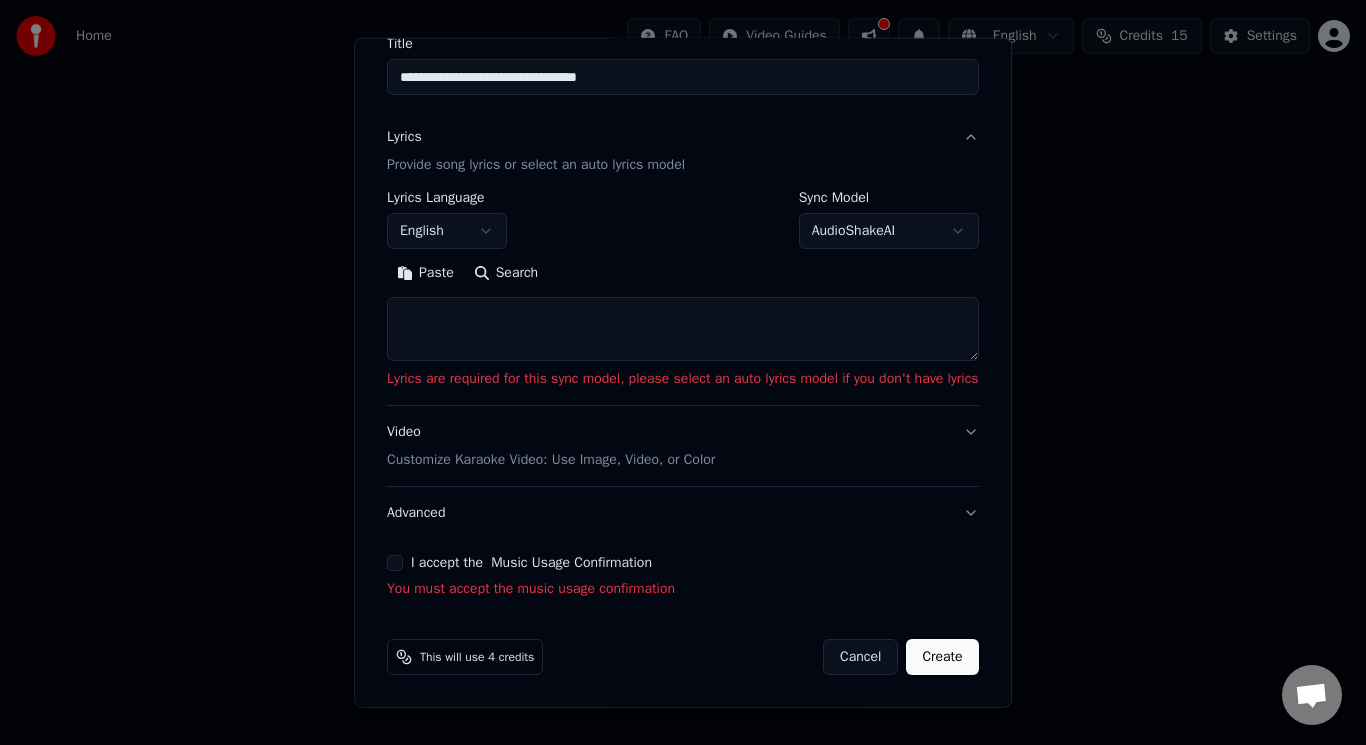click on "Search" at bounding box center [506, 273] 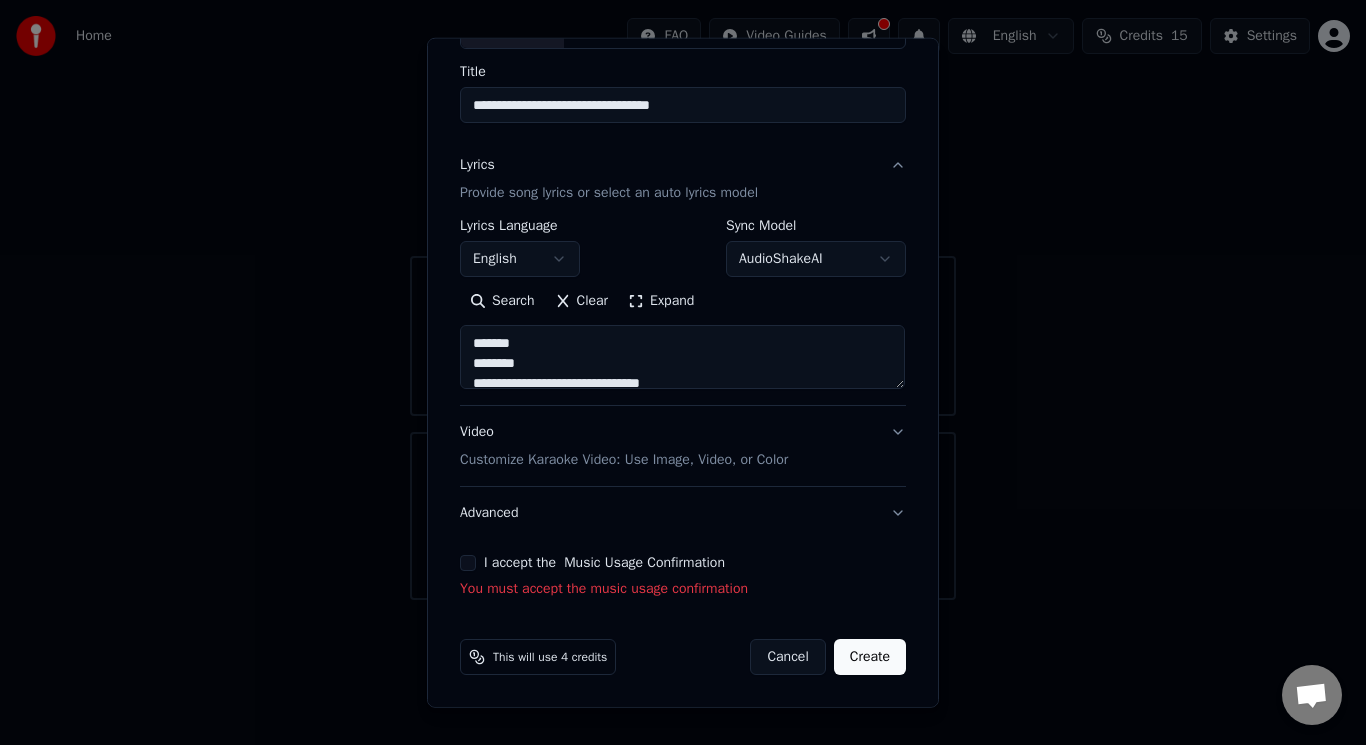 scroll, scrollTop: 149, scrollLeft: 0, axis: vertical 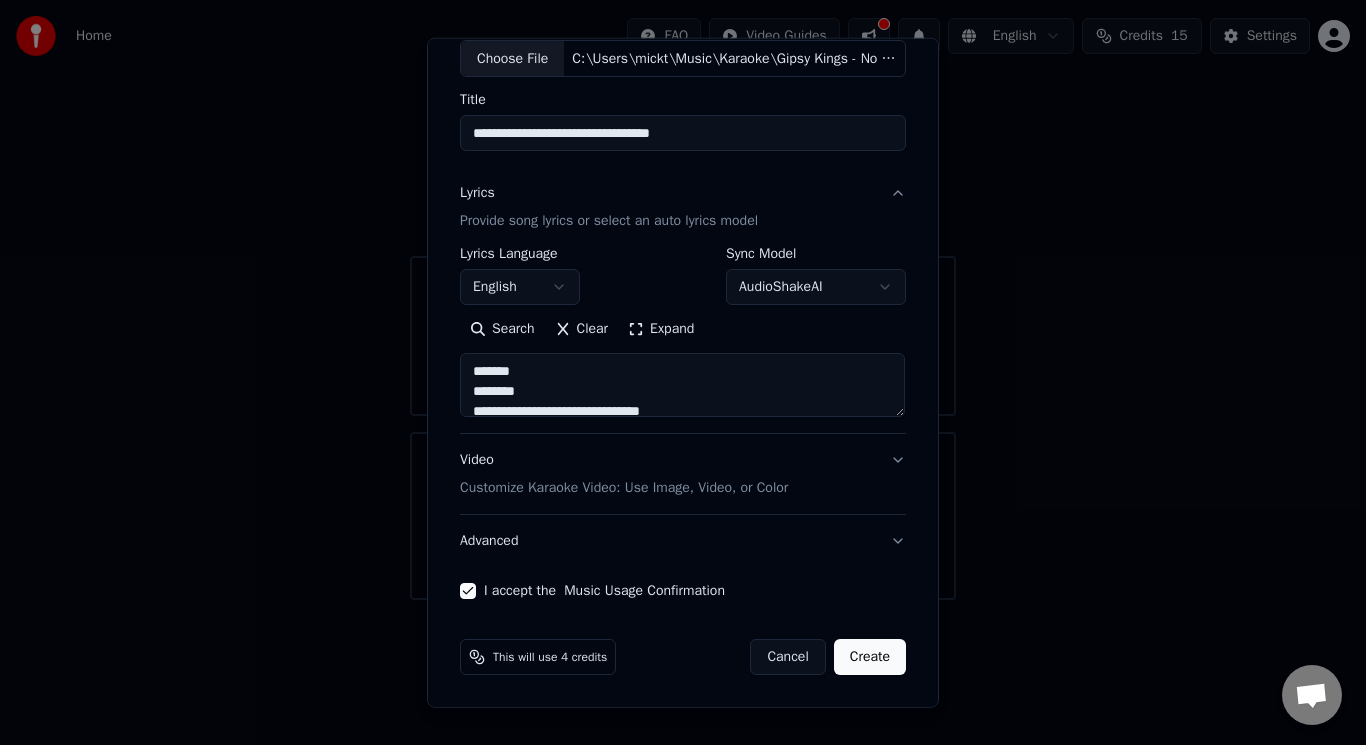 click on "Create" at bounding box center [870, 657] 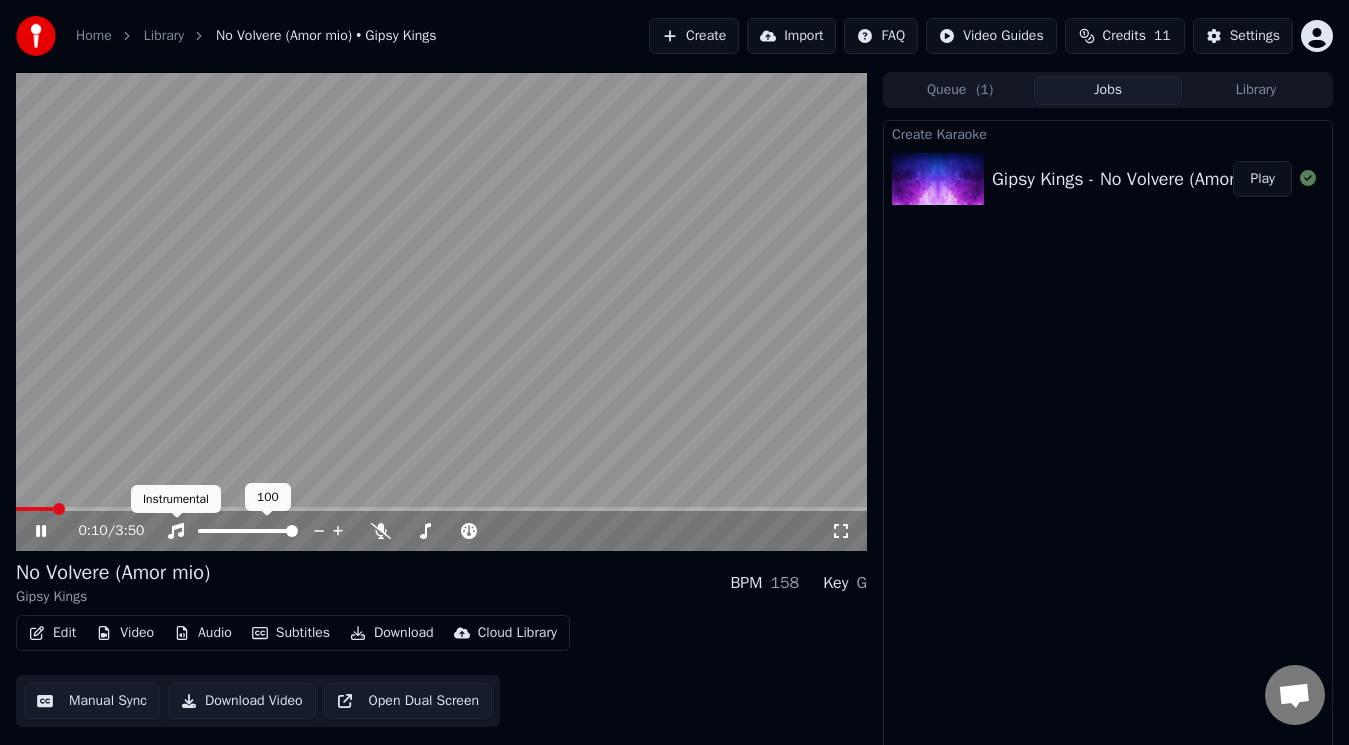 click 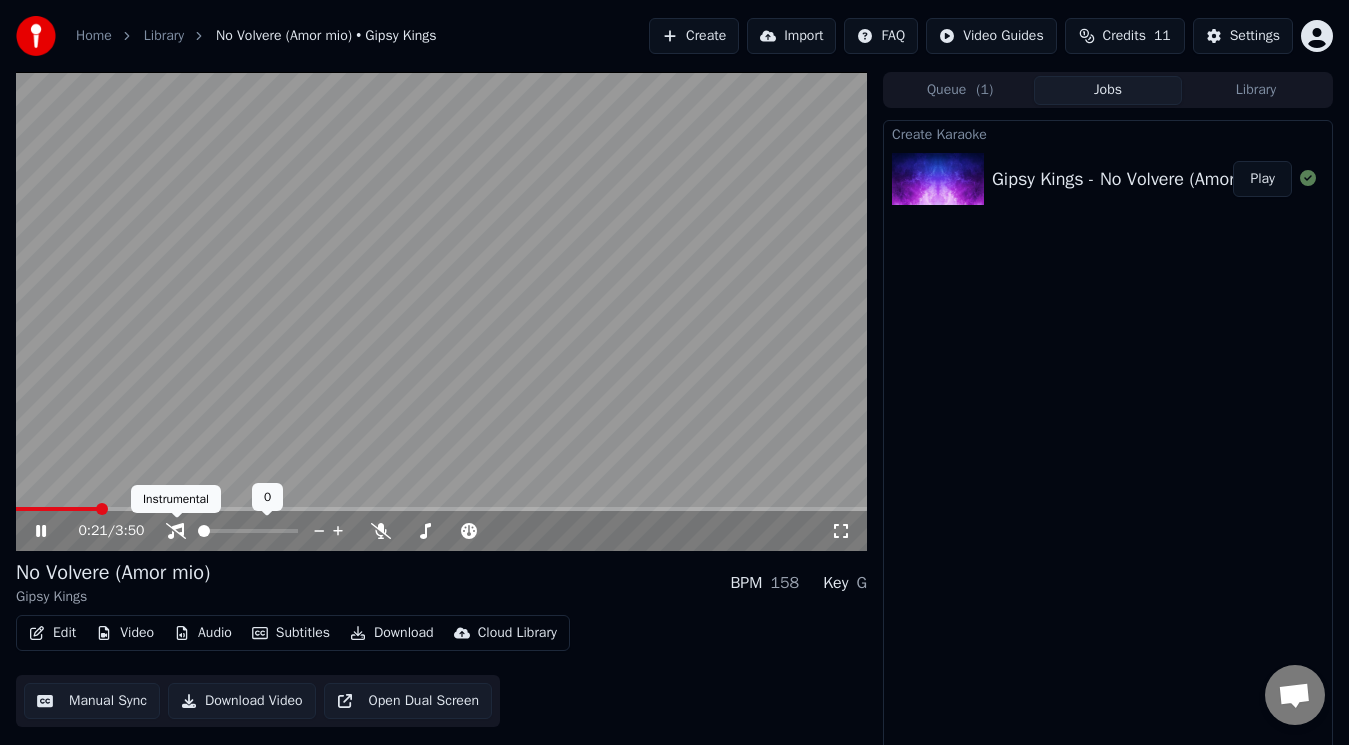 click at bounding box center (266, 531) 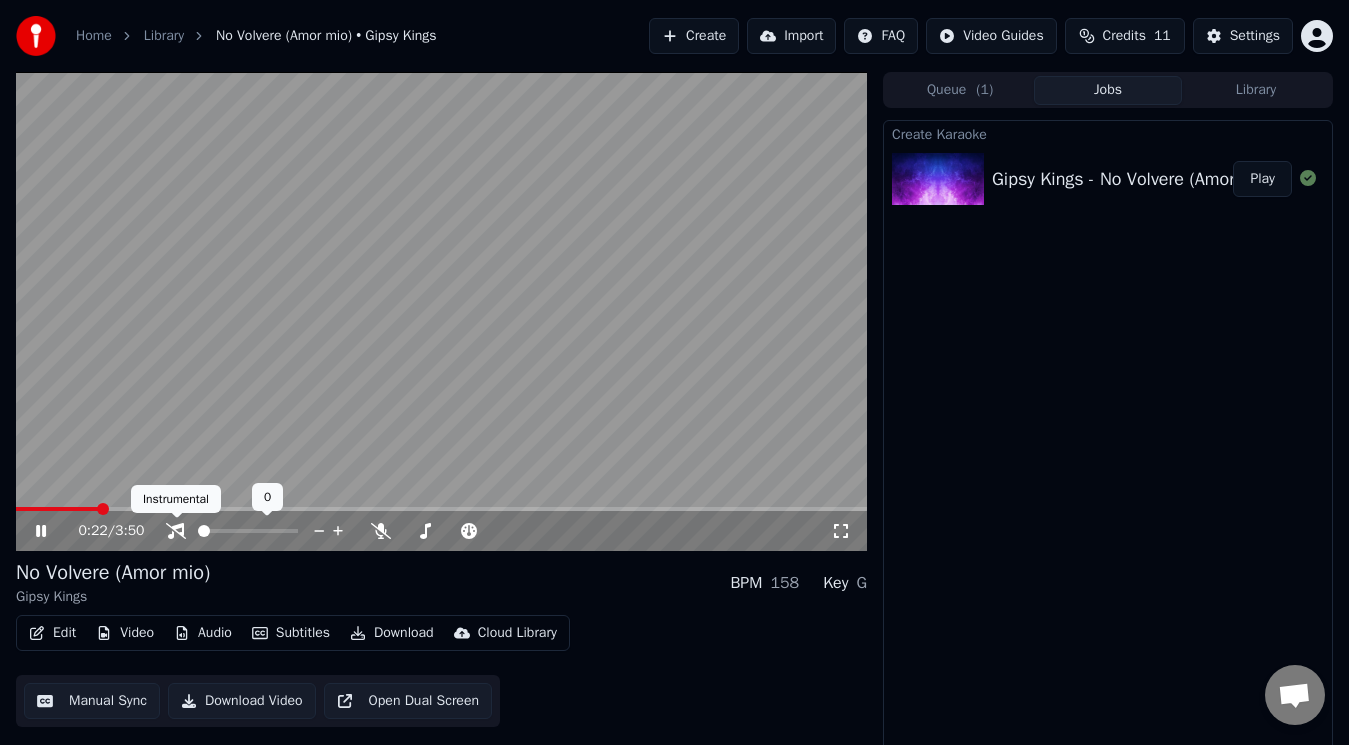 click 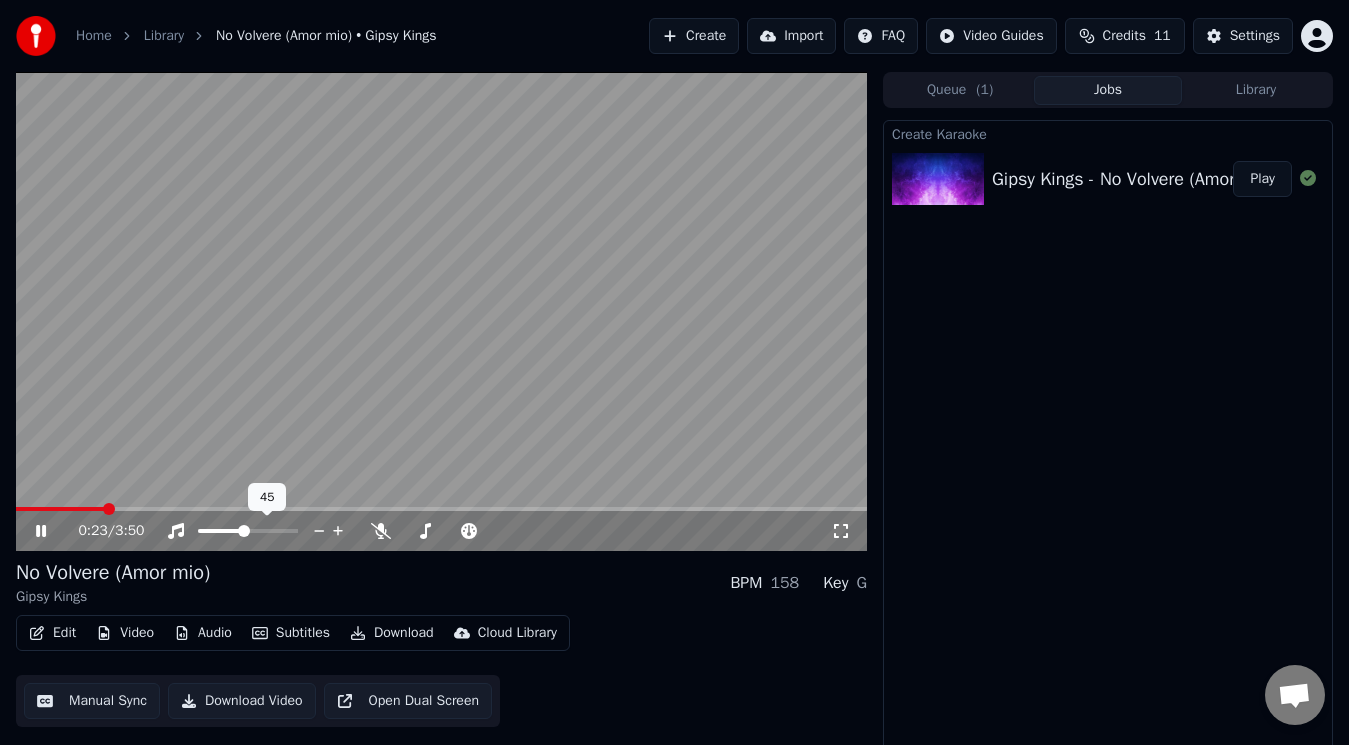 click at bounding box center (220, 531) 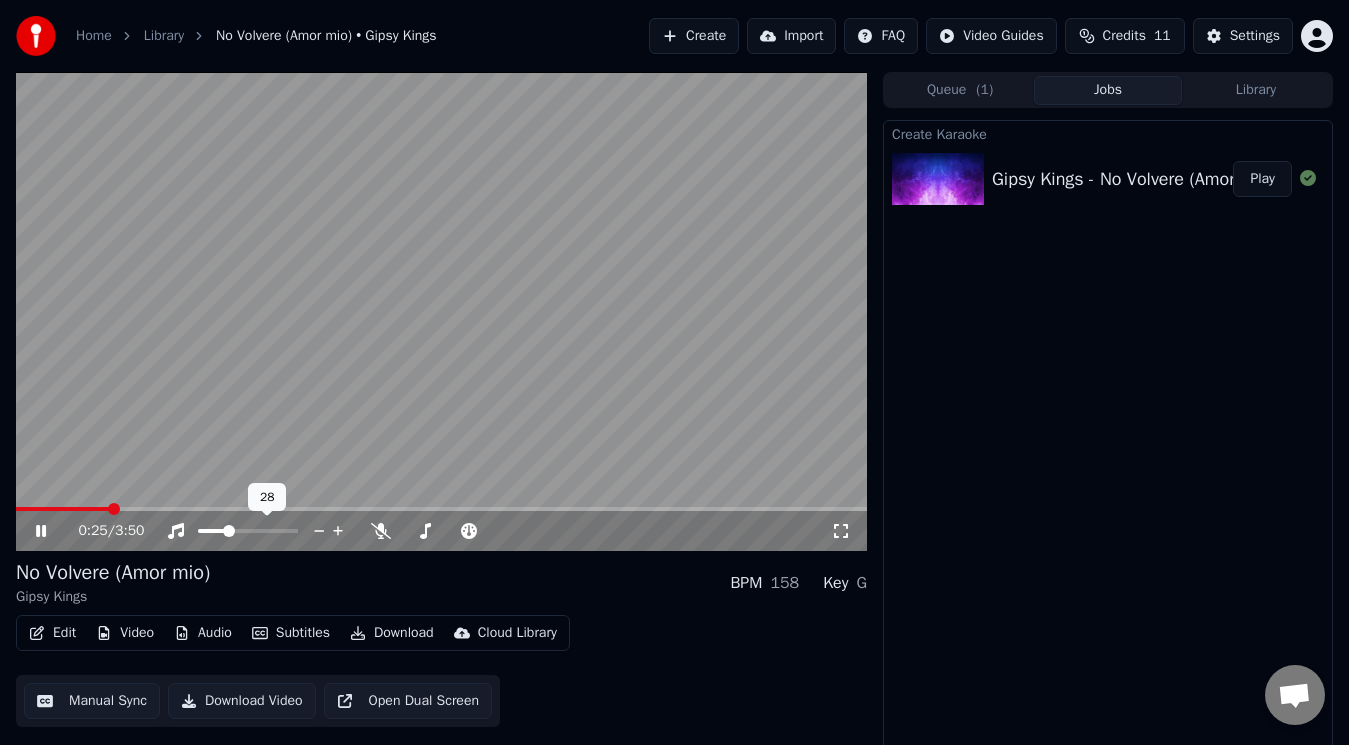 click at bounding box center (229, 531) 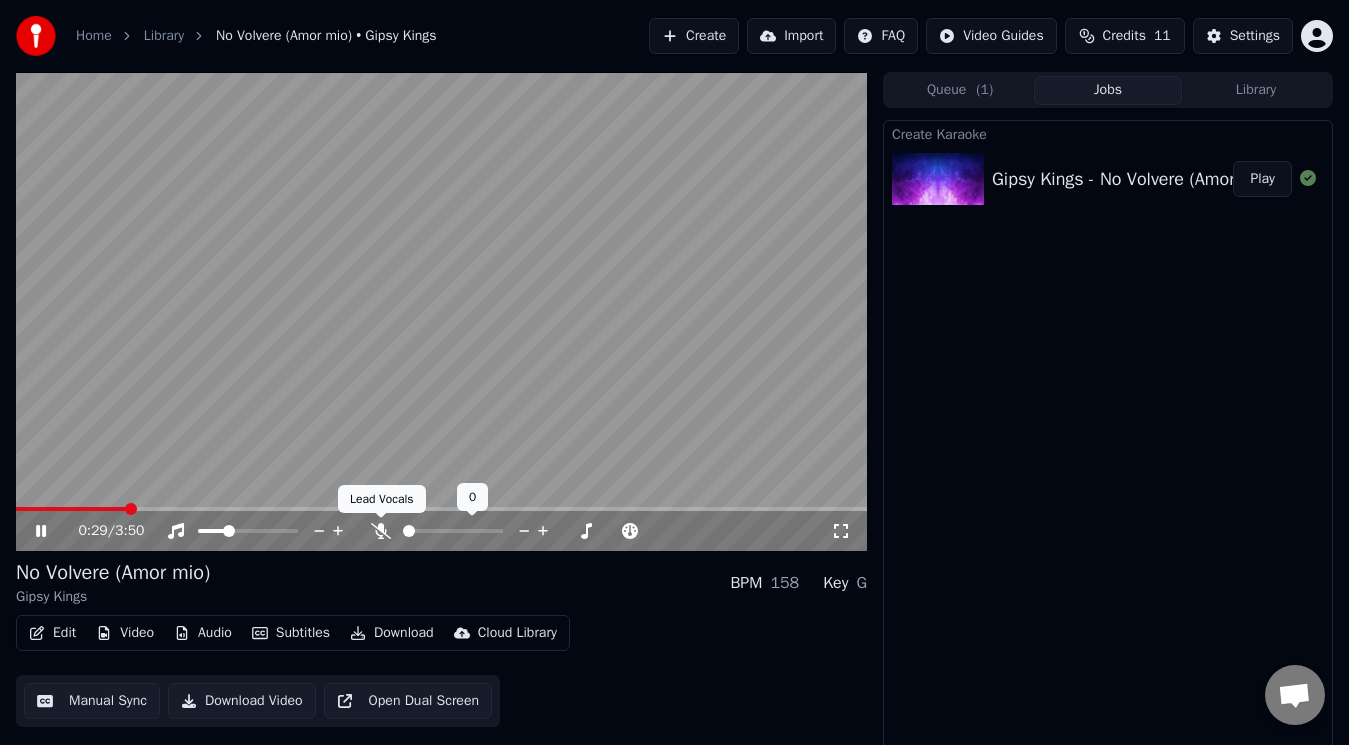 click 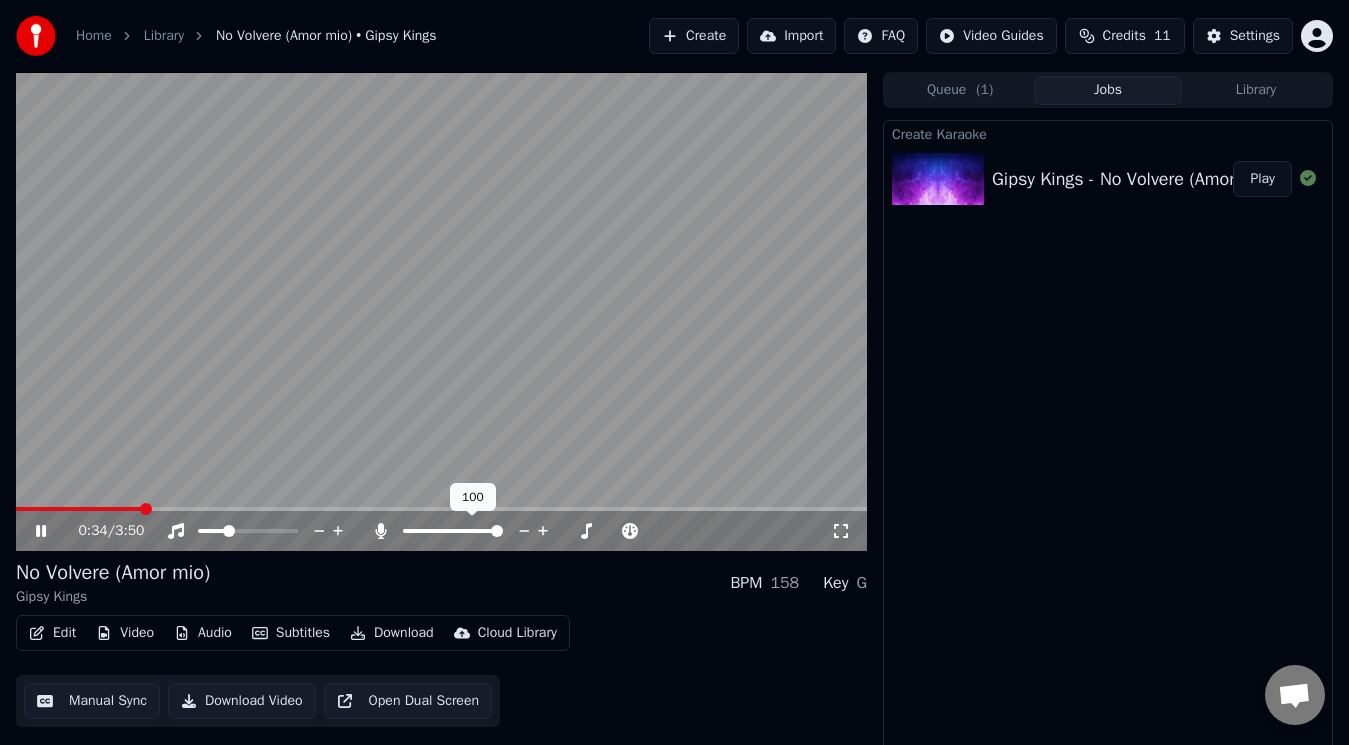 click 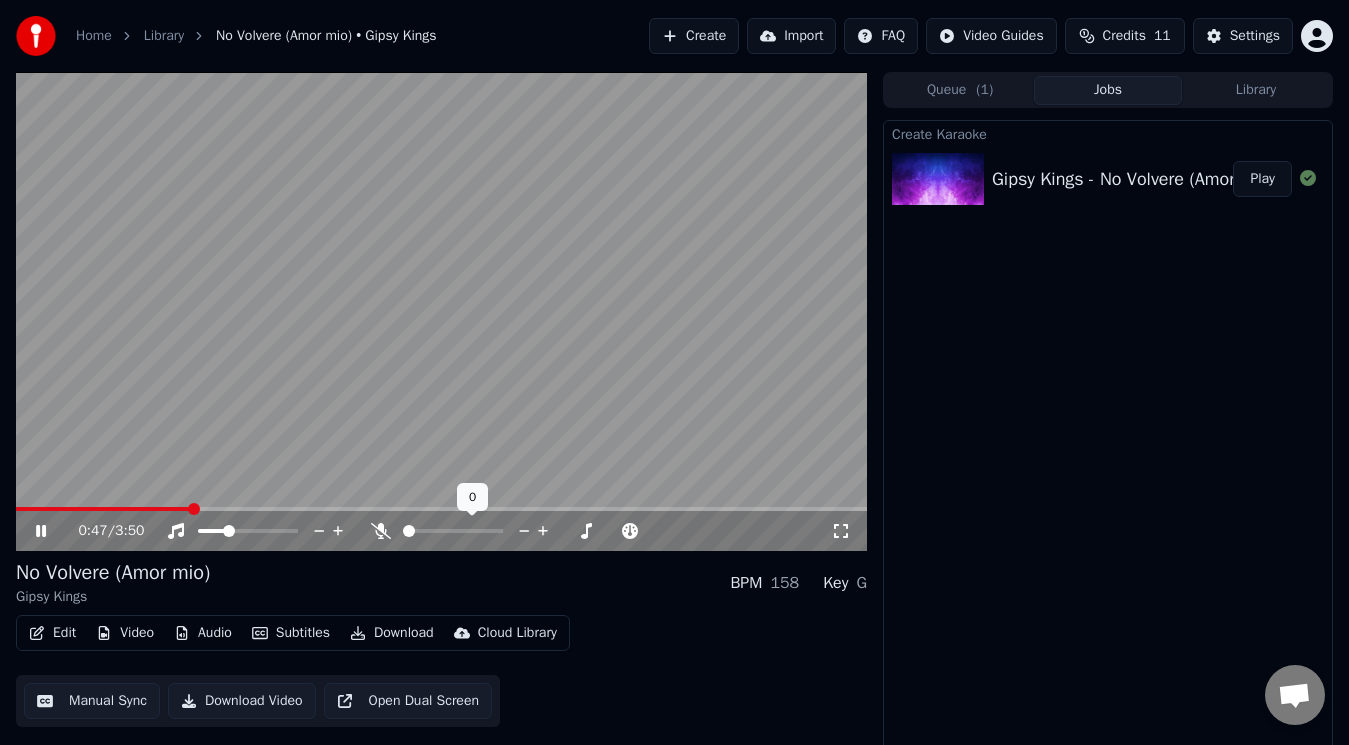 click 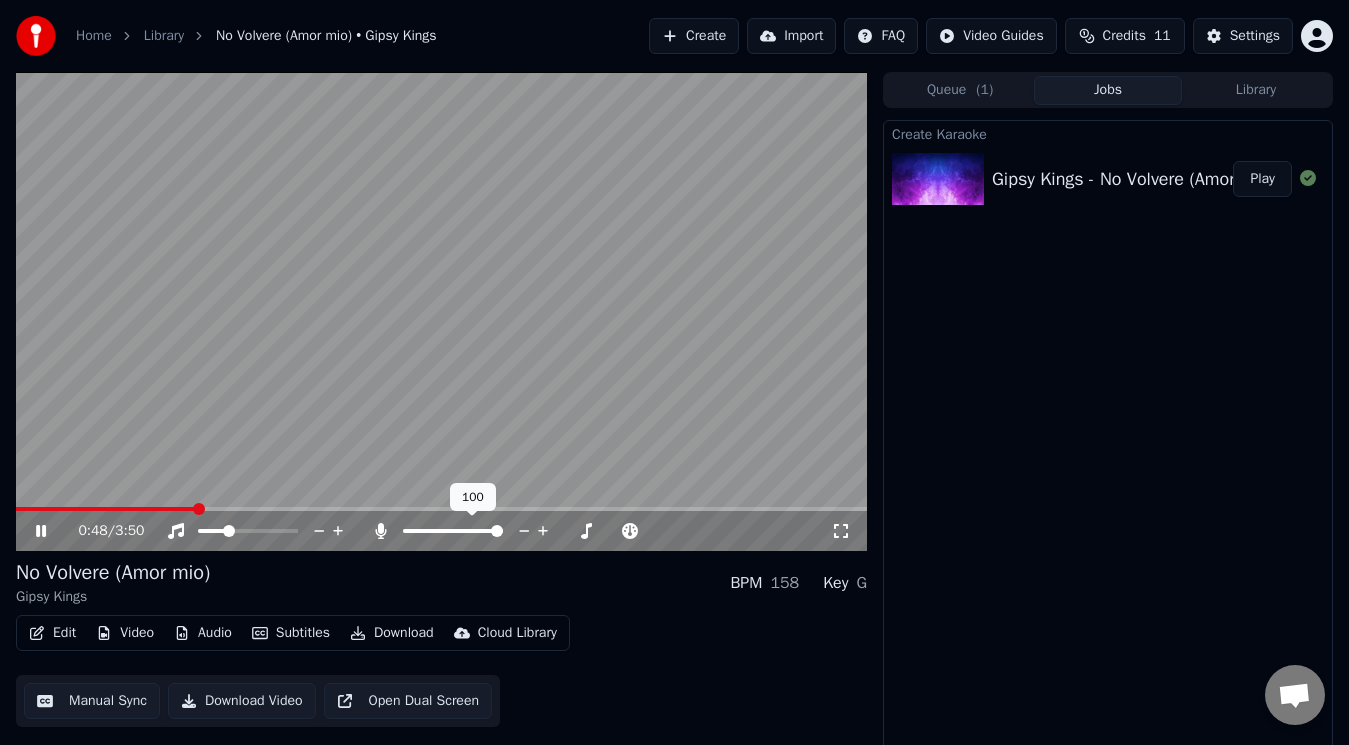 click 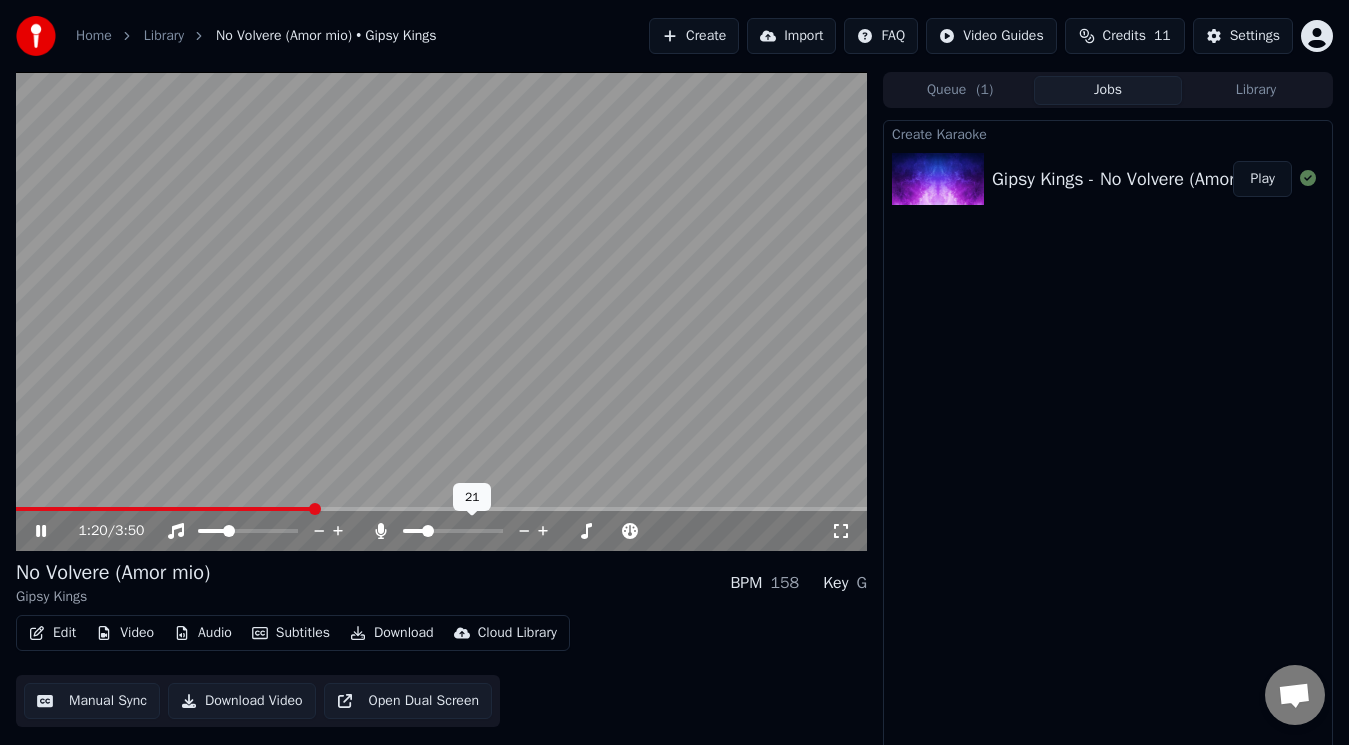 click at bounding box center (428, 531) 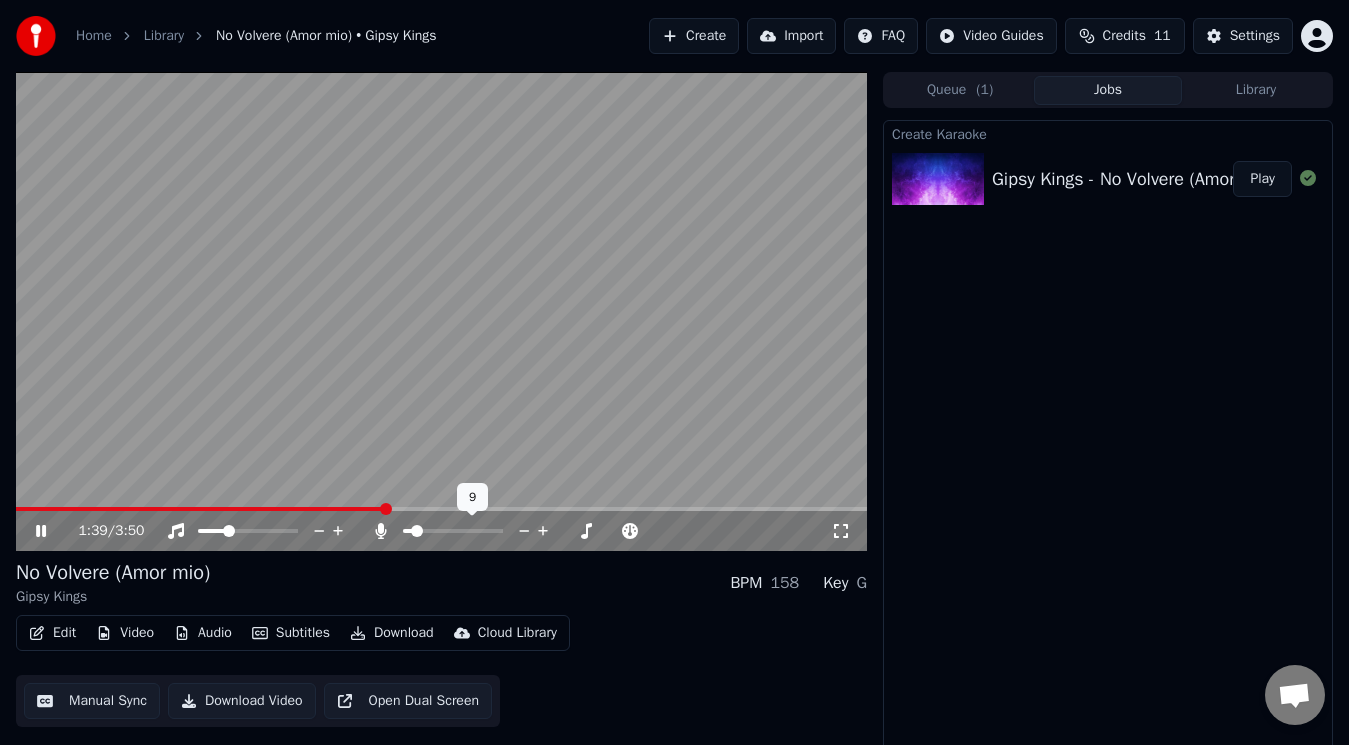 click at bounding box center (417, 531) 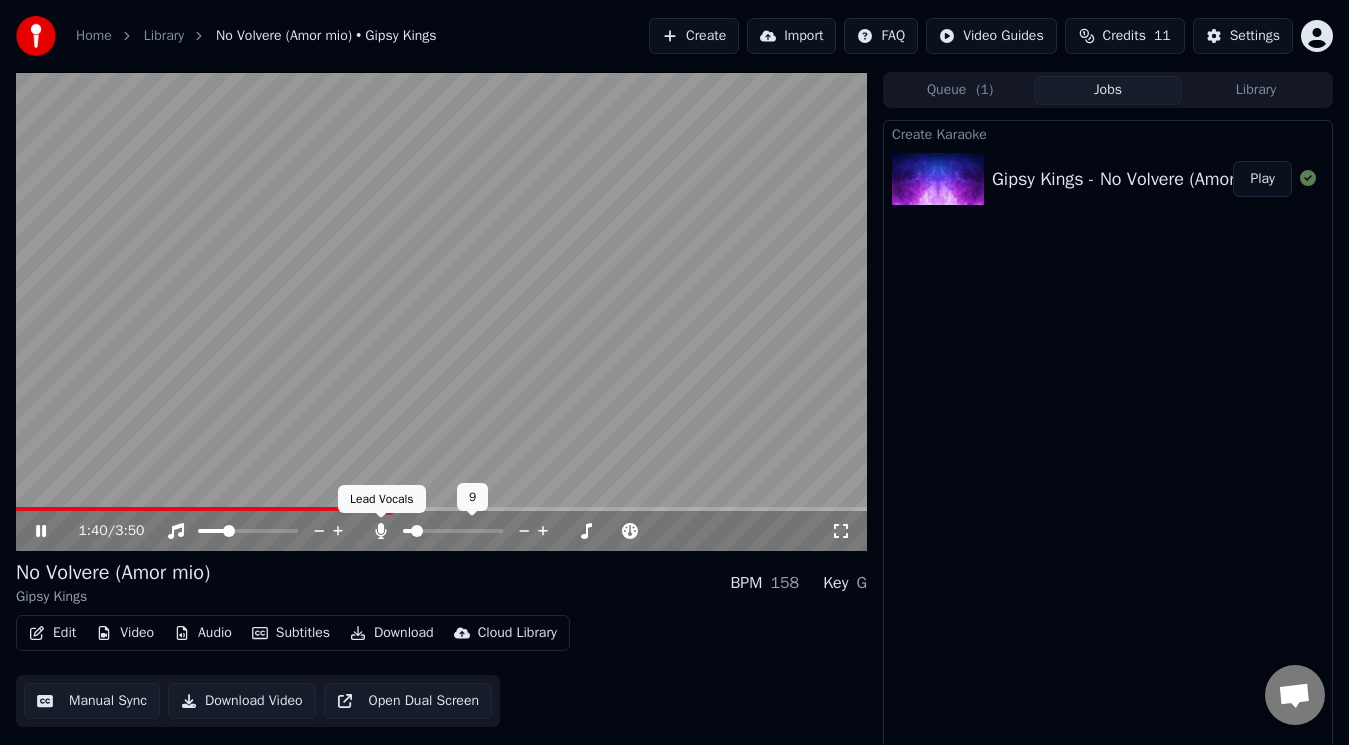 click 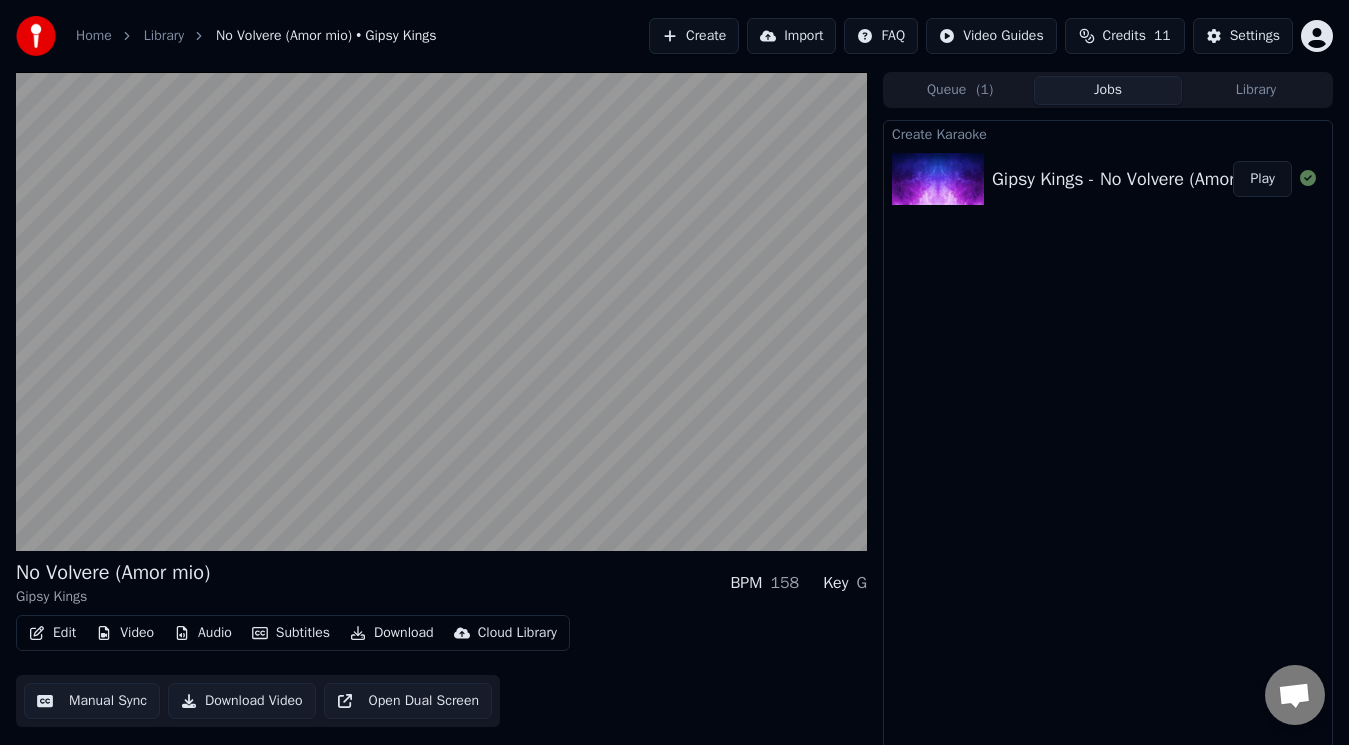scroll, scrollTop: 8, scrollLeft: 0, axis: vertical 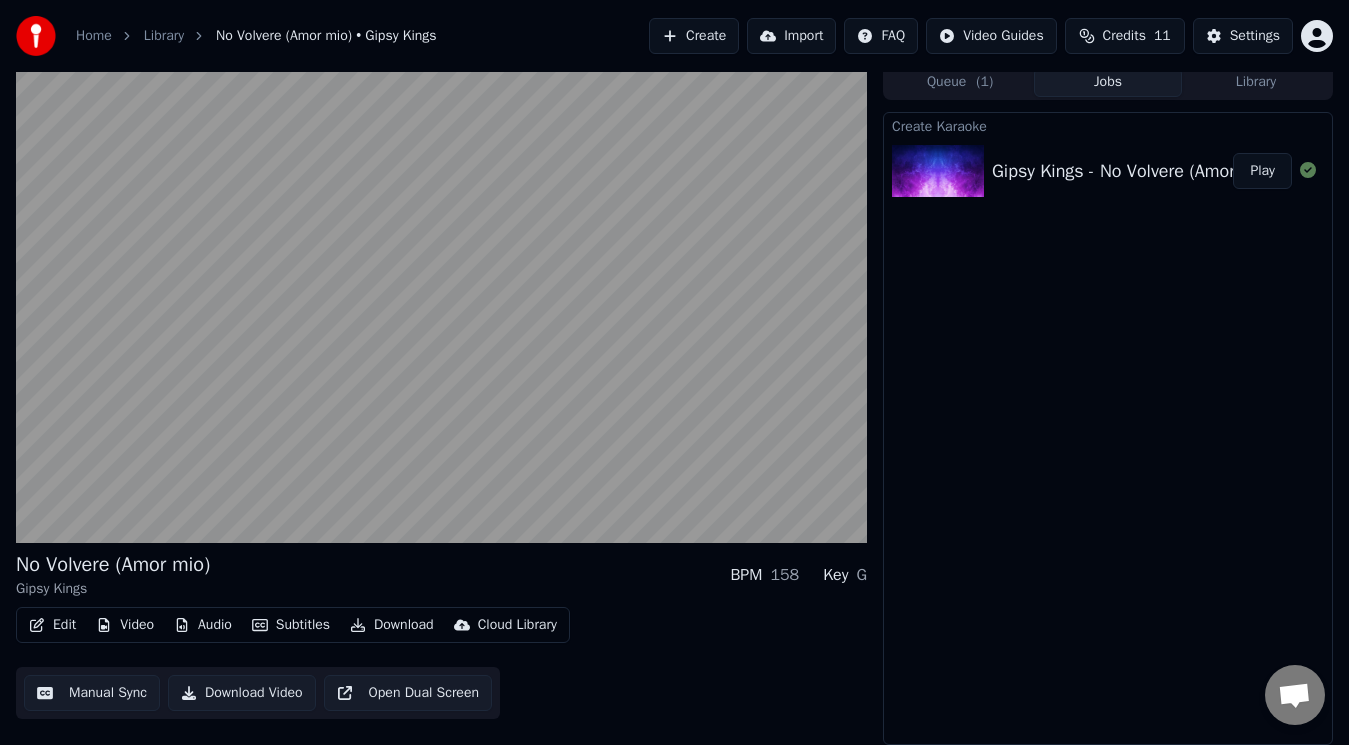 click on "Manual Sync" at bounding box center (92, 693) 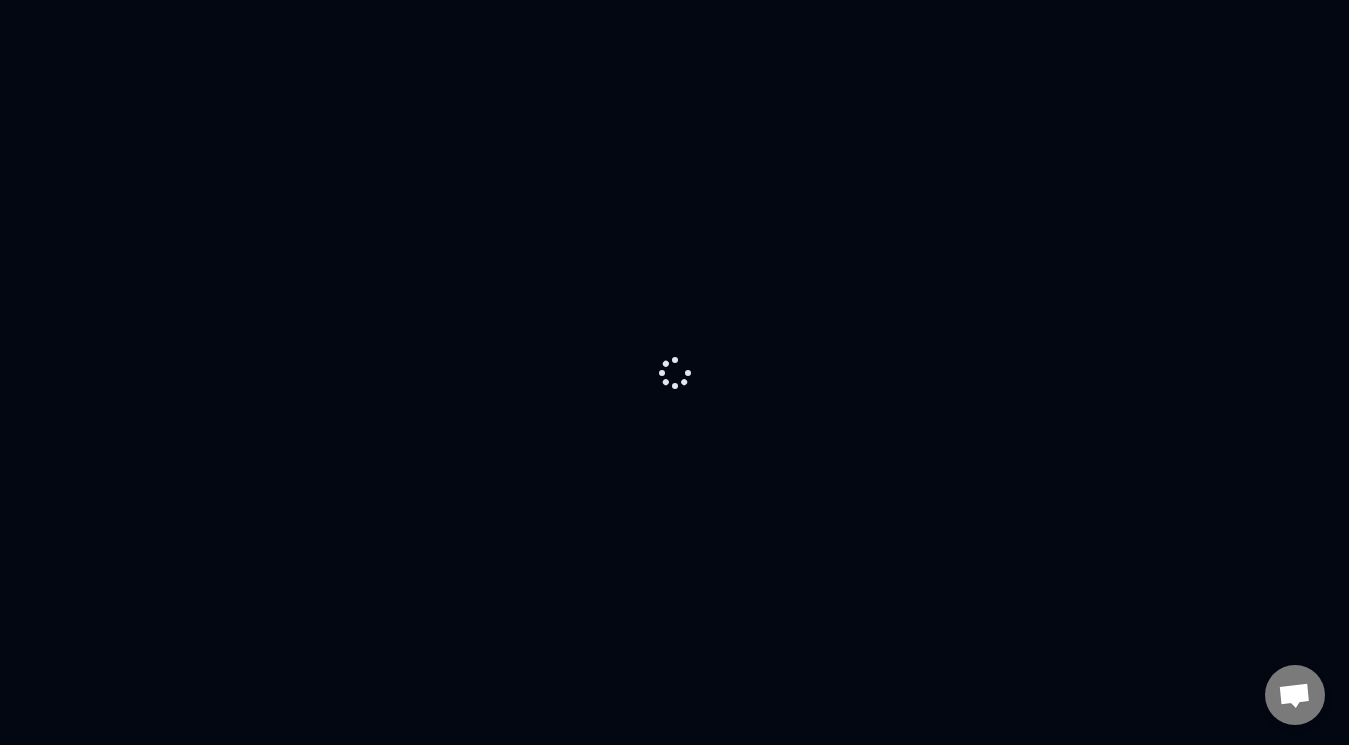 scroll, scrollTop: 0, scrollLeft: 0, axis: both 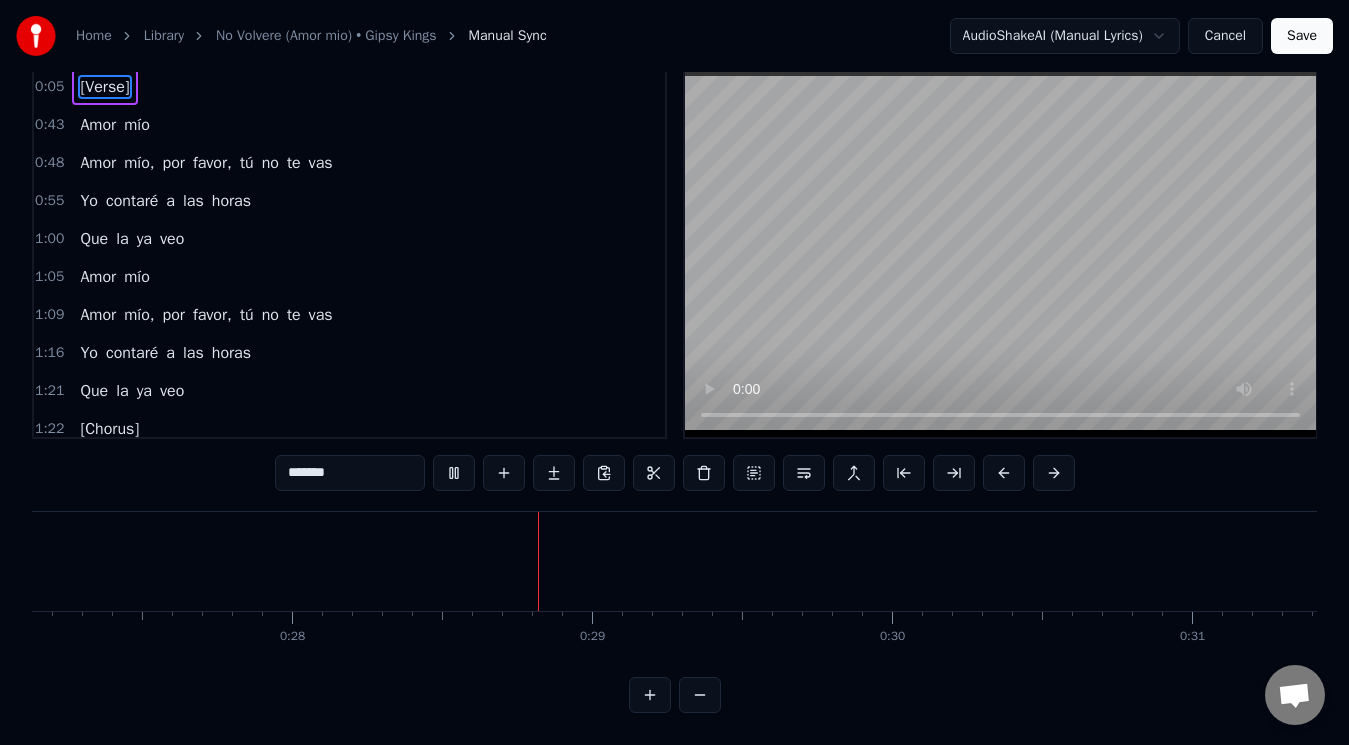 click at bounding box center (700, 695) 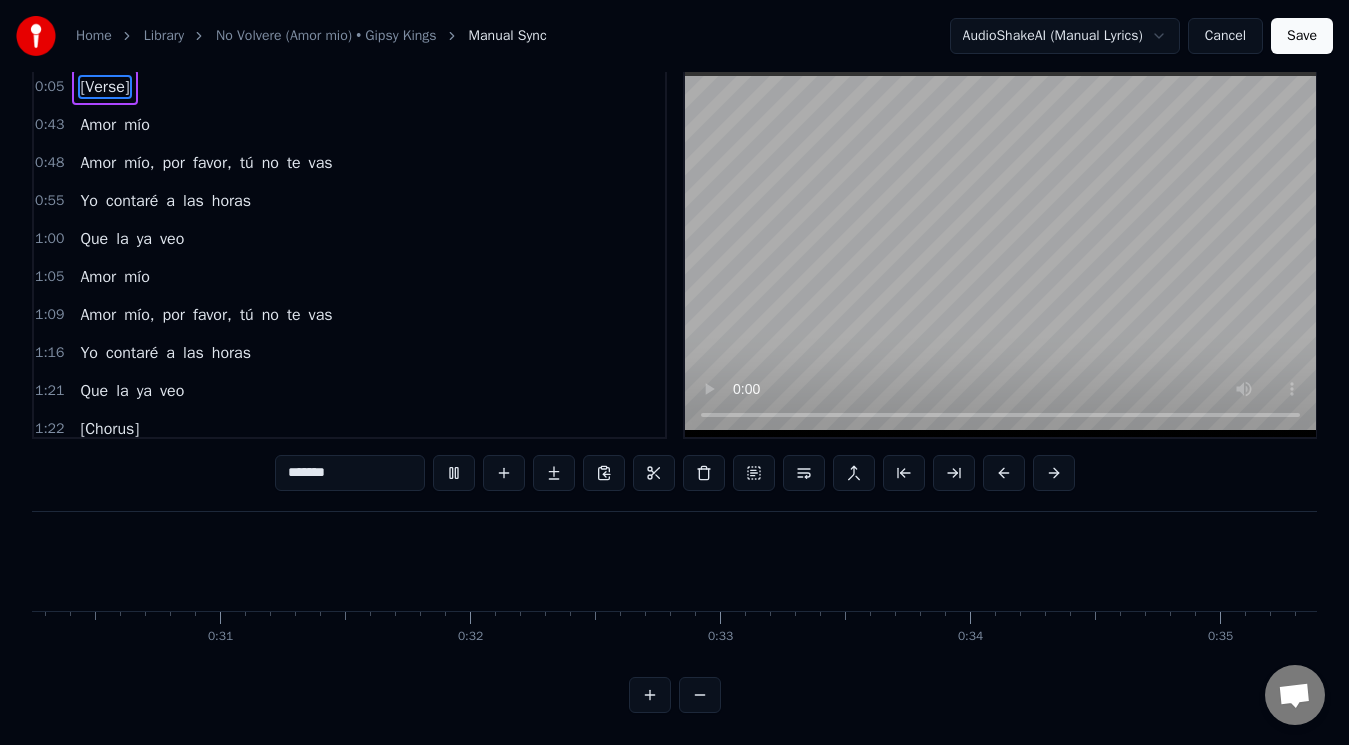 scroll, scrollTop: 0, scrollLeft: 7306, axis: horizontal 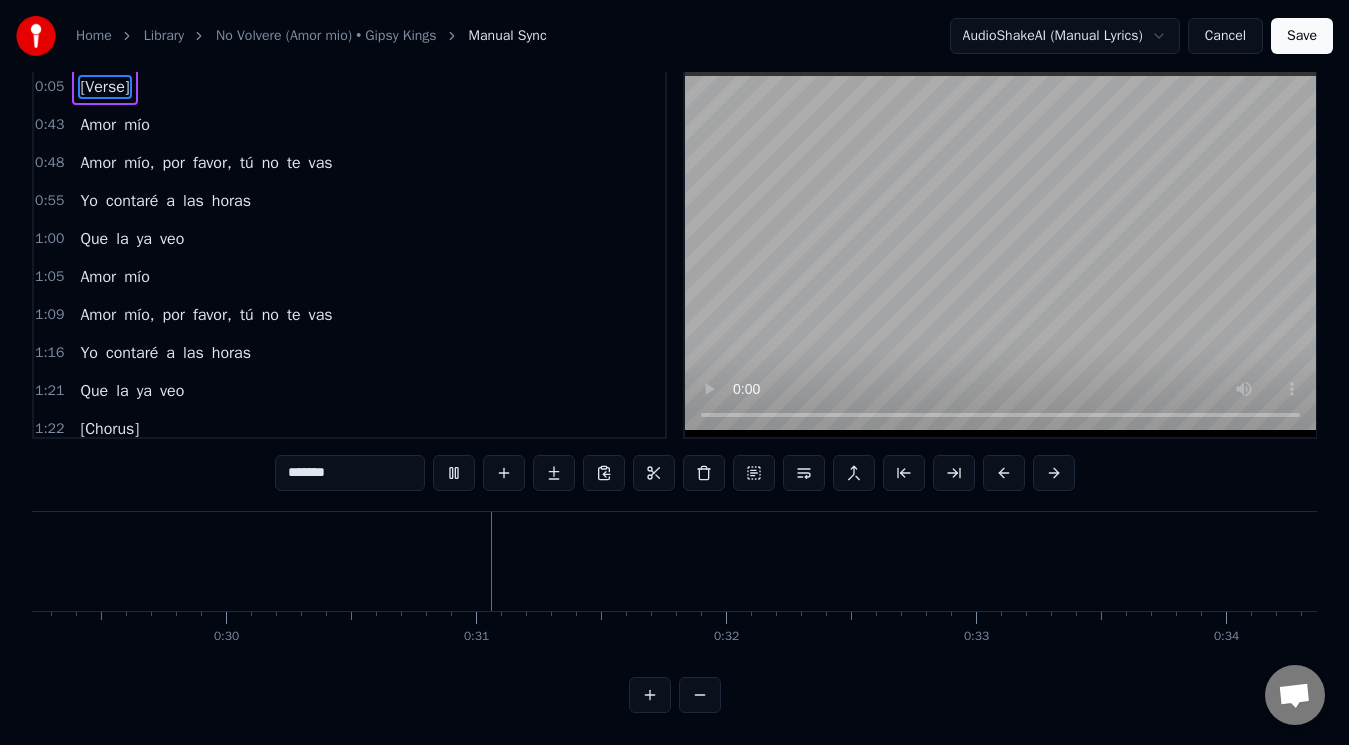 click at bounding box center (700, 695) 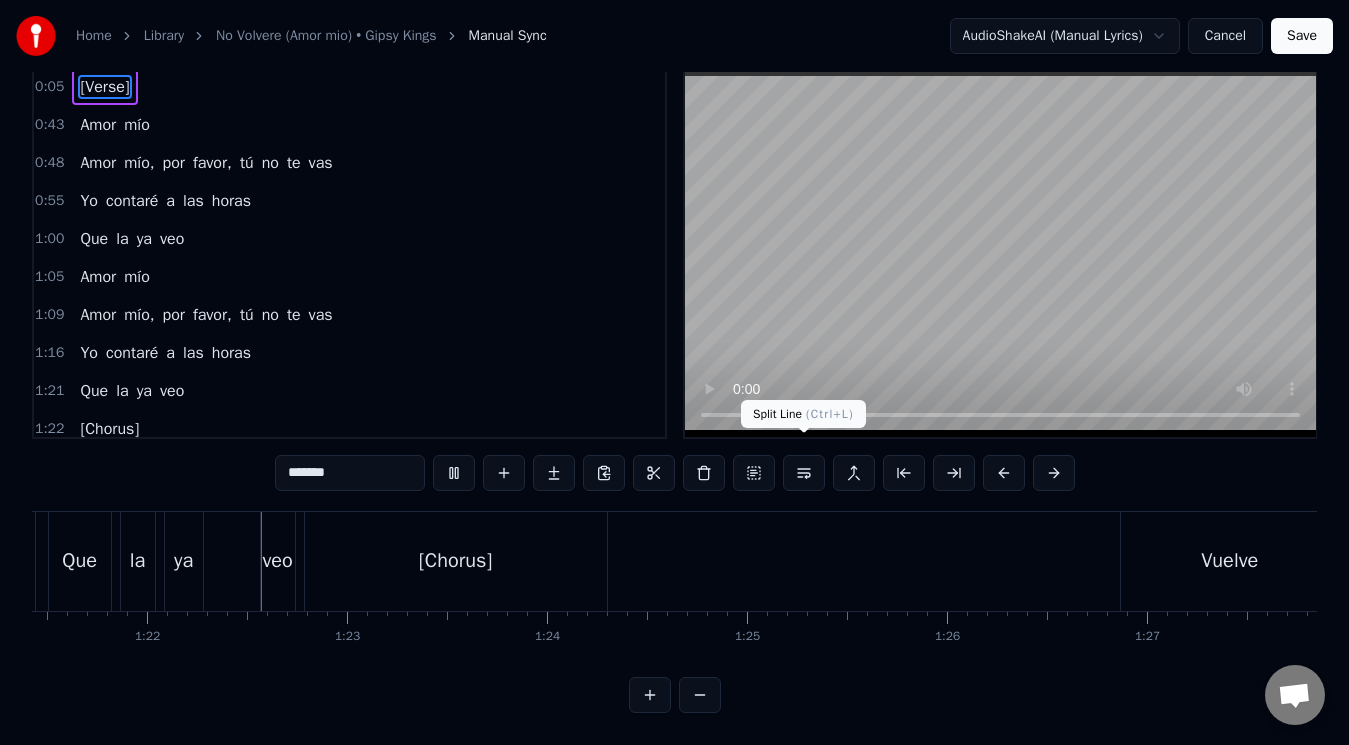 scroll, scrollTop: 0, scrollLeft: 16341, axis: horizontal 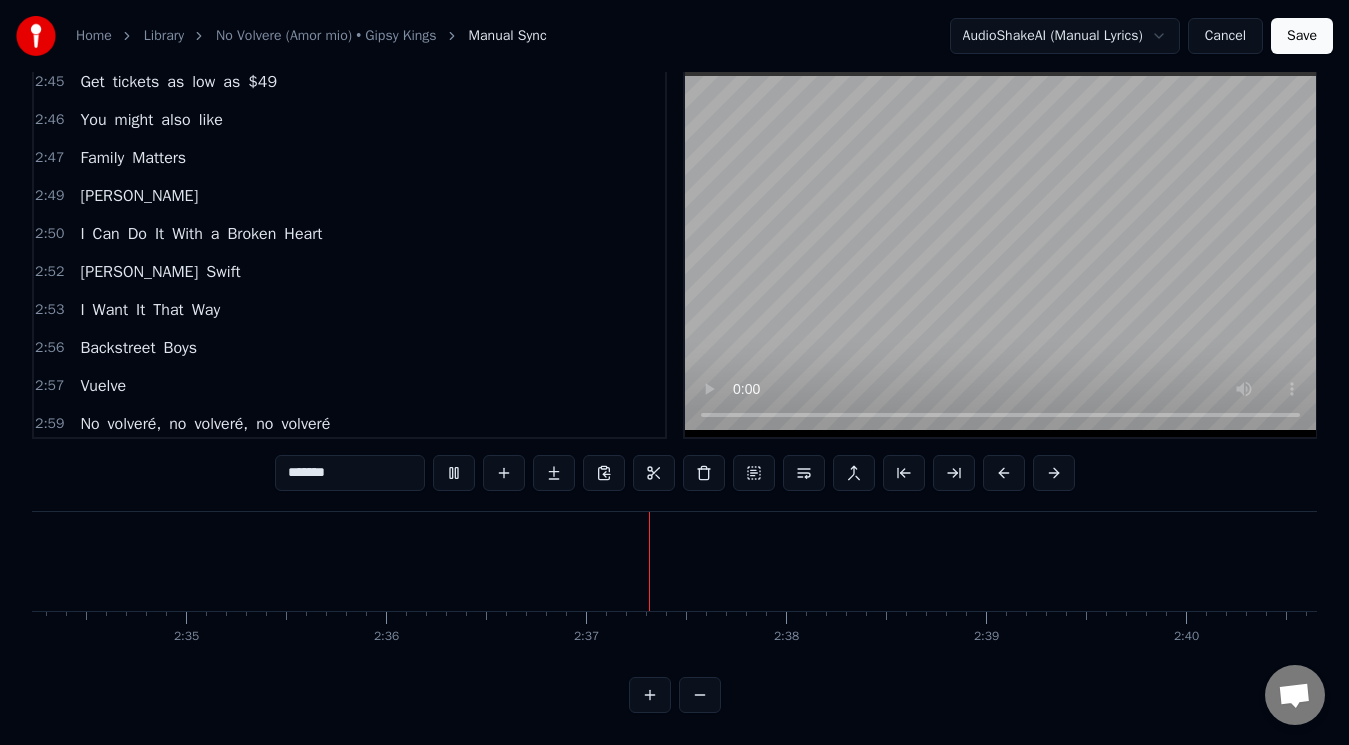 drag, startPoint x: 211, startPoint y: 327, endPoint x: 95, endPoint y: 237, distance: 146.81961 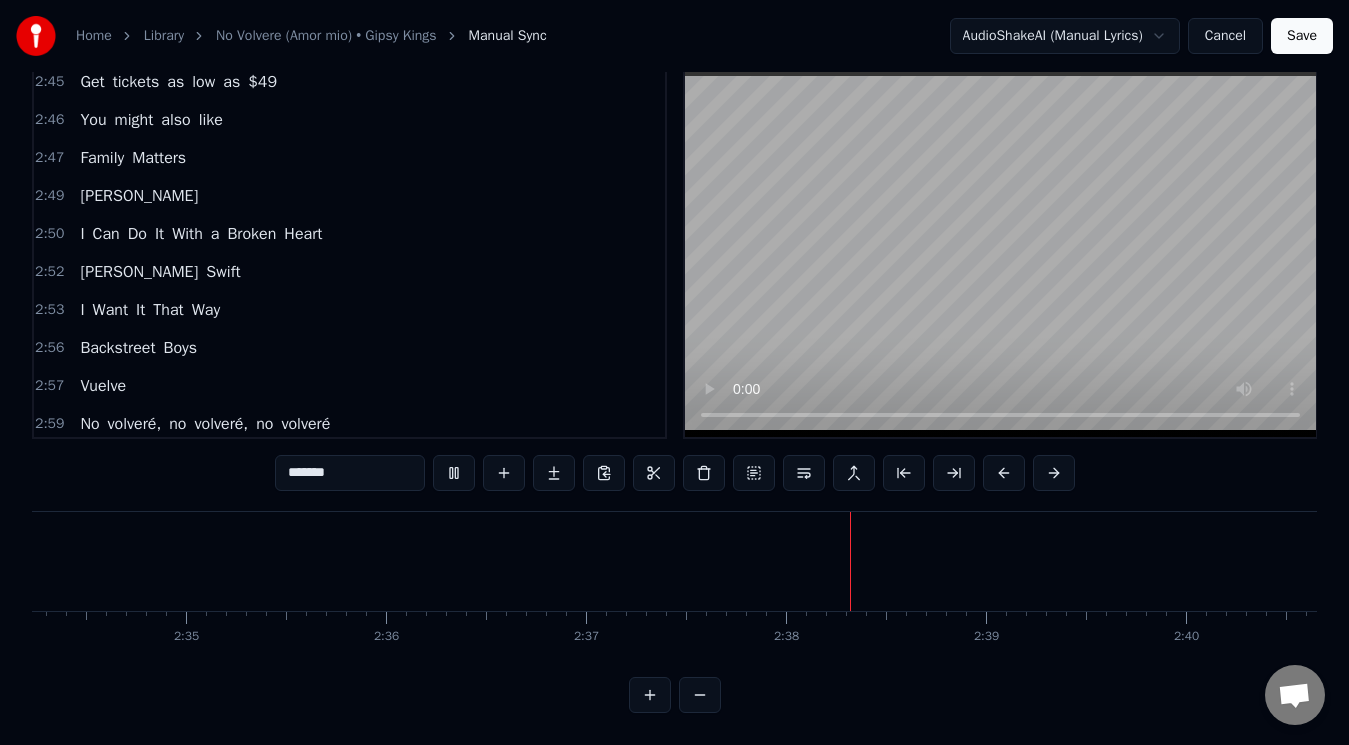 click on "Backstreet" at bounding box center [117, 348] 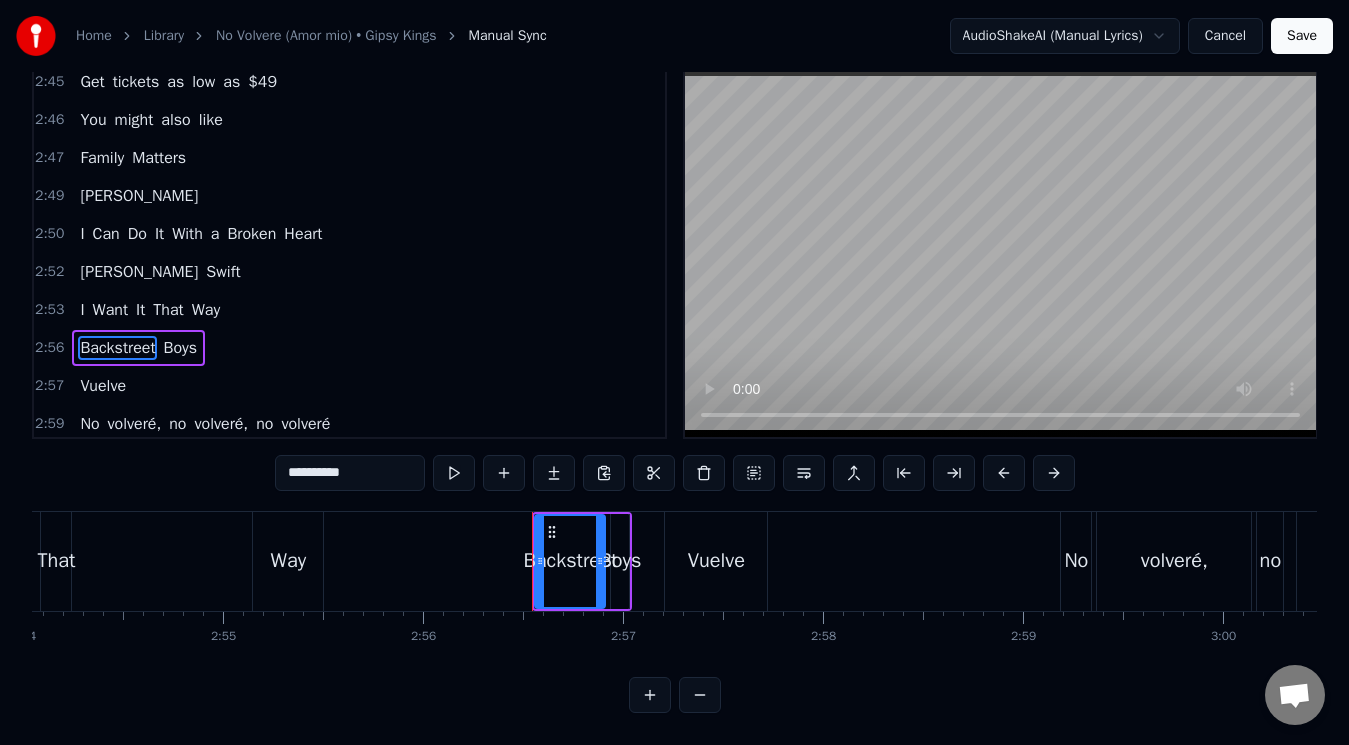 scroll, scrollTop: 0, scrollLeft: 35209, axis: horizontal 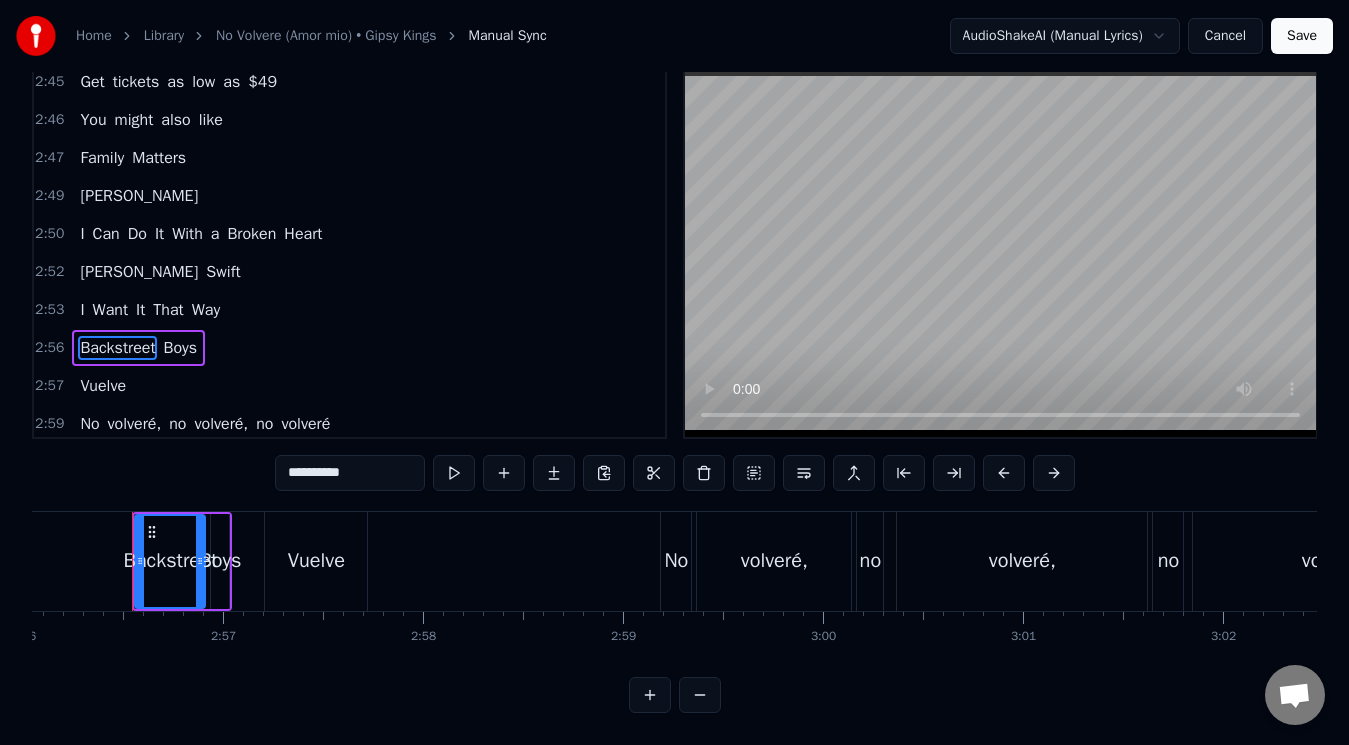 click on "Cancel" at bounding box center (1225, 36) 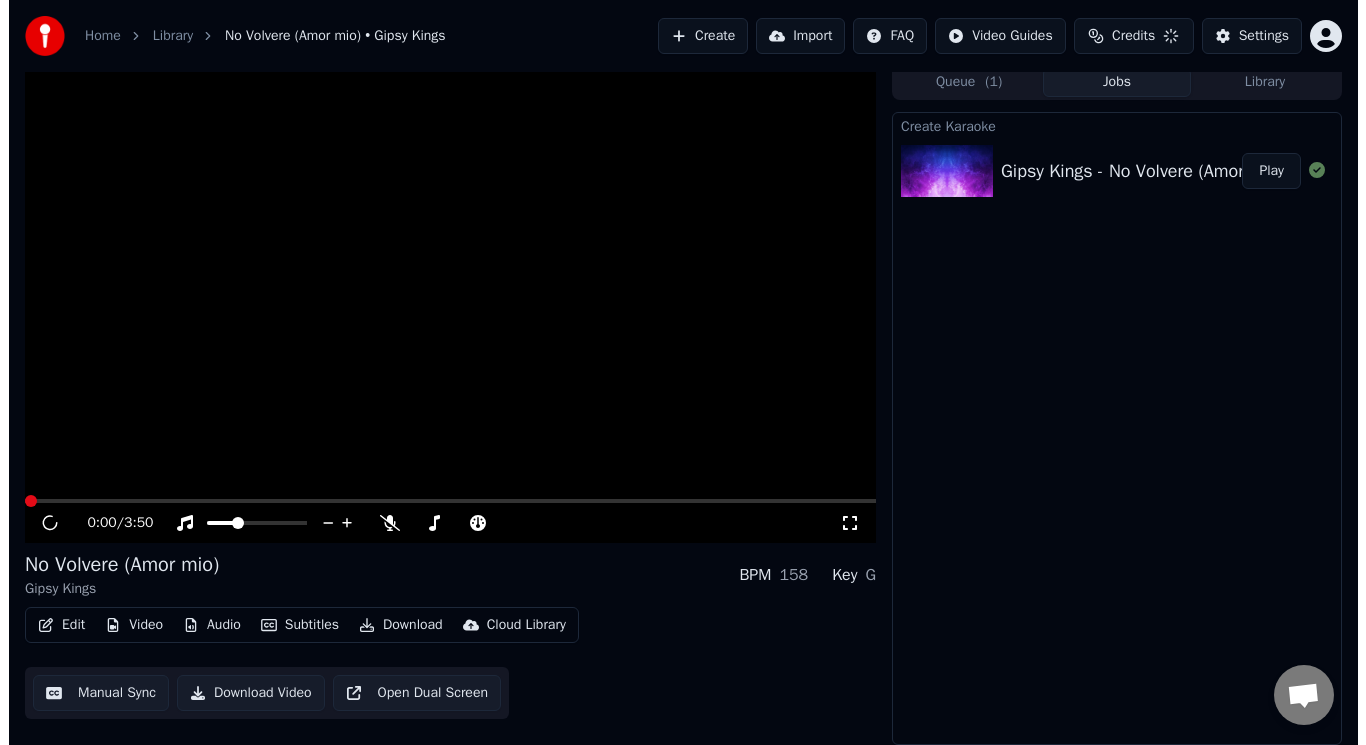 scroll, scrollTop: 8, scrollLeft: 0, axis: vertical 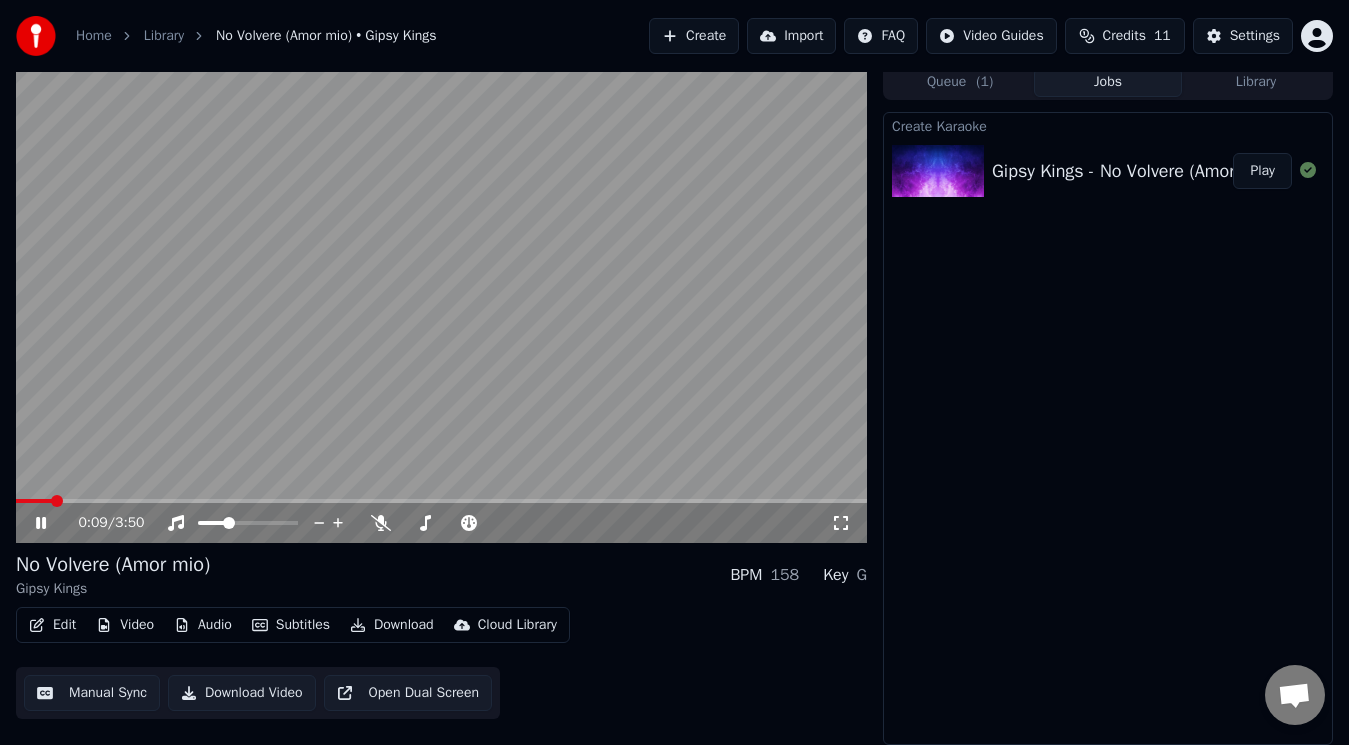 click on "Edit" at bounding box center (52, 625) 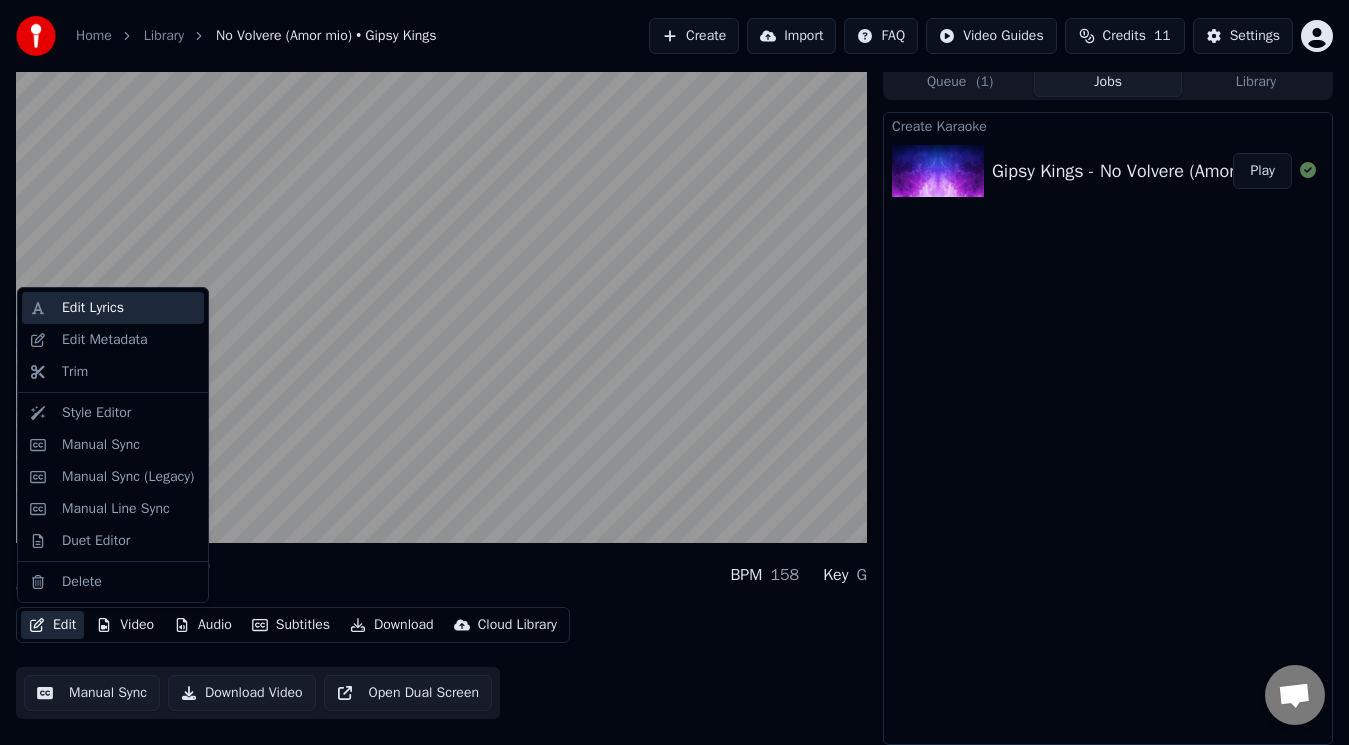 click on "Edit Lyrics" at bounding box center [93, 308] 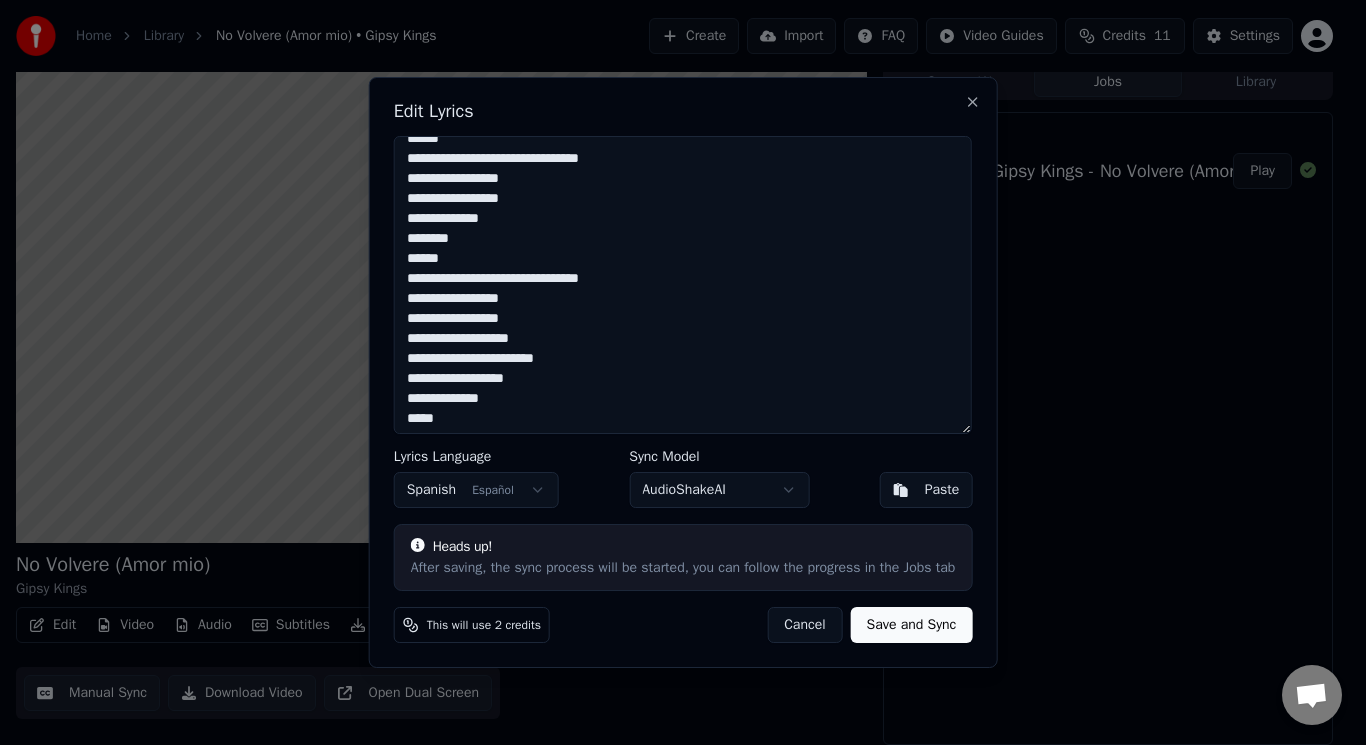 scroll, scrollTop: 300, scrollLeft: 0, axis: vertical 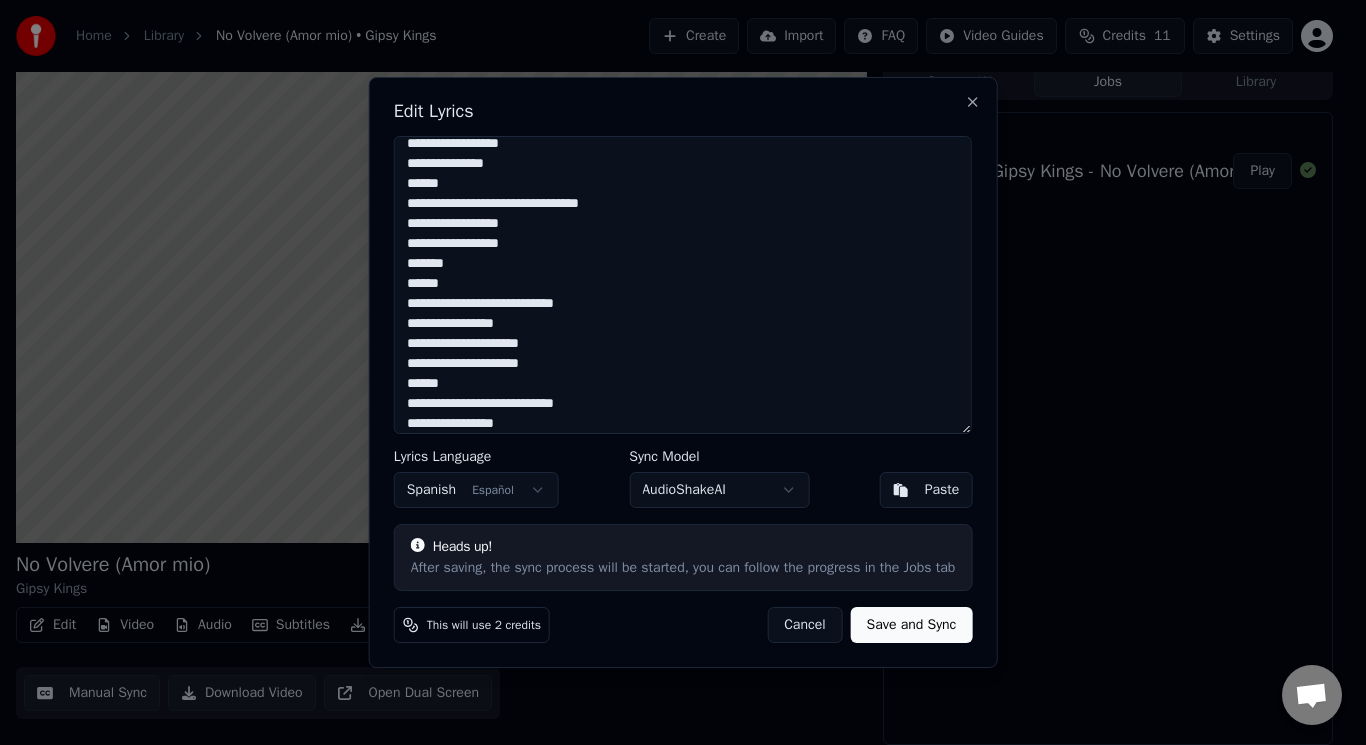 drag, startPoint x: 409, startPoint y: 333, endPoint x: 562, endPoint y: 168, distance: 225.02 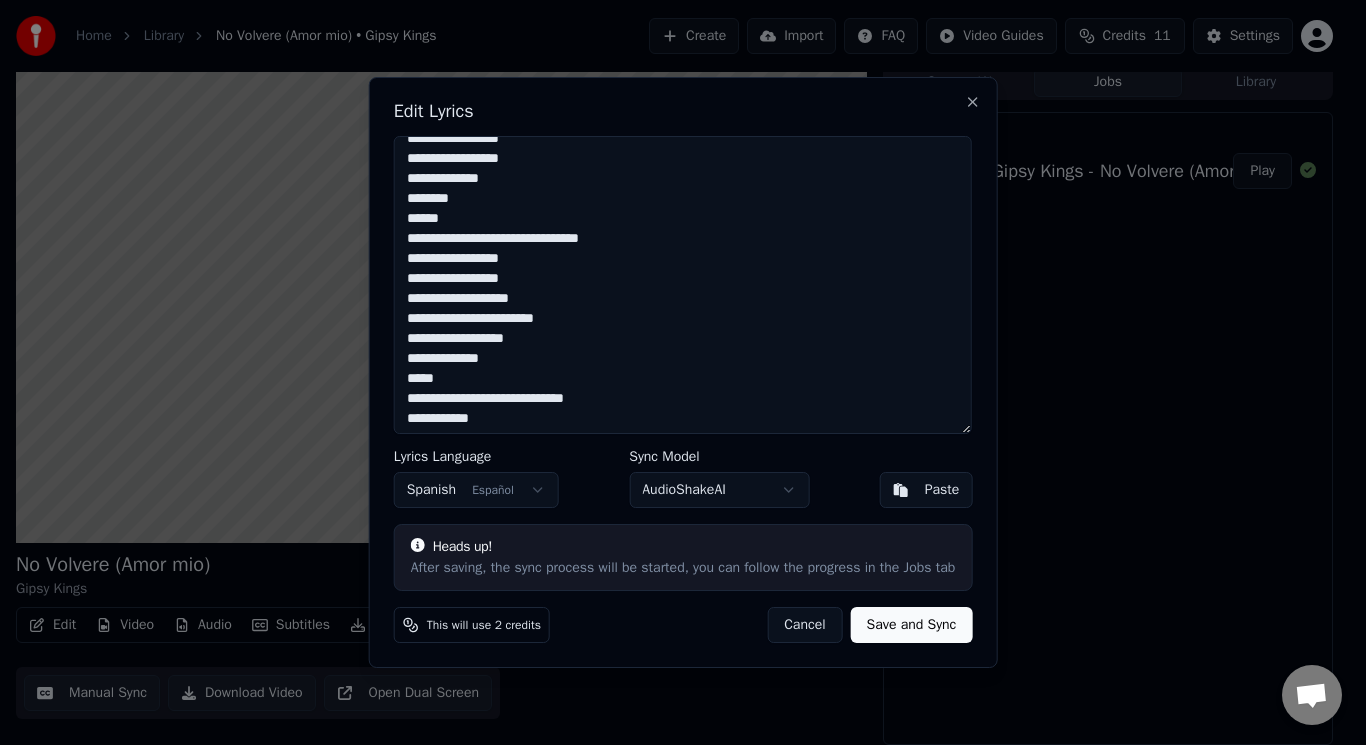 scroll, scrollTop: 330, scrollLeft: 0, axis: vertical 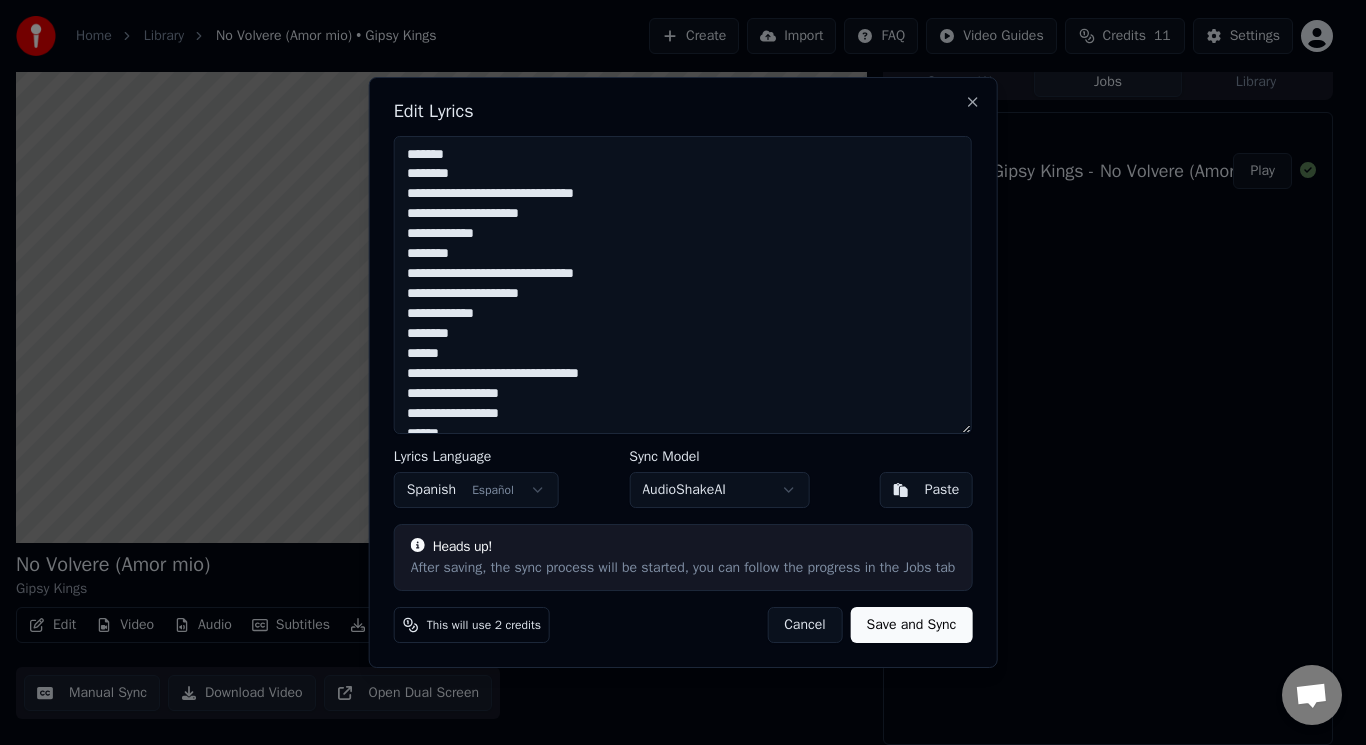 type on "**********" 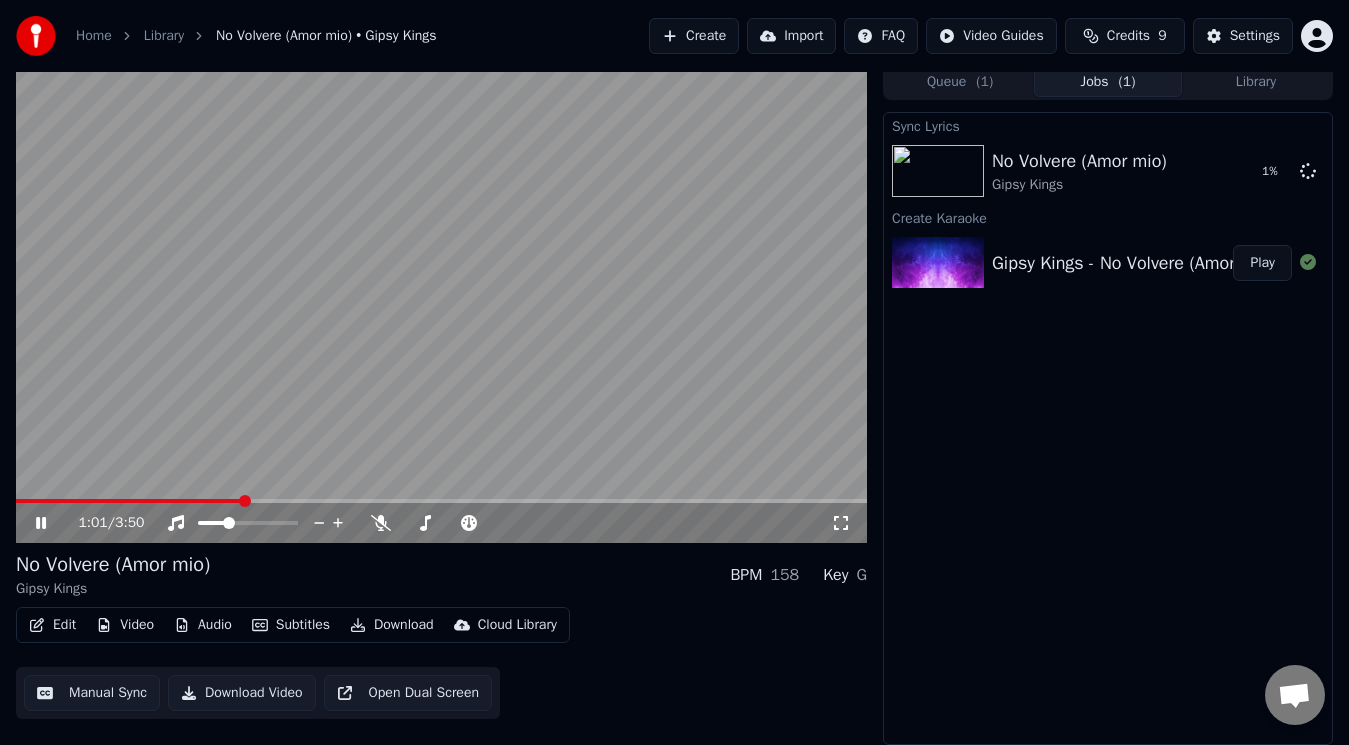 click at bounding box center (441, 501) 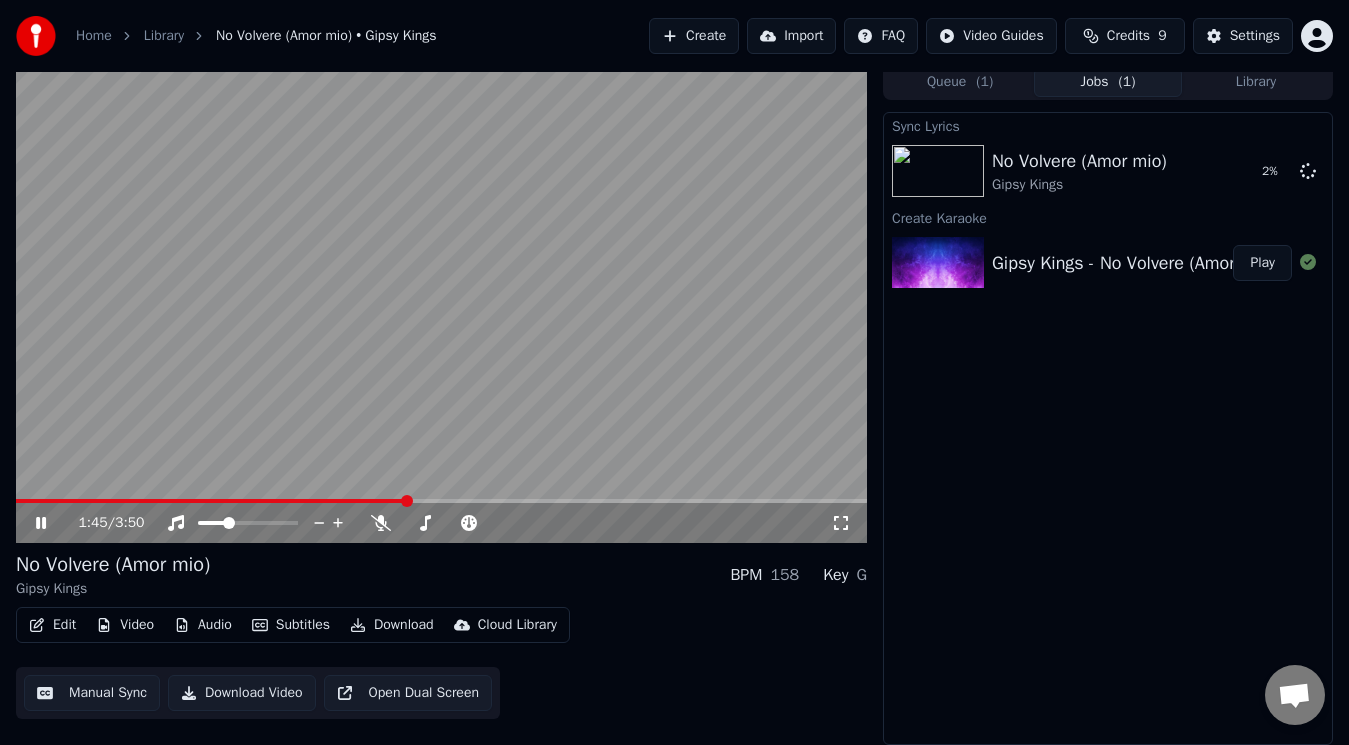 click on "1:45  /  3:50" at bounding box center (441, 523) 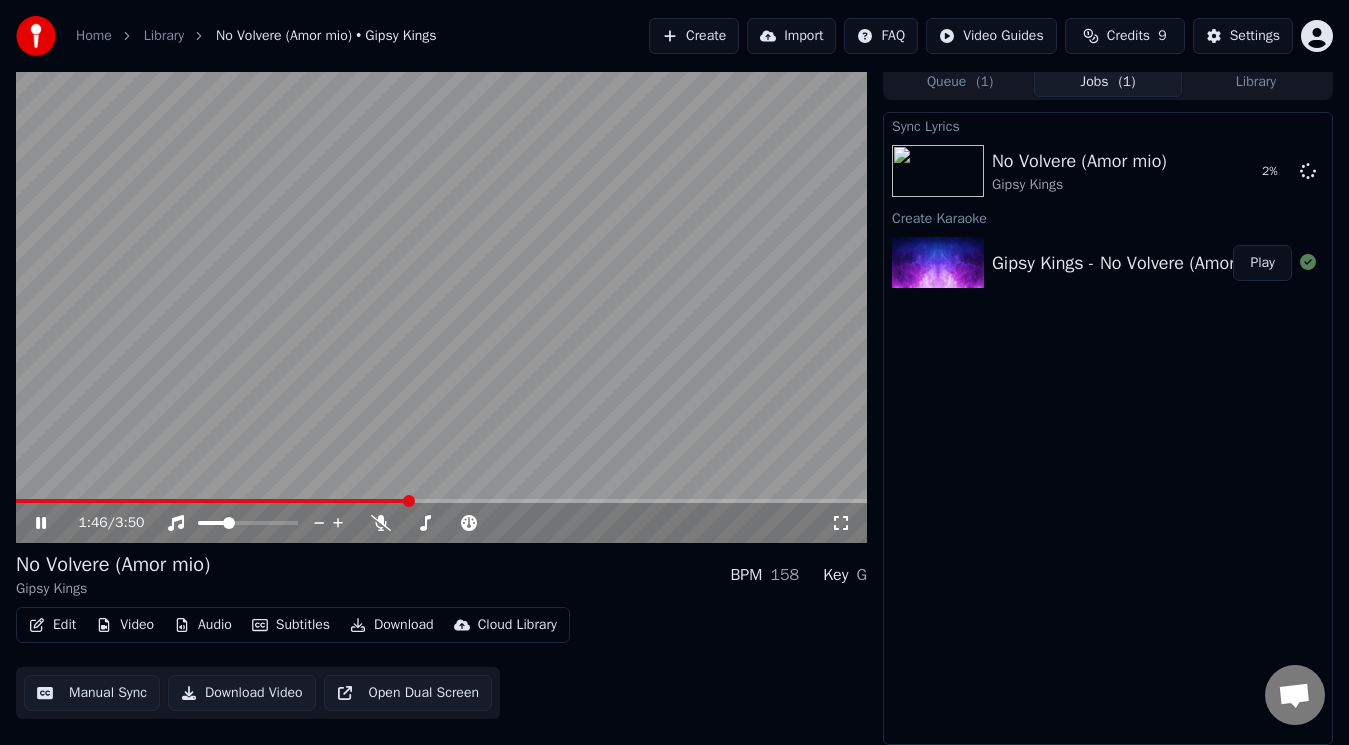 click at bounding box center [441, 501] 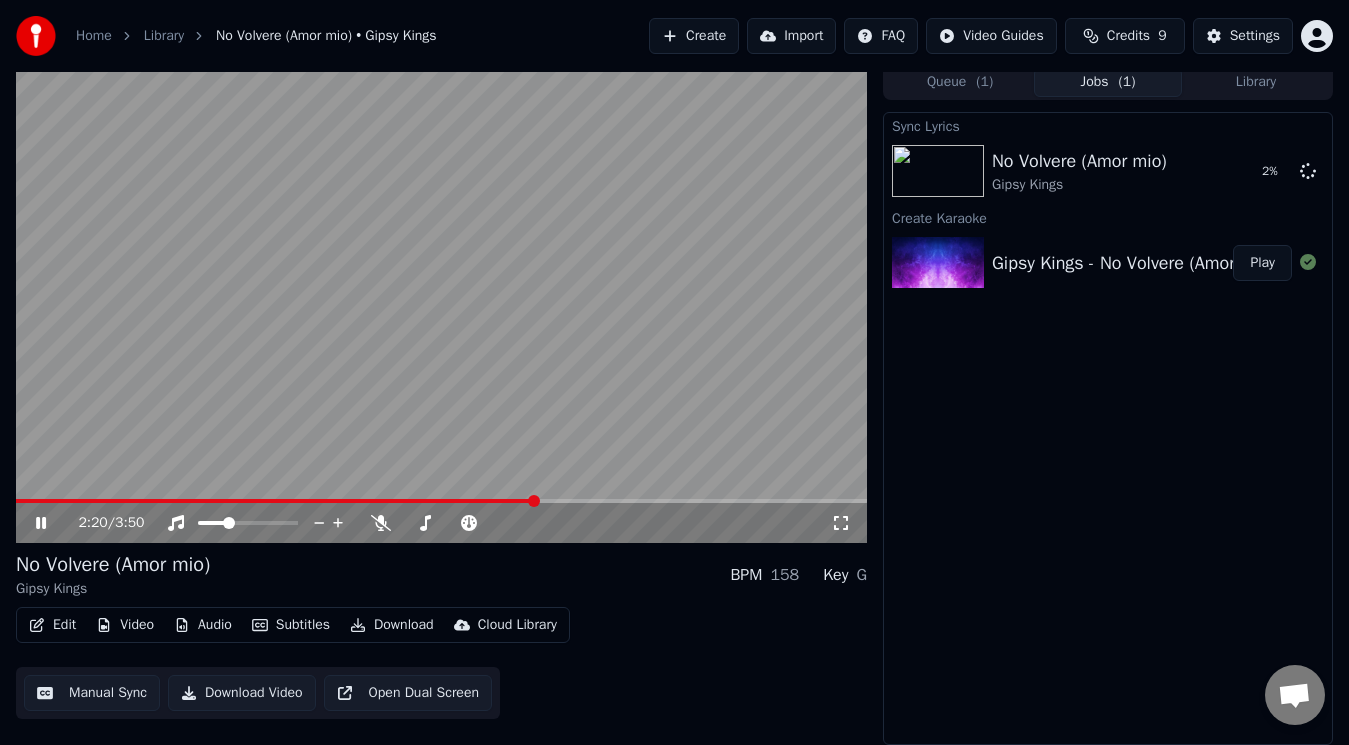 click at bounding box center [441, 501] 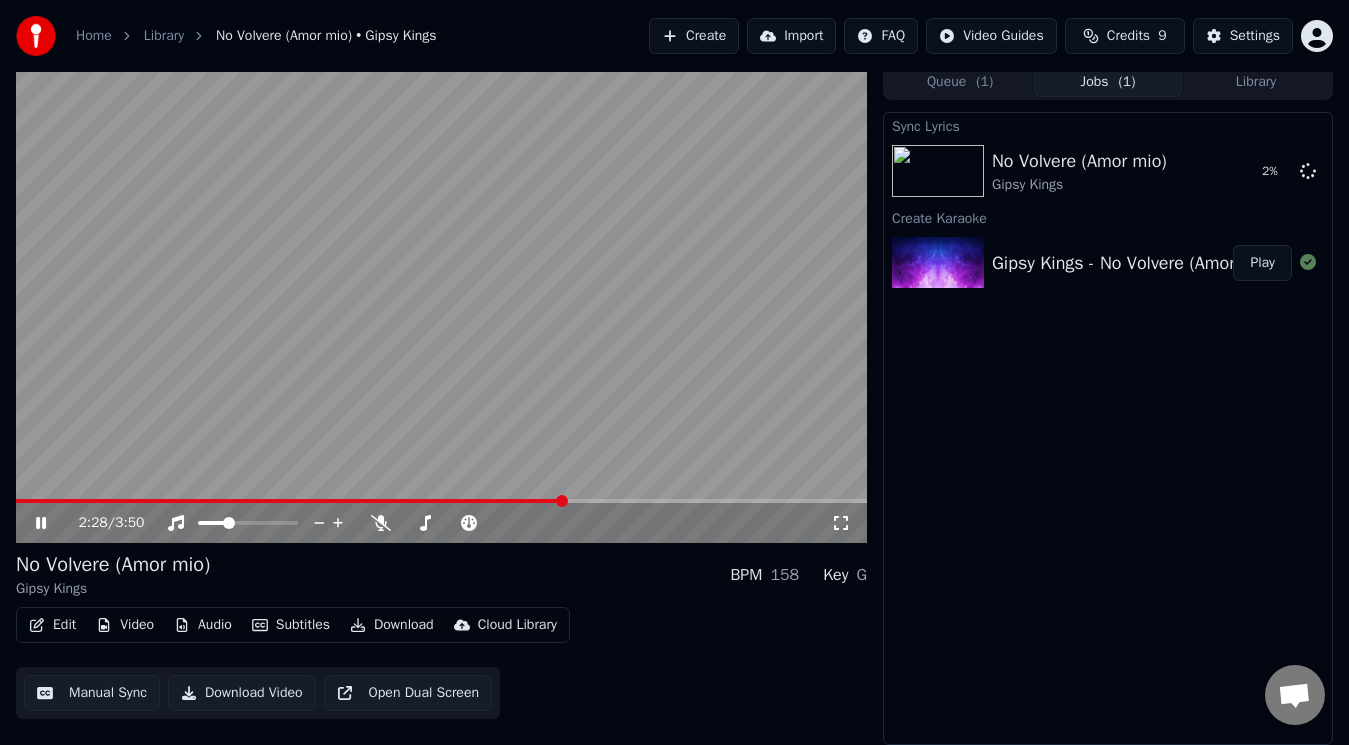 click at bounding box center (441, 501) 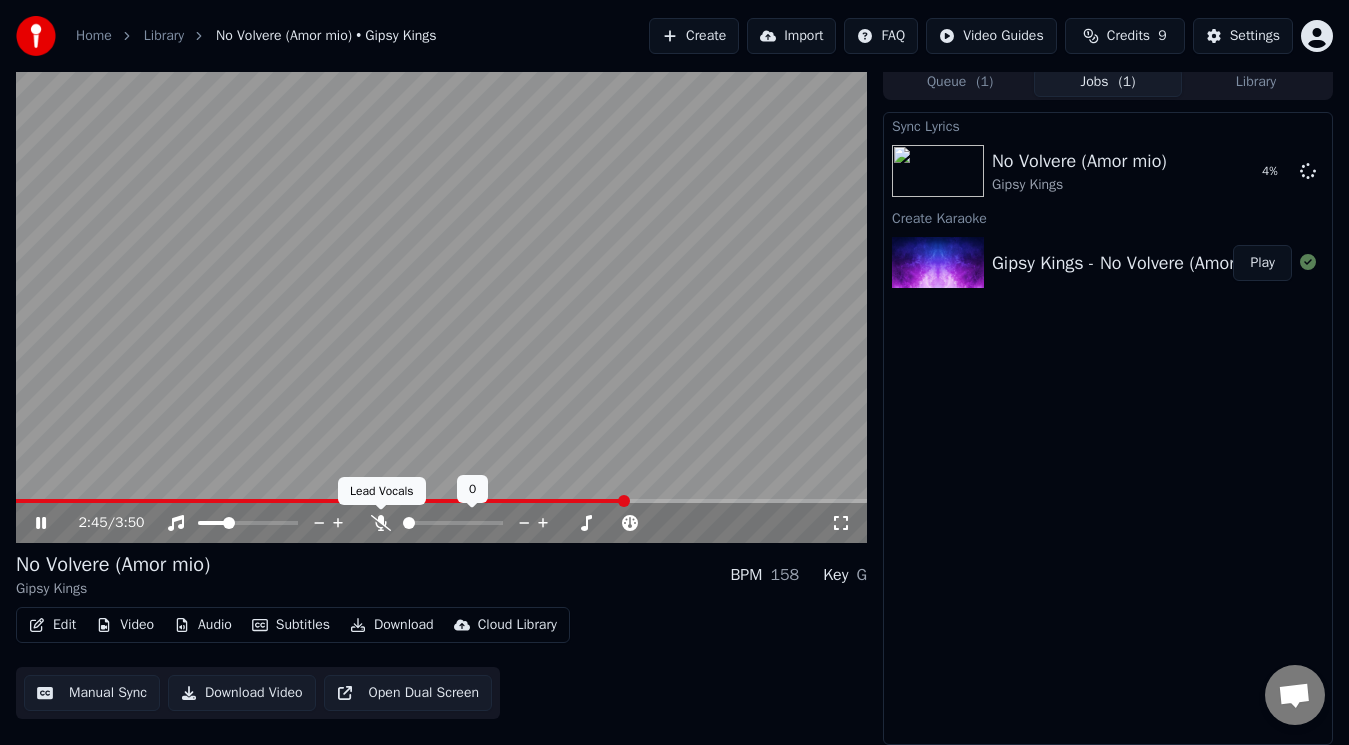 click 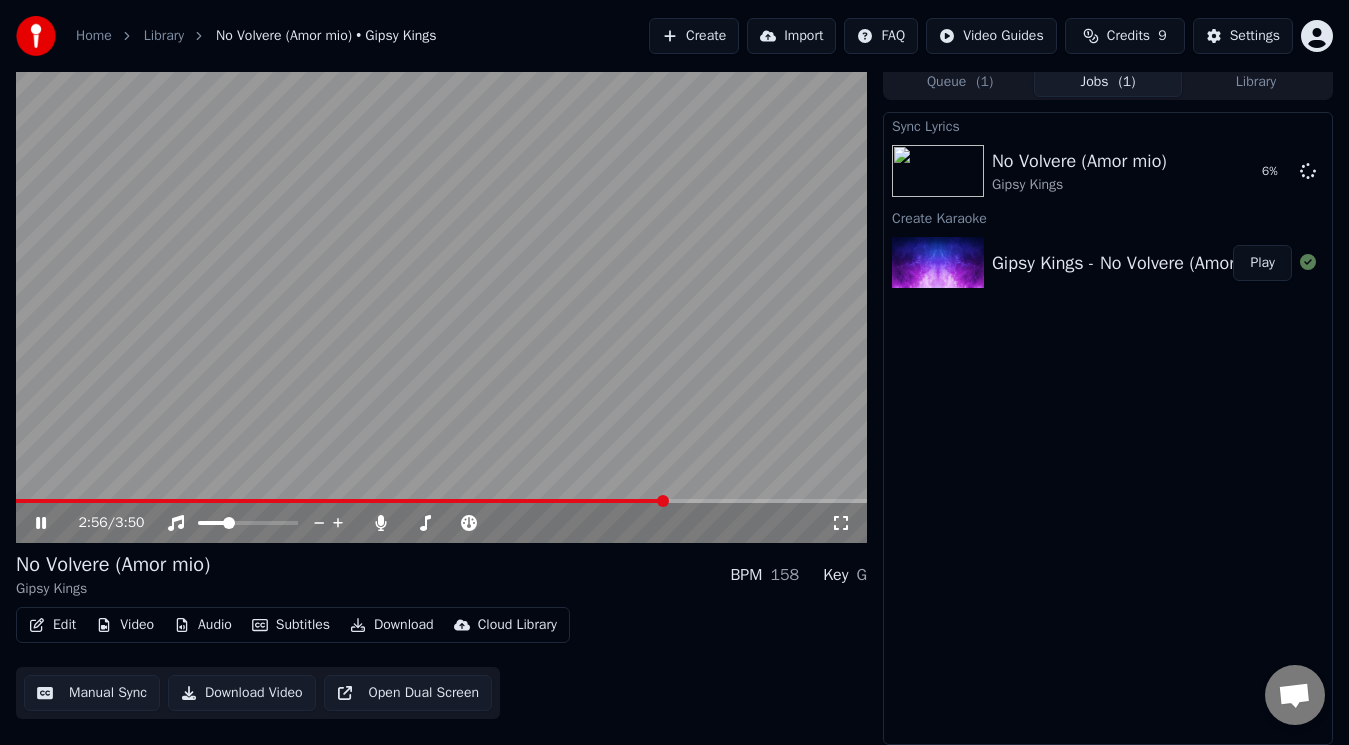 click on "Manual Sync" at bounding box center [92, 693] 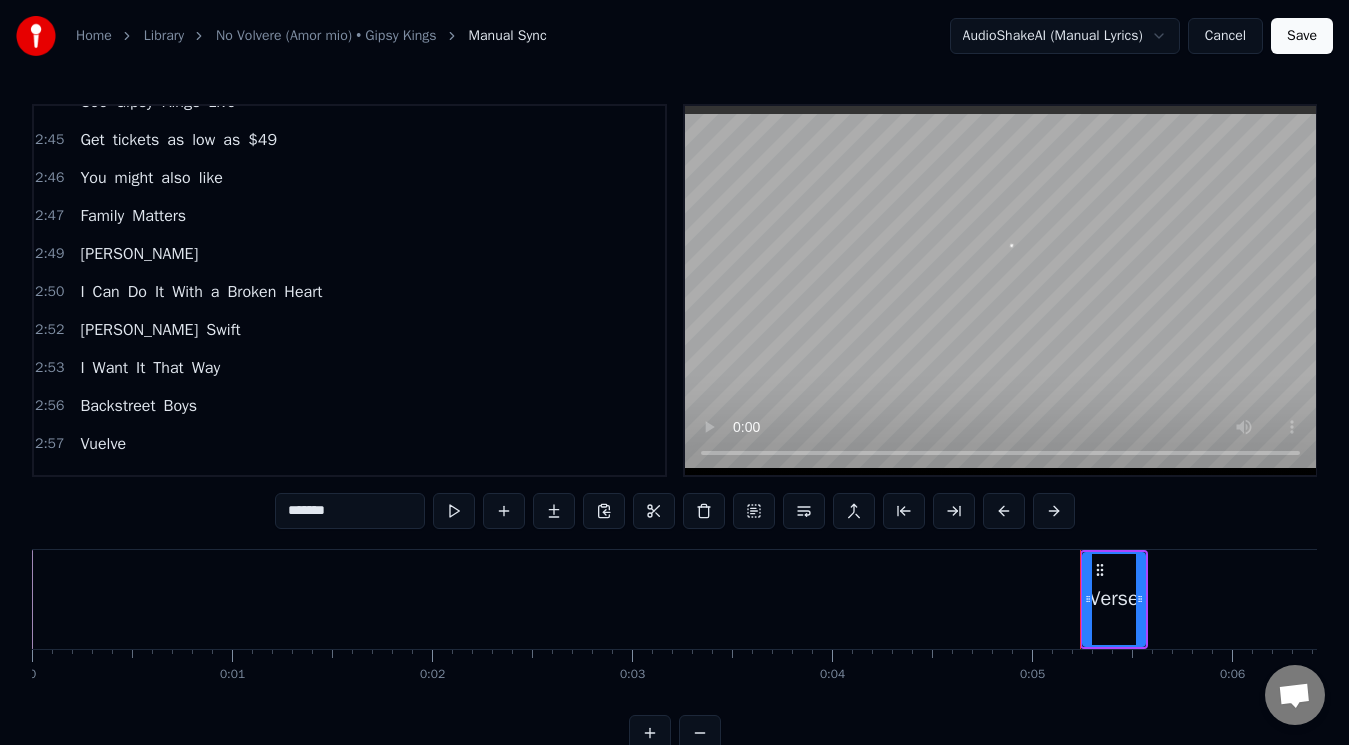scroll, scrollTop: 900, scrollLeft: 0, axis: vertical 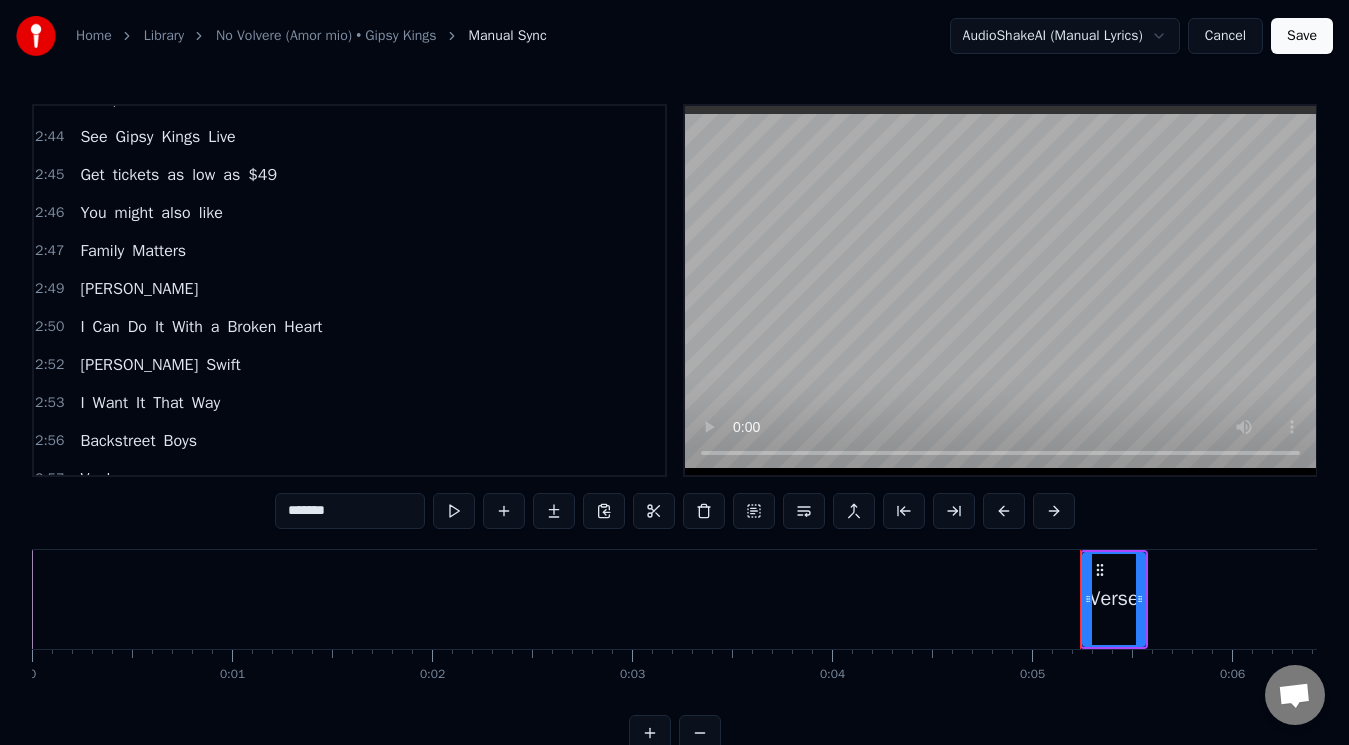 click on "You might also like" at bounding box center [151, 213] 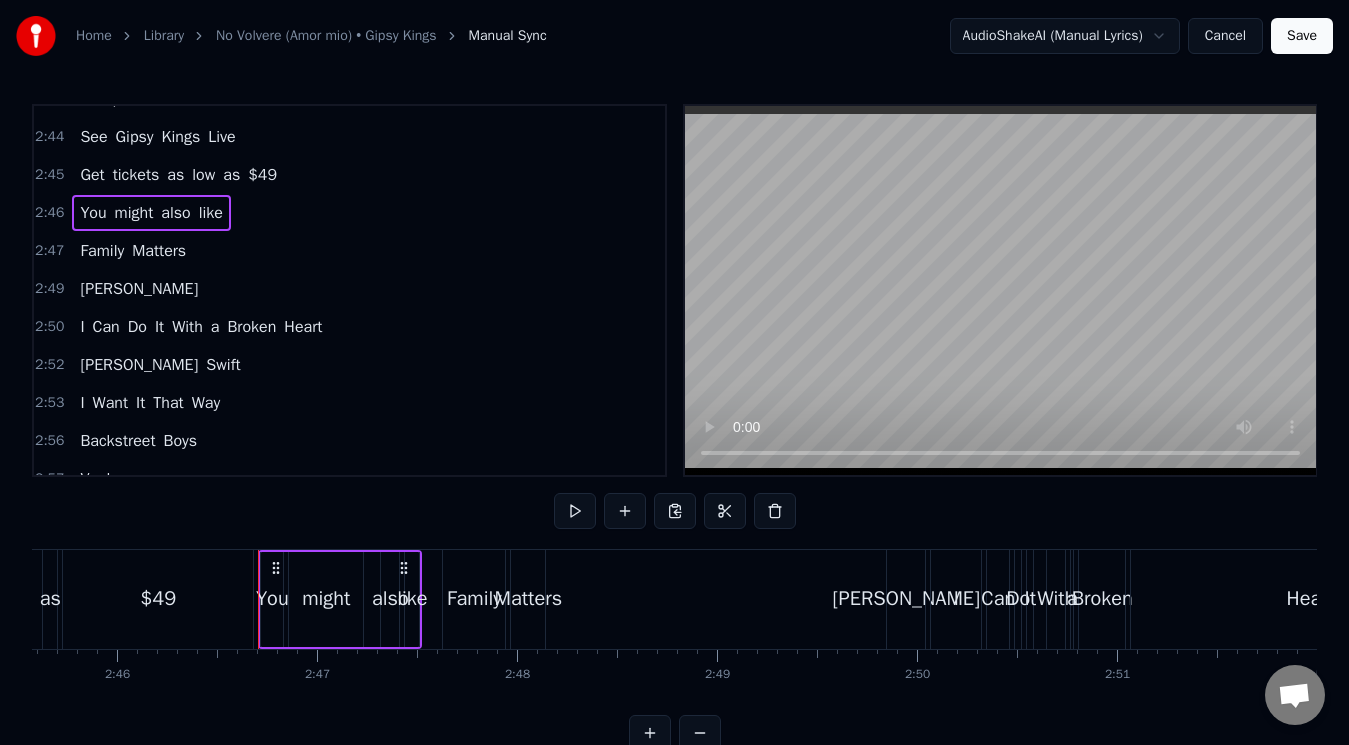 scroll, scrollTop: 0, scrollLeft: 33241, axis: horizontal 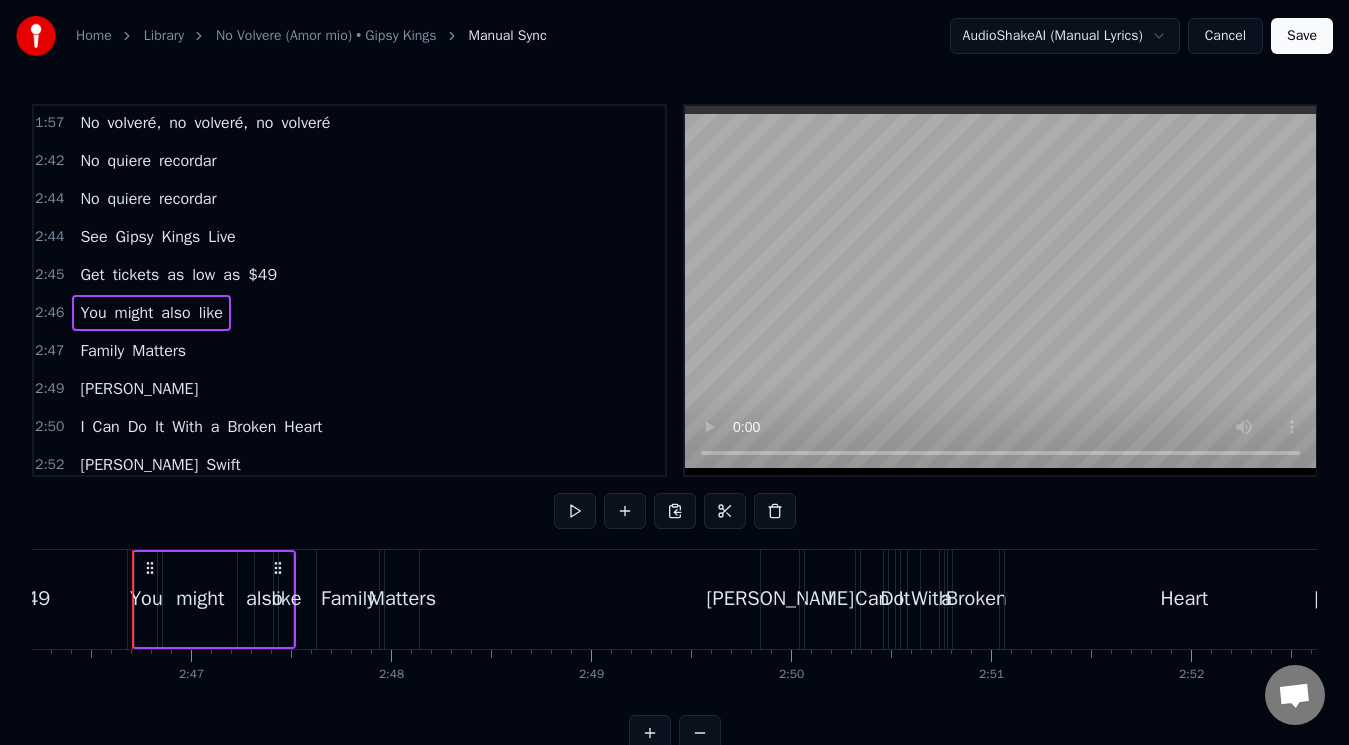 click on "Kings" at bounding box center [181, 237] 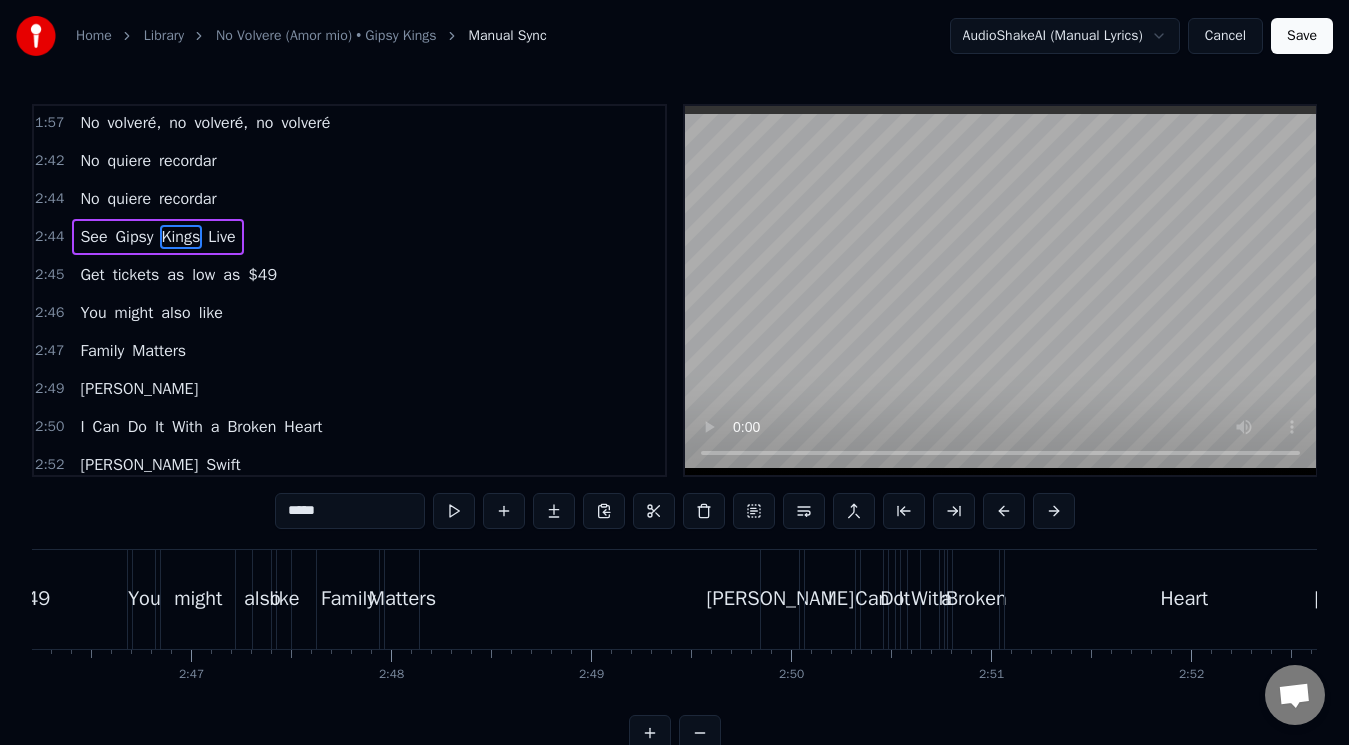 scroll, scrollTop: 746, scrollLeft: 0, axis: vertical 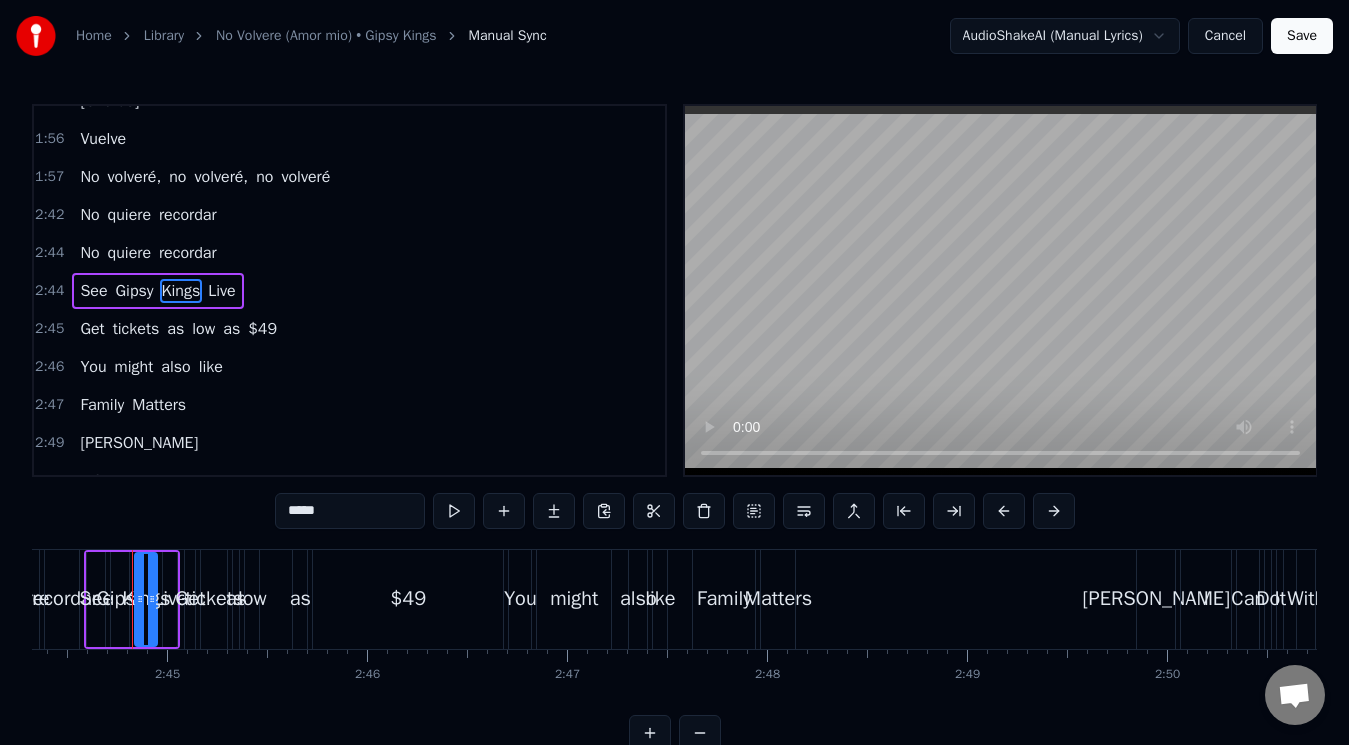 click on "2:44 See Gipsy Kings Live" at bounding box center (349, 291) 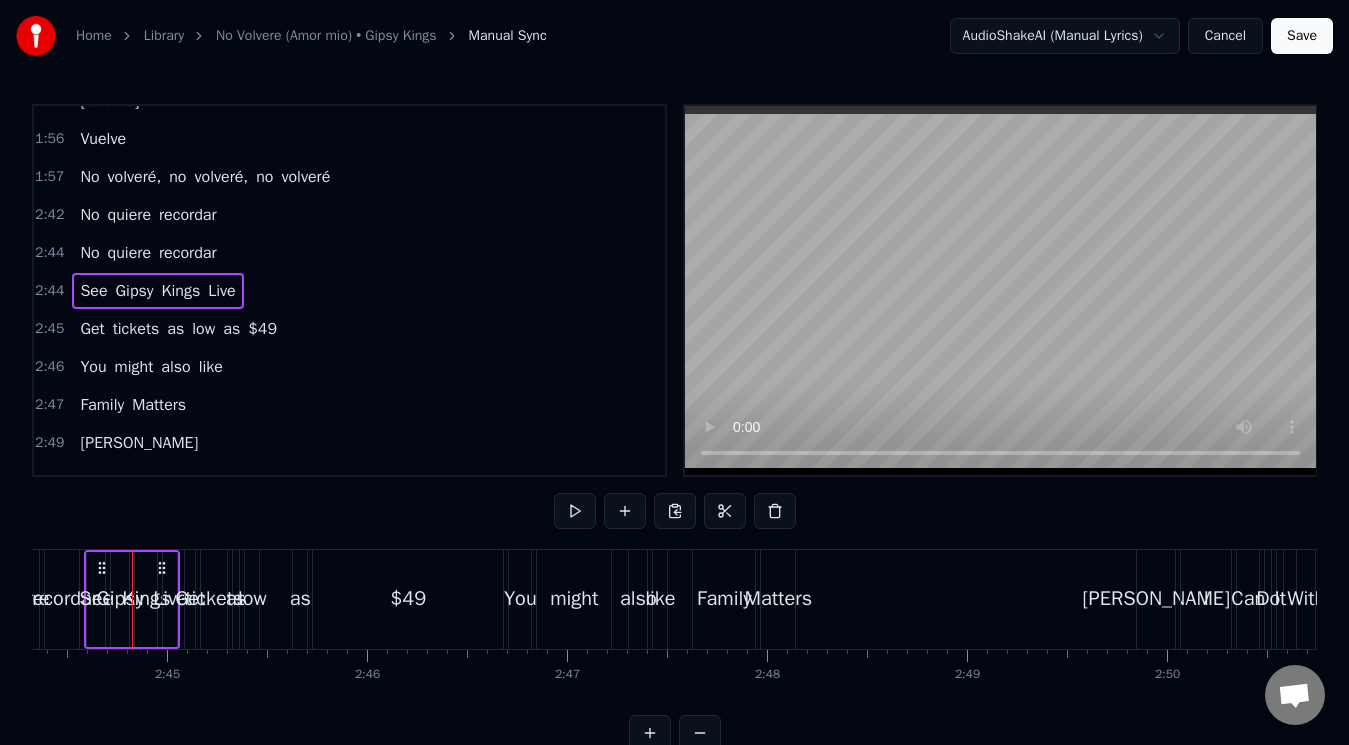 scroll, scrollTop: 0, scrollLeft: 32817, axis: horizontal 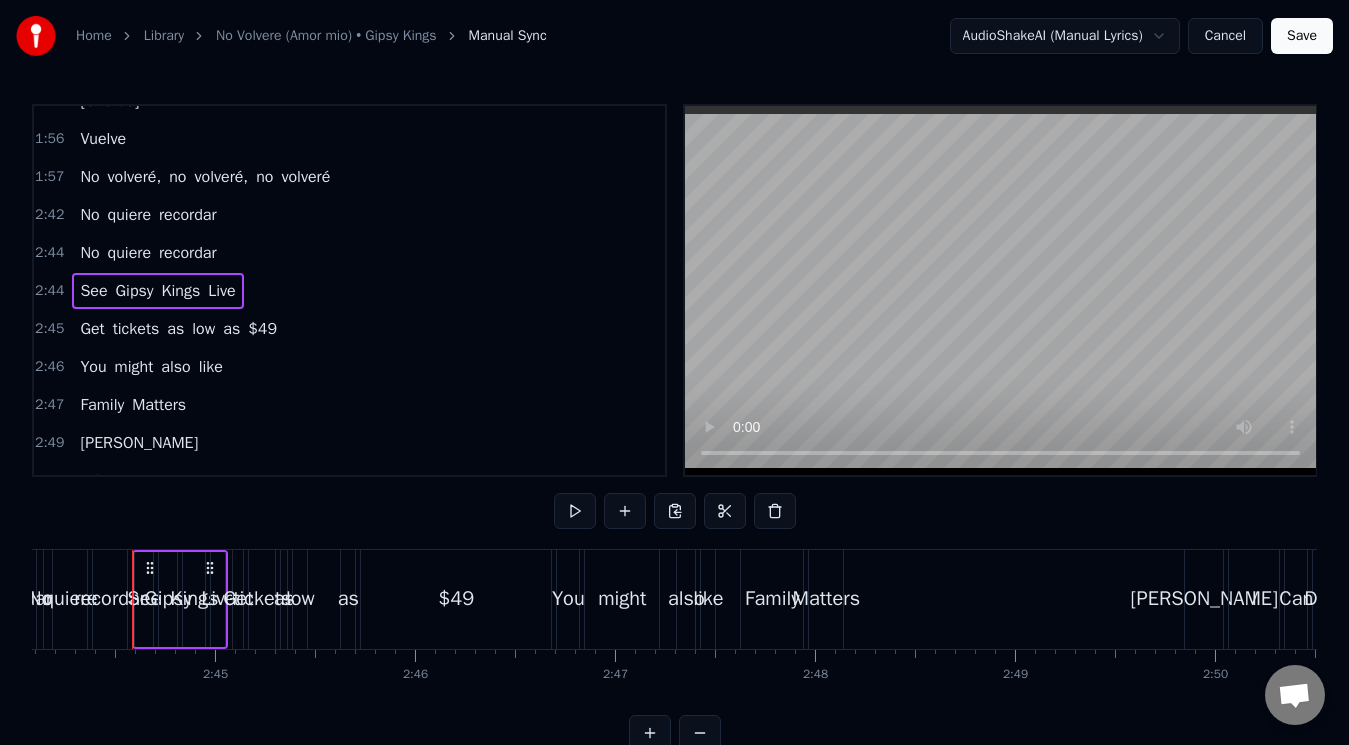 click on "2:44" at bounding box center [49, 291] 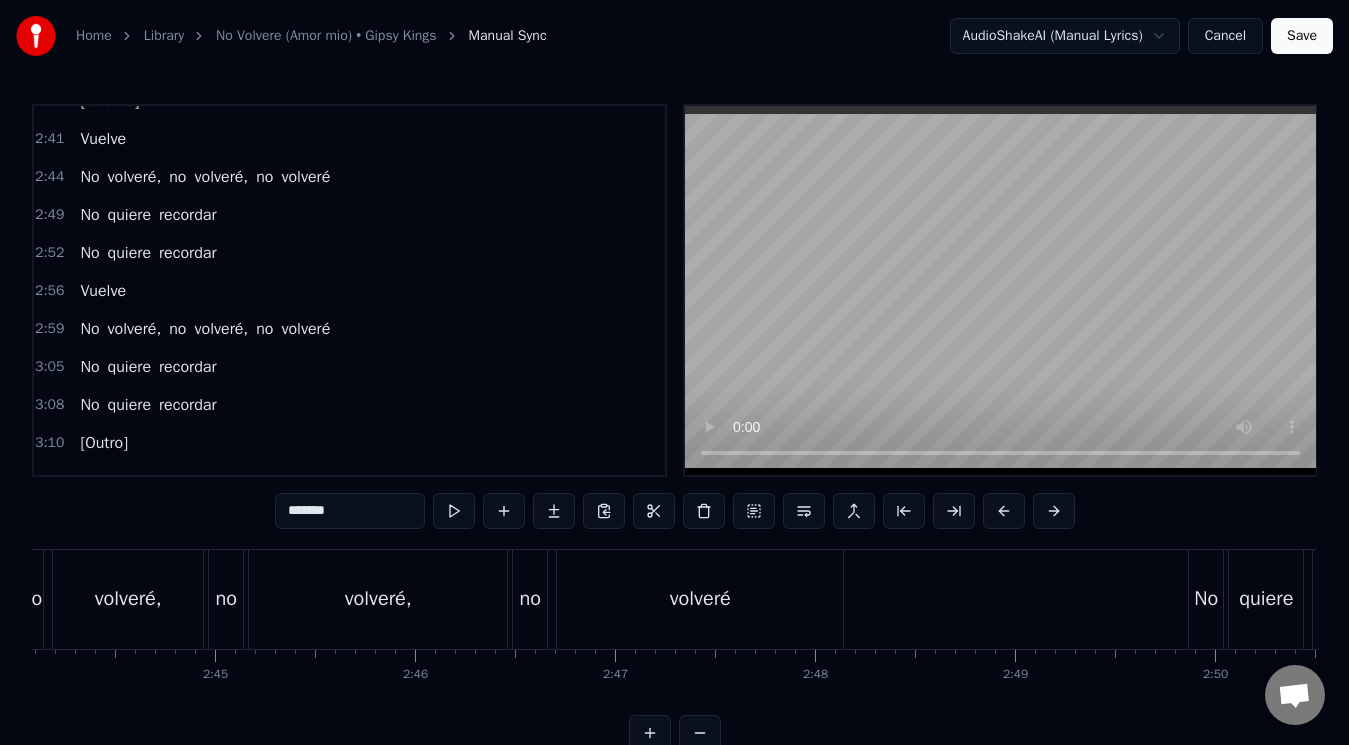 scroll, scrollTop: 713, scrollLeft: 0, axis: vertical 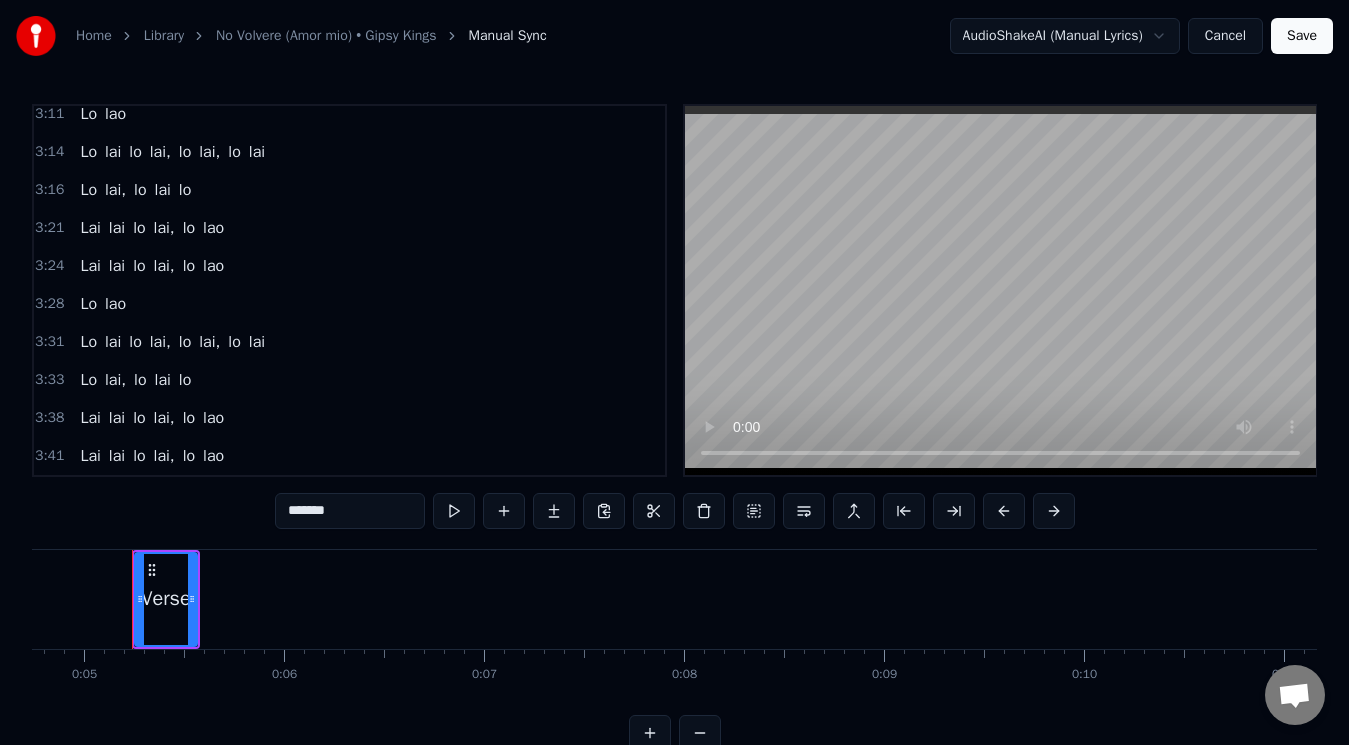 click on "Save" at bounding box center [1302, 36] 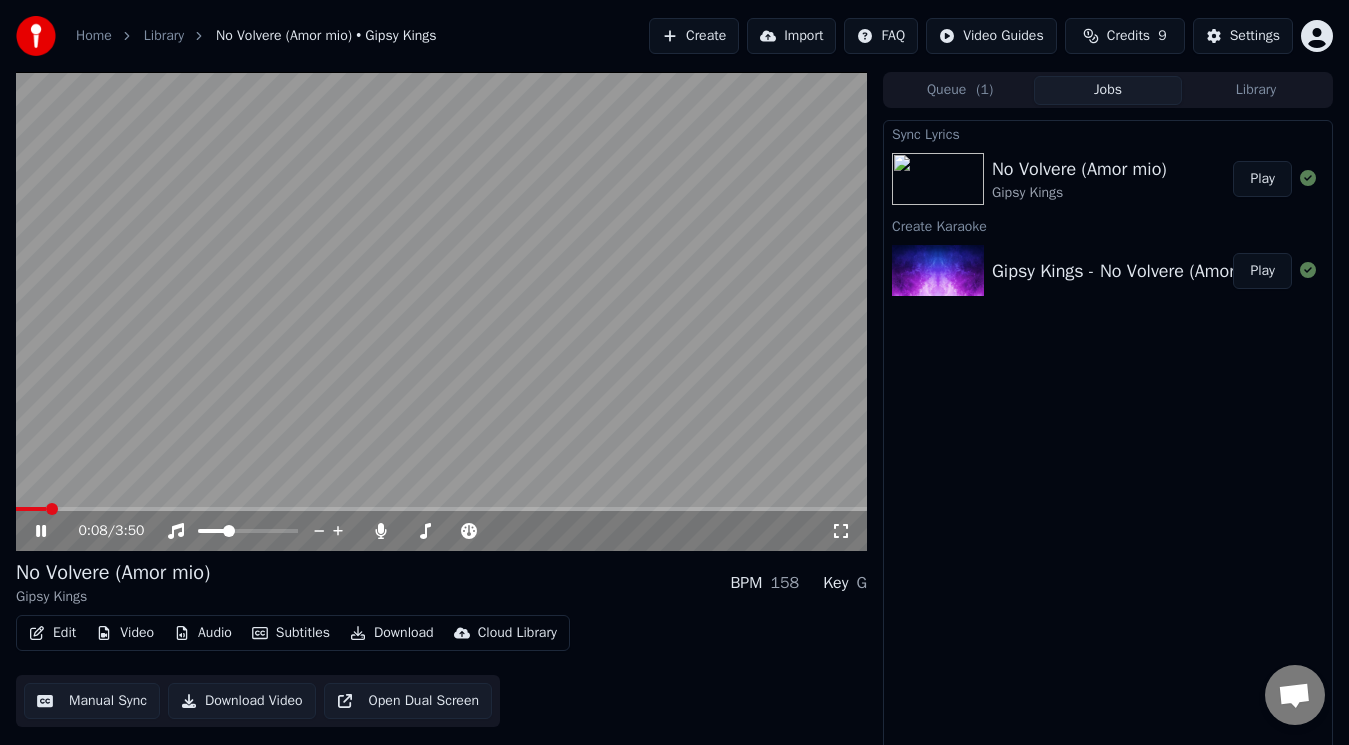 click at bounding box center [441, 509] 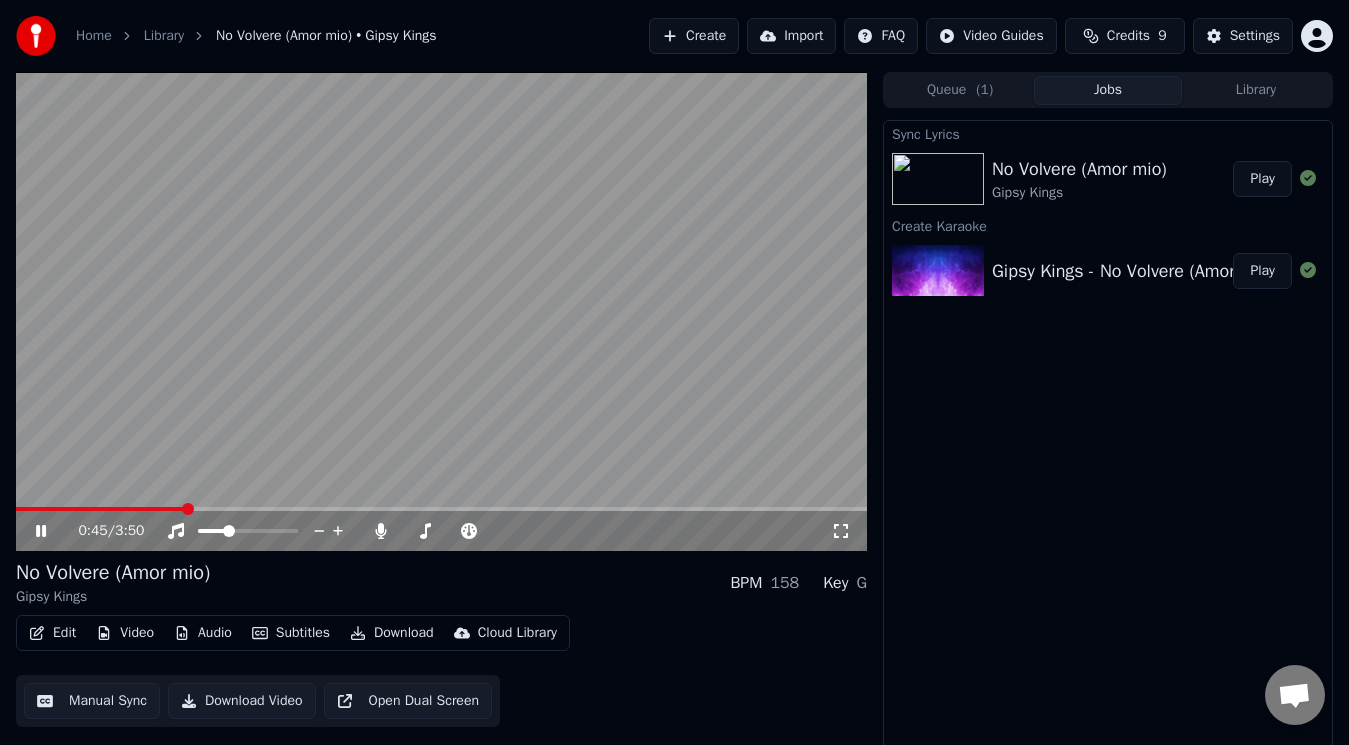 click at bounding box center [441, 509] 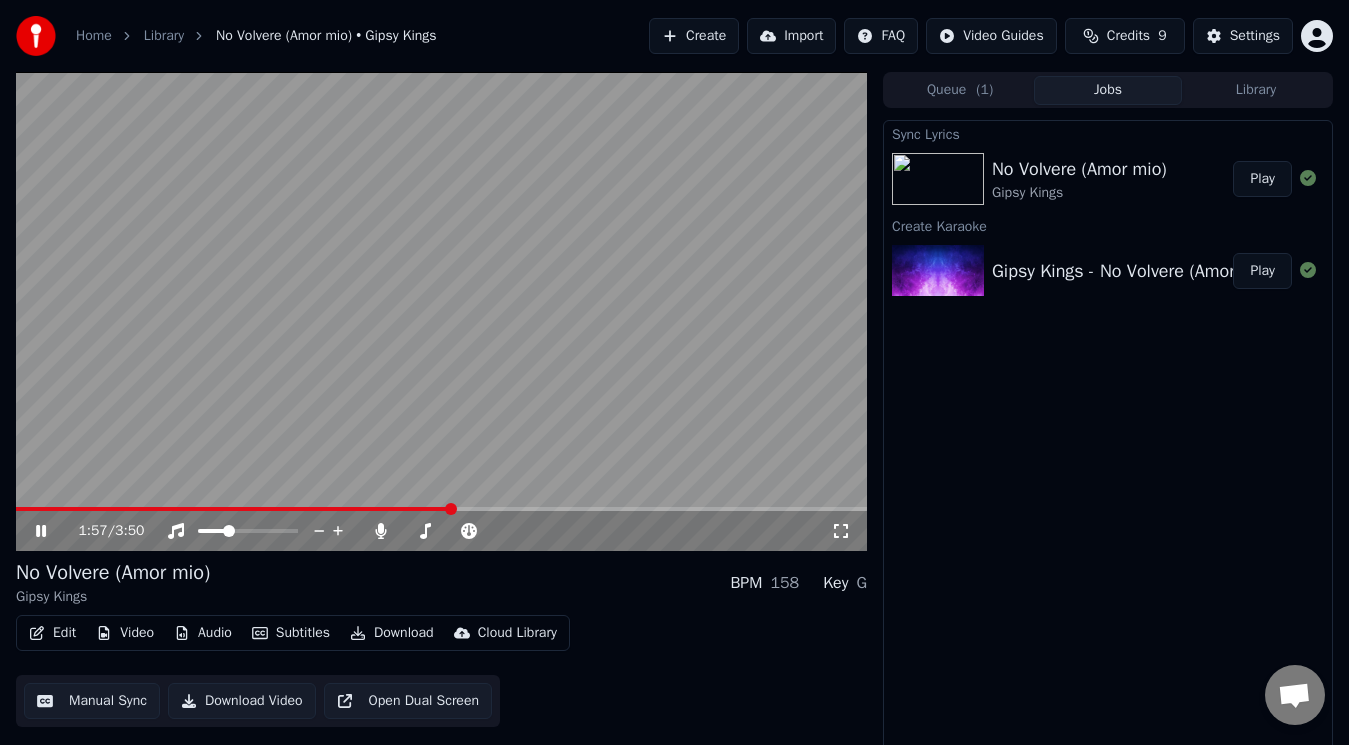 click at bounding box center (441, 509) 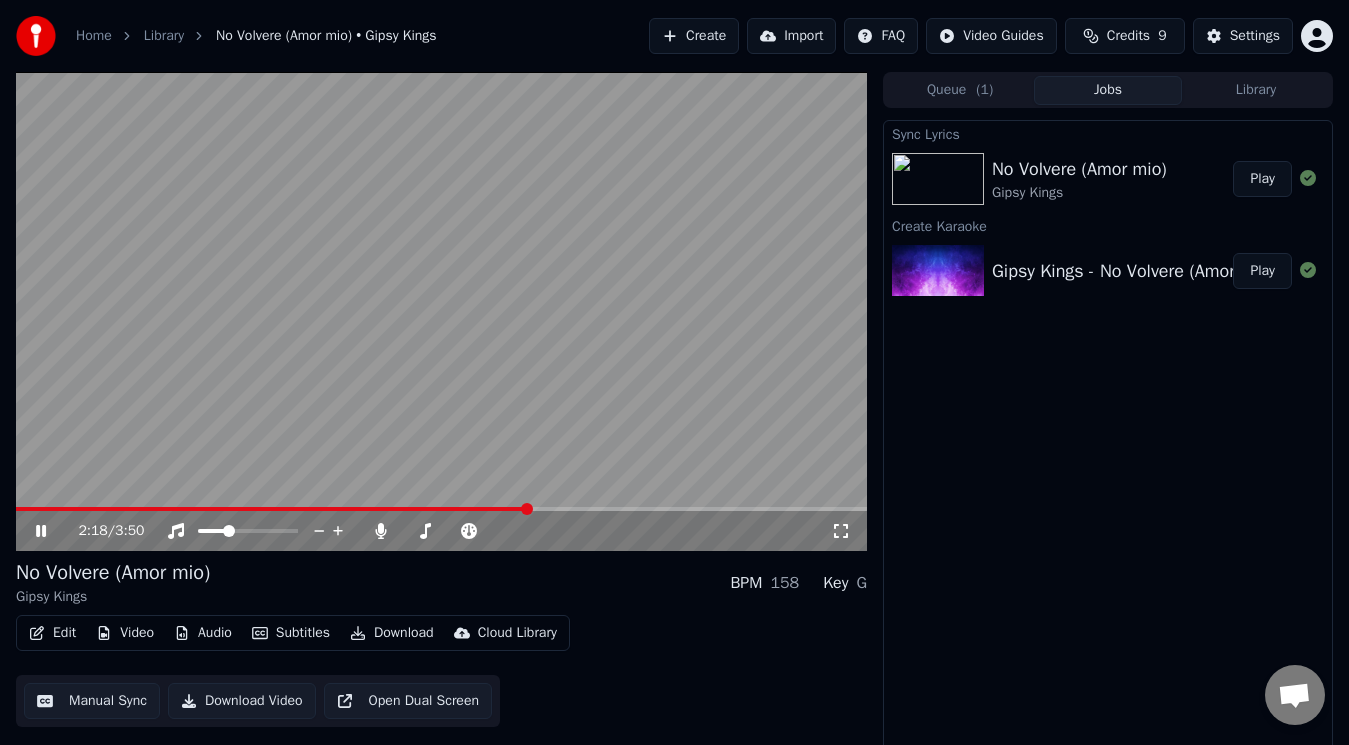 click at bounding box center (441, 509) 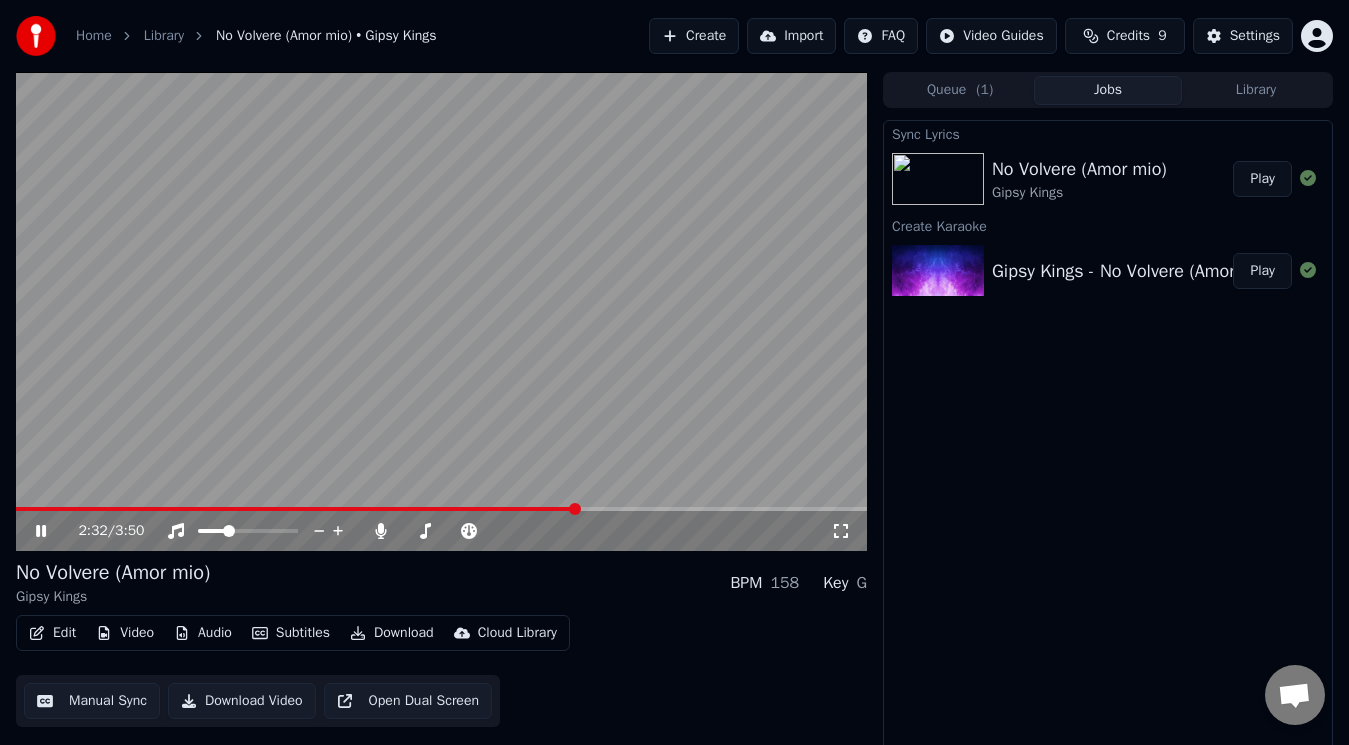 click at bounding box center (441, 509) 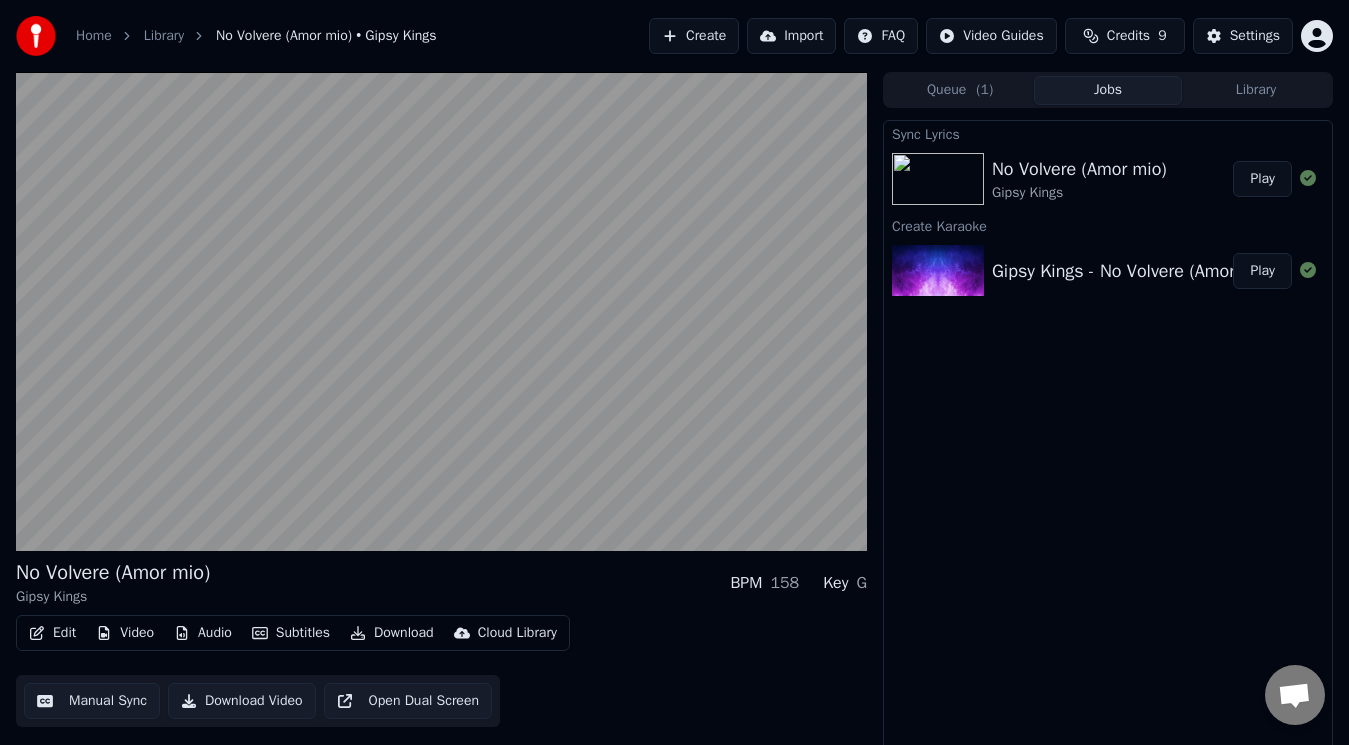 click on "Subtitles" at bounding box center (291, 633) 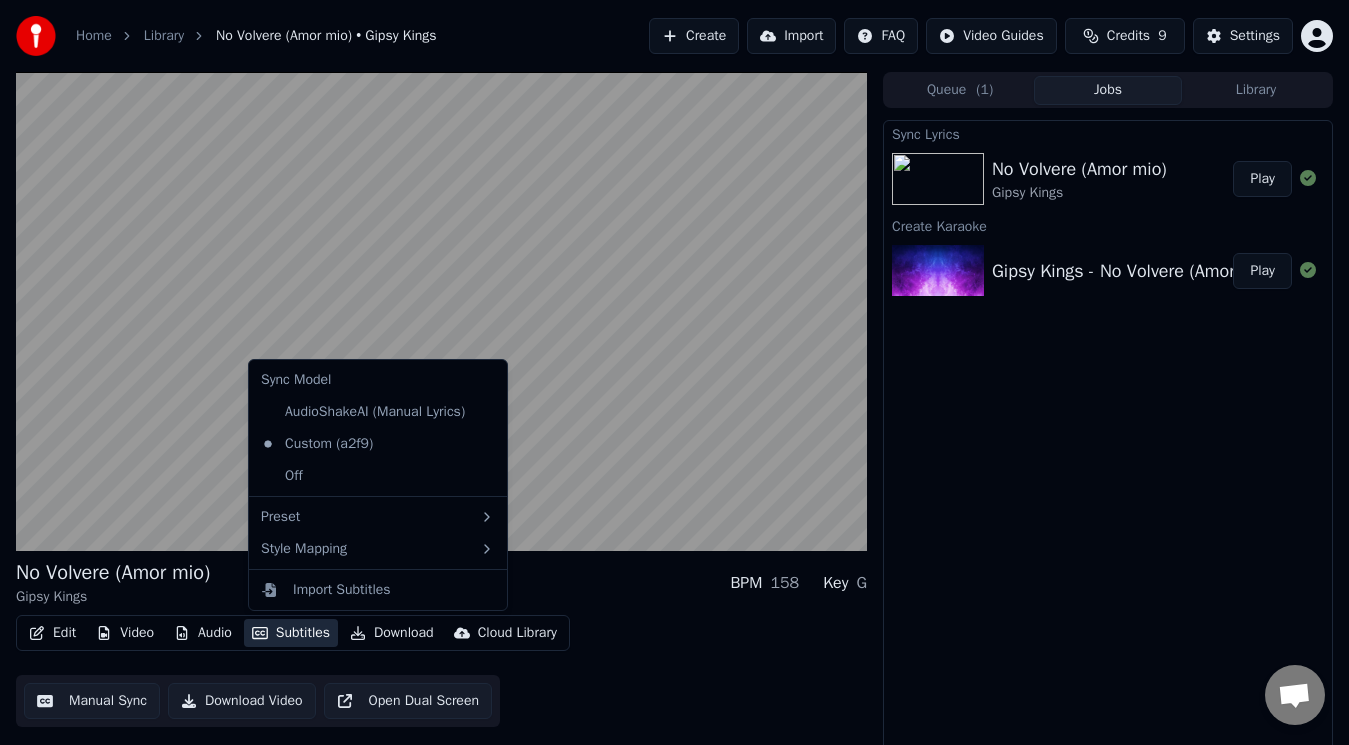 click on "Sync Model" at bounding box center (378, 380) 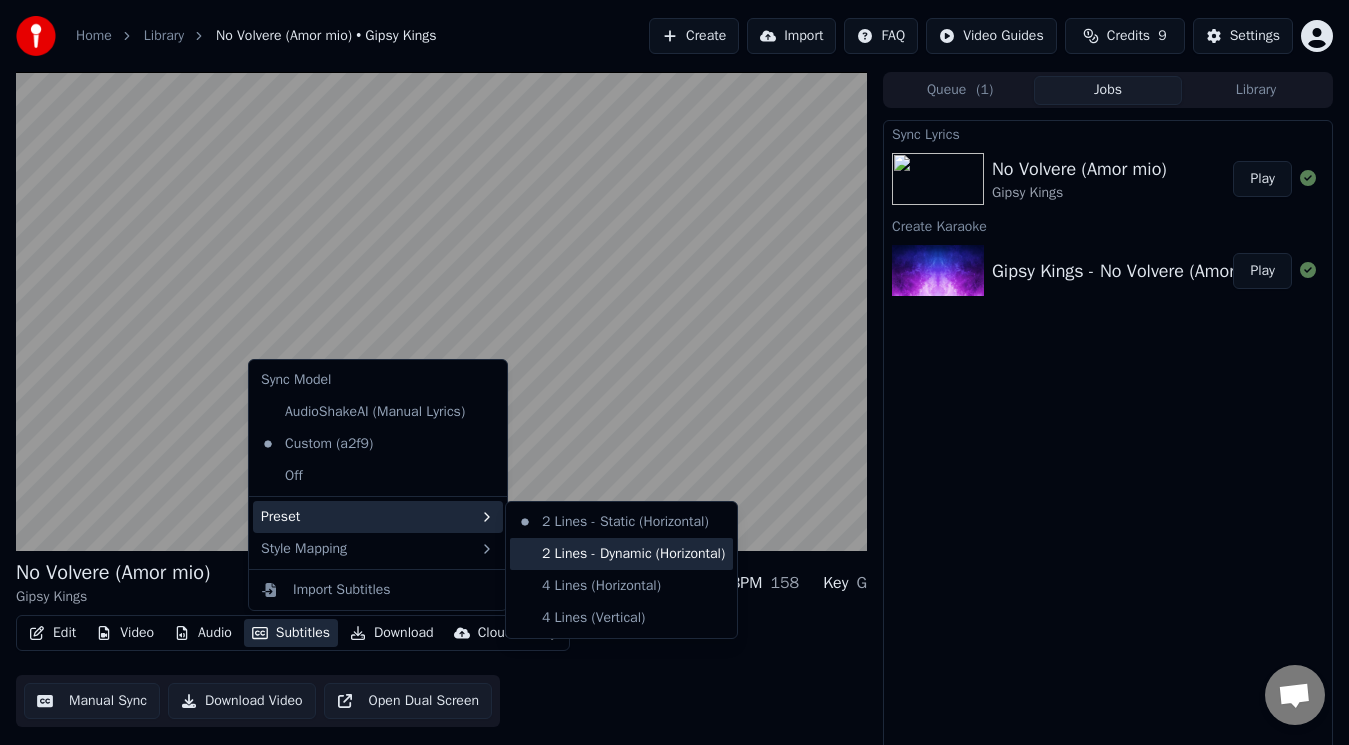 click on "2 Lines - Dynamic (Horizontal)" at bounding box center [621, 554] 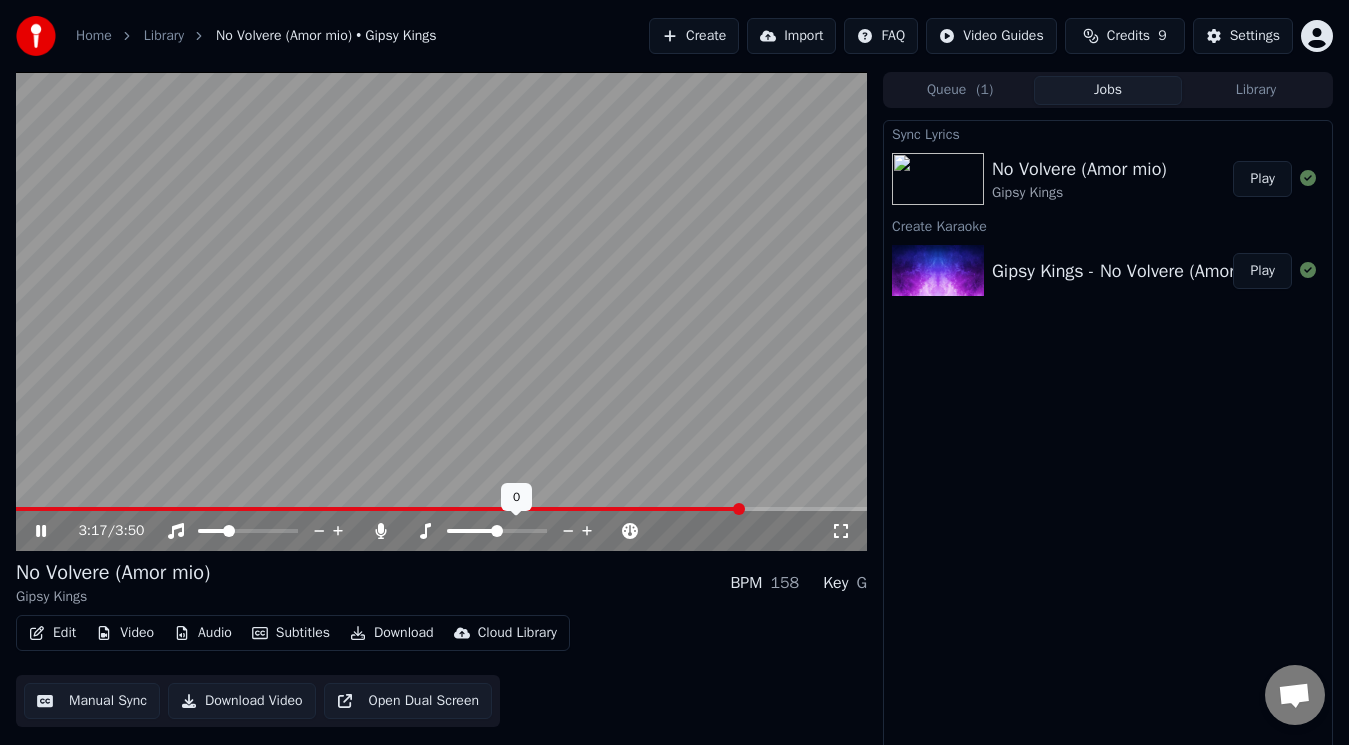 click 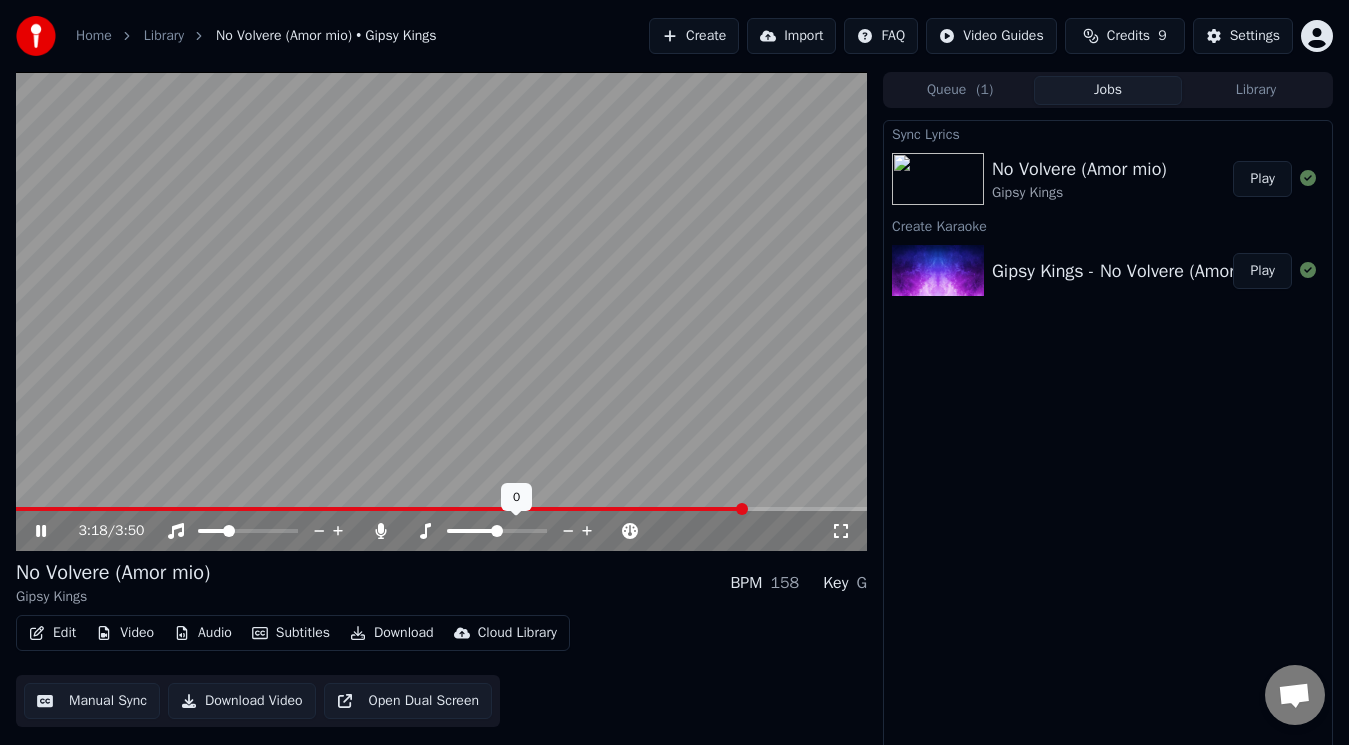 click 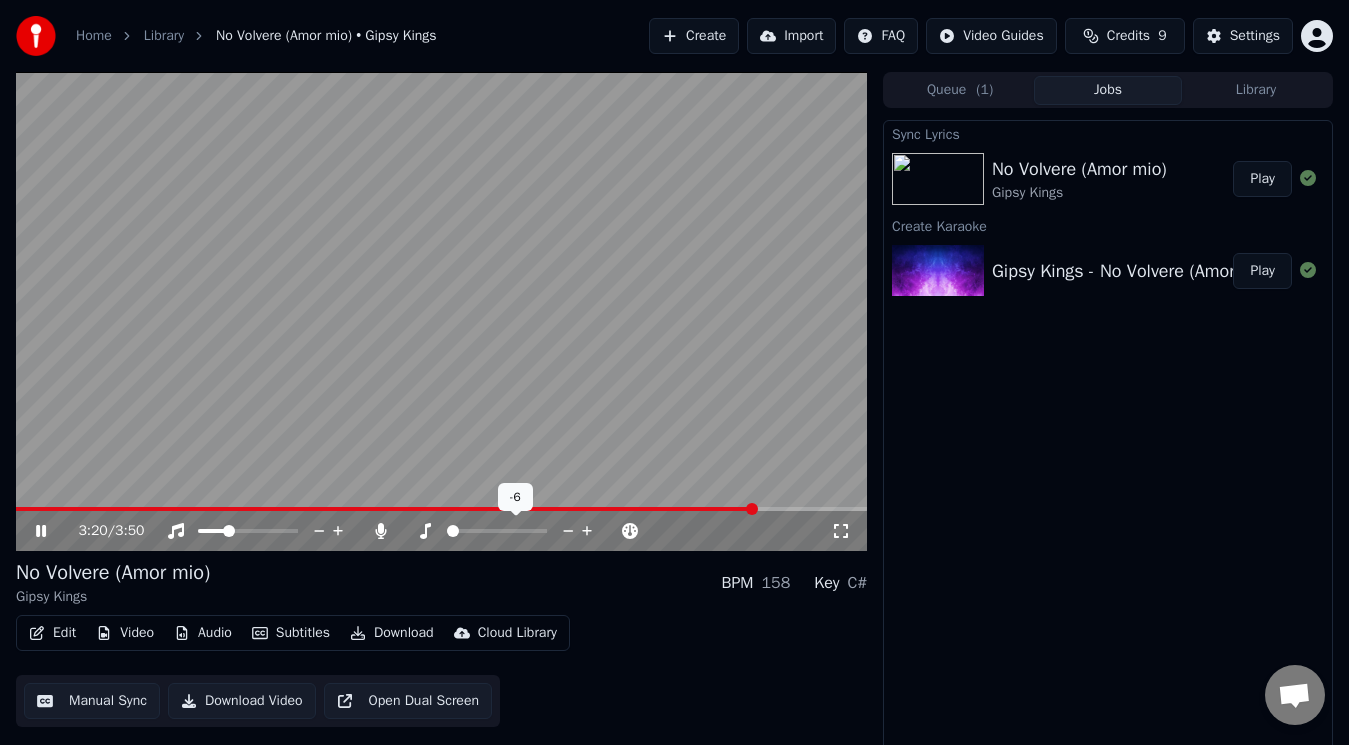 click at bounding box center [447, 531] 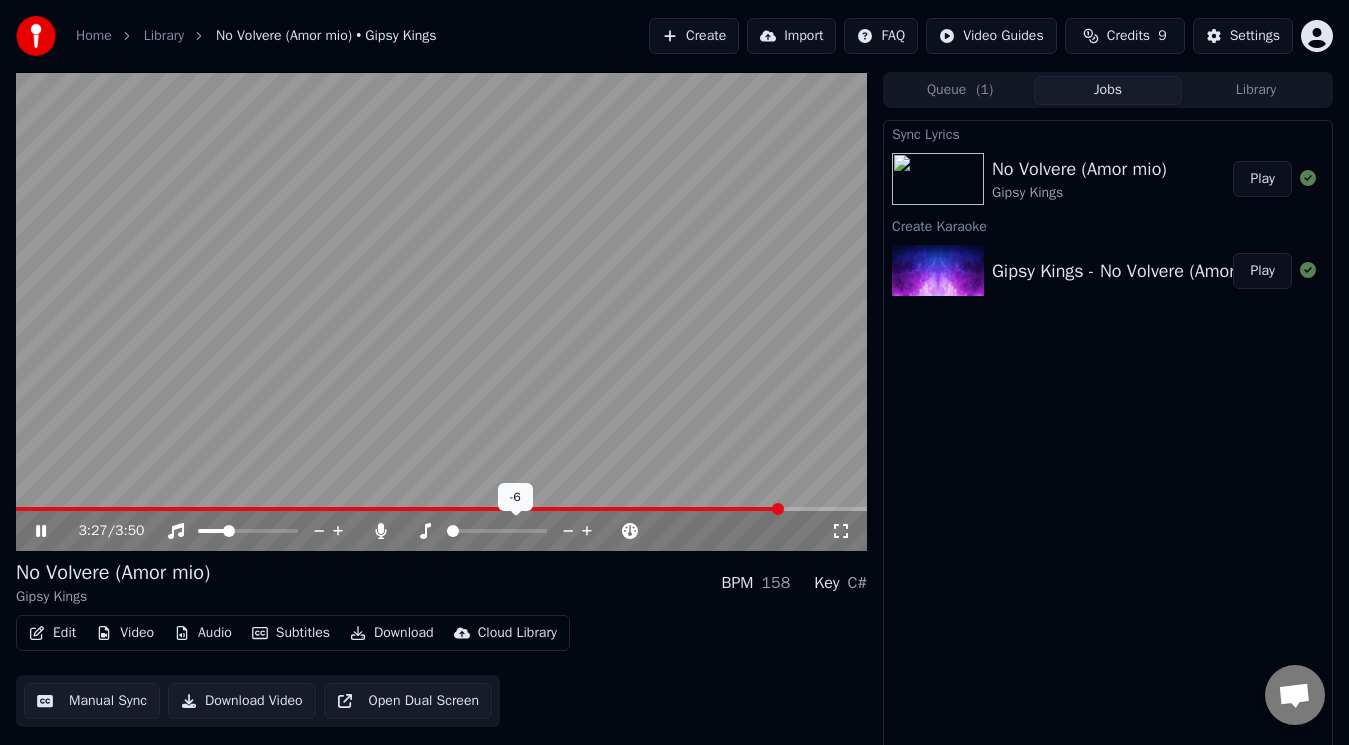 click at bounding box center (453, 531) 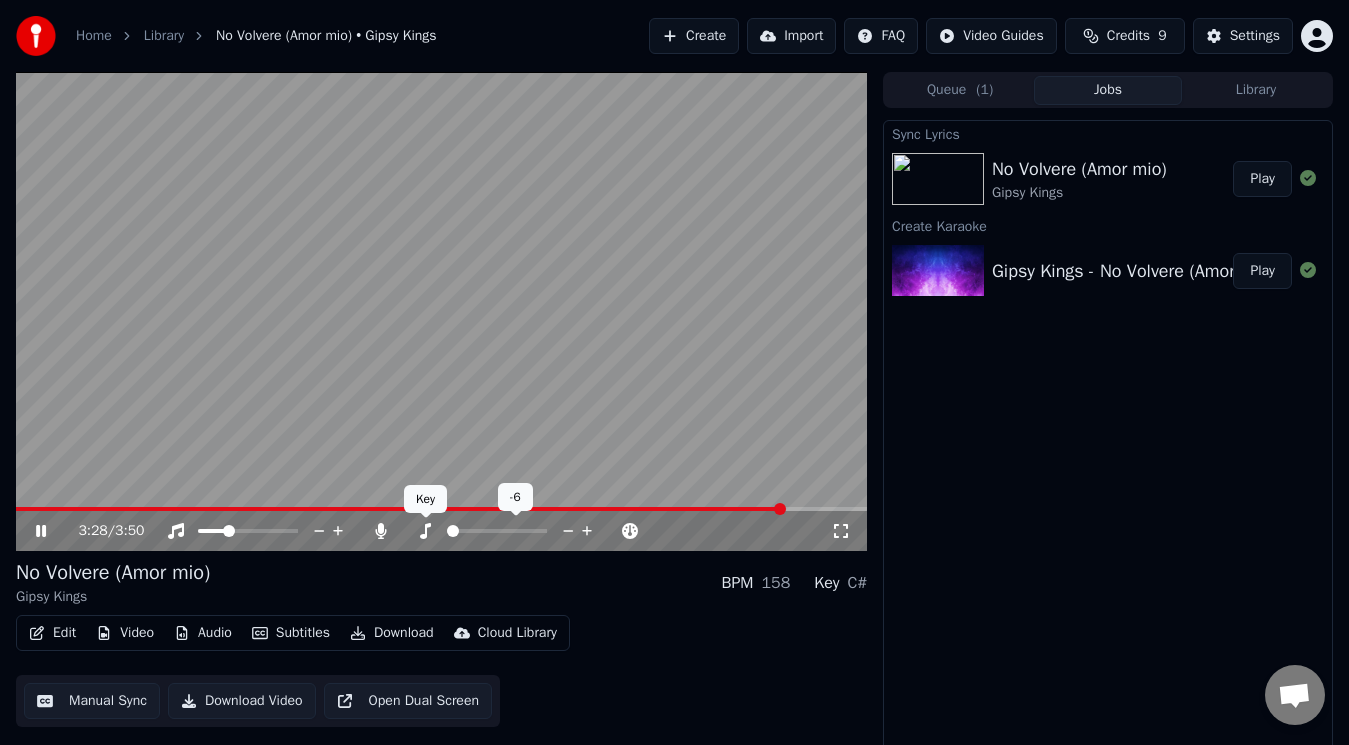 click 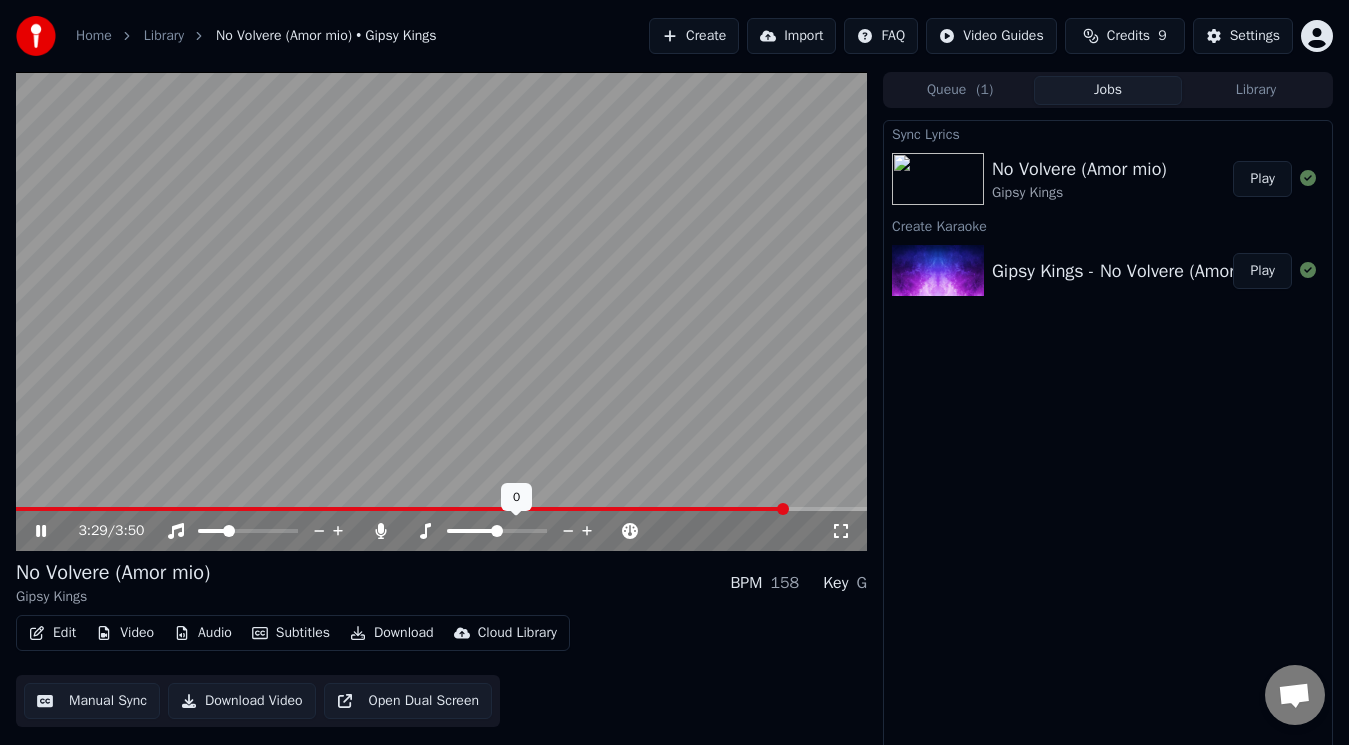 click 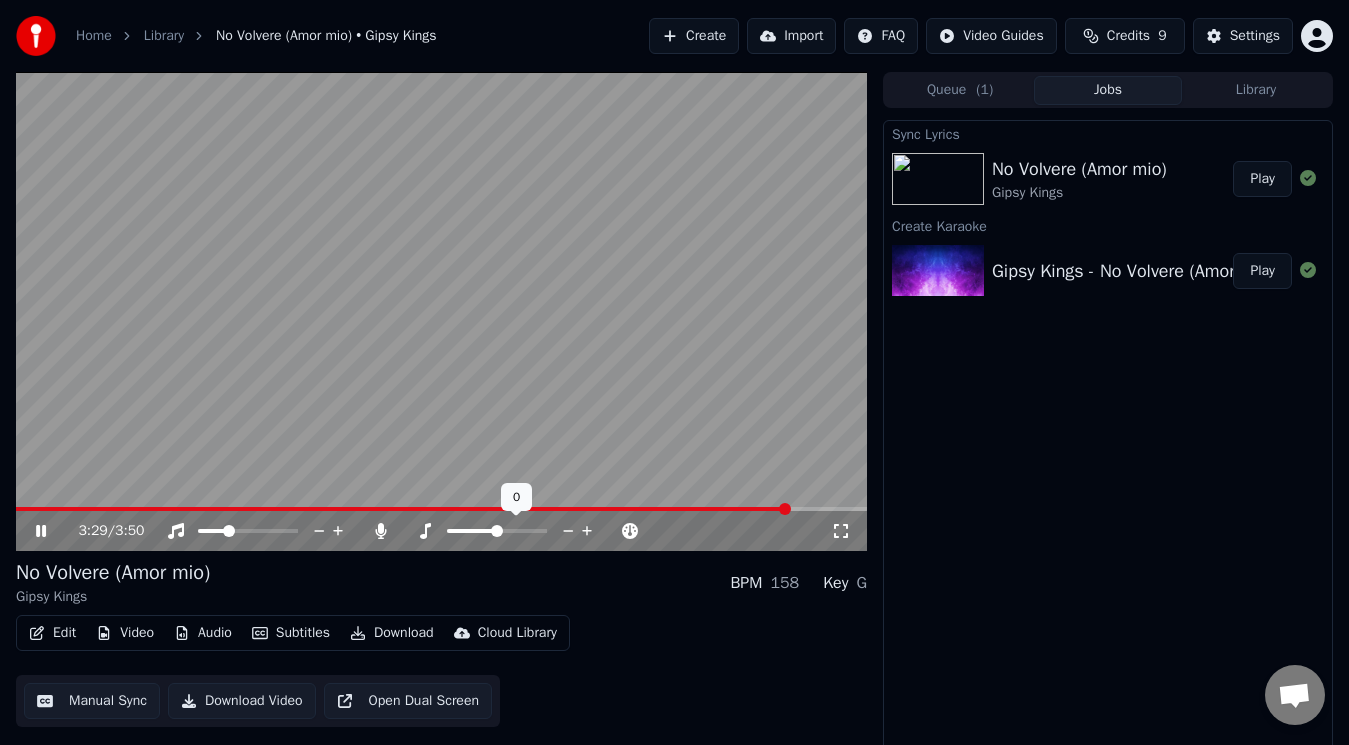 click 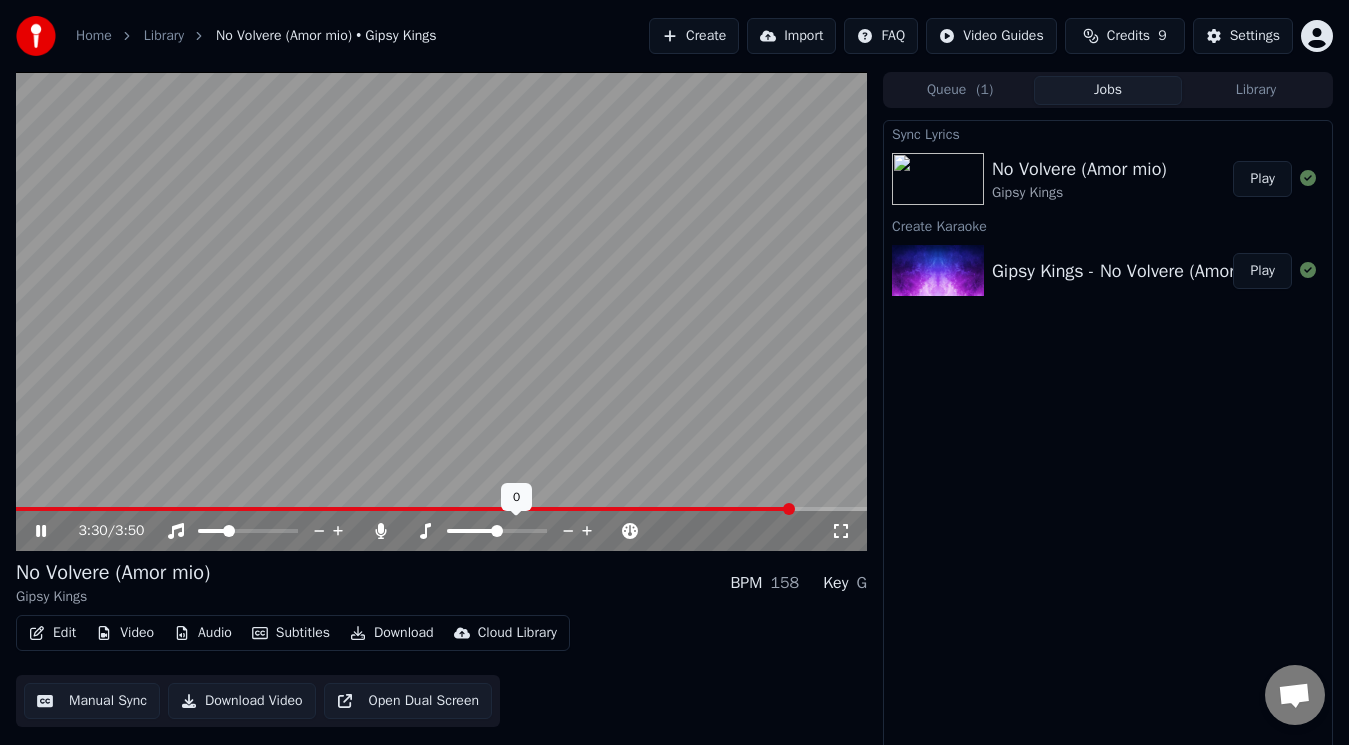 click 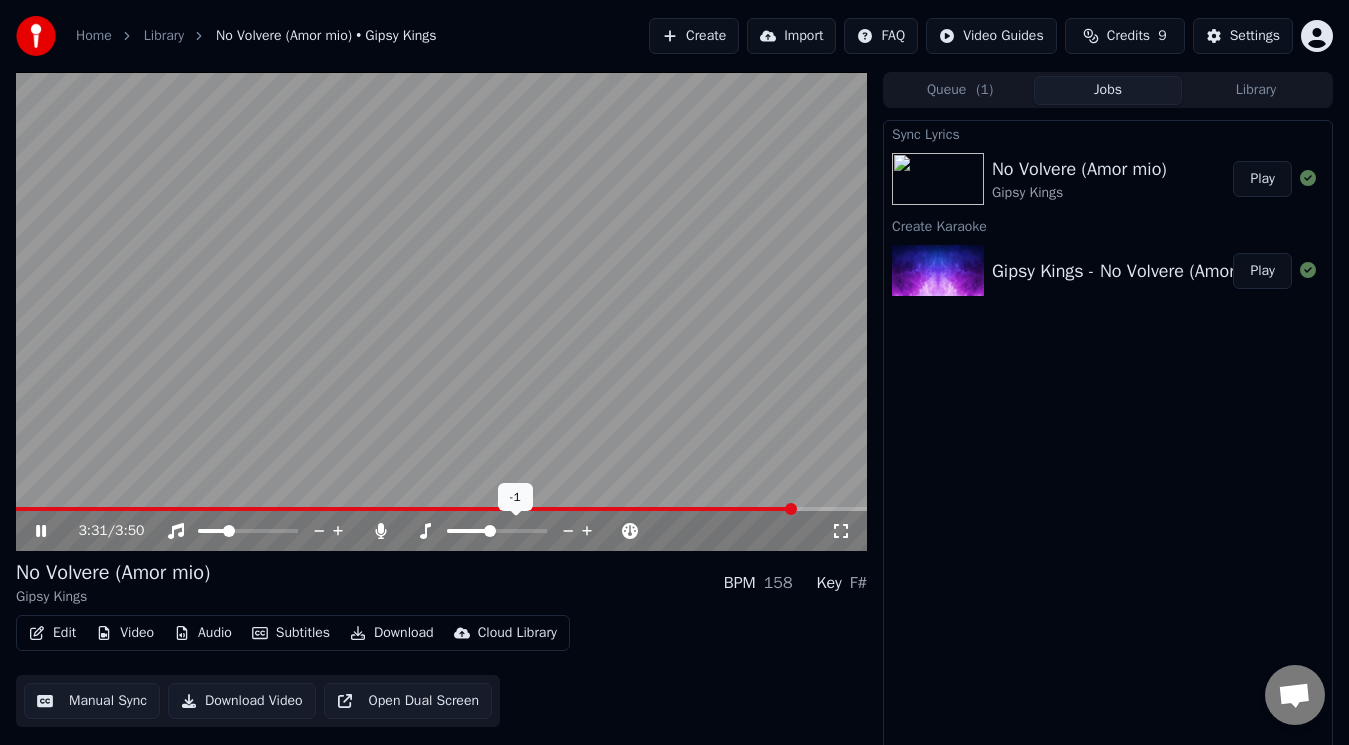 click 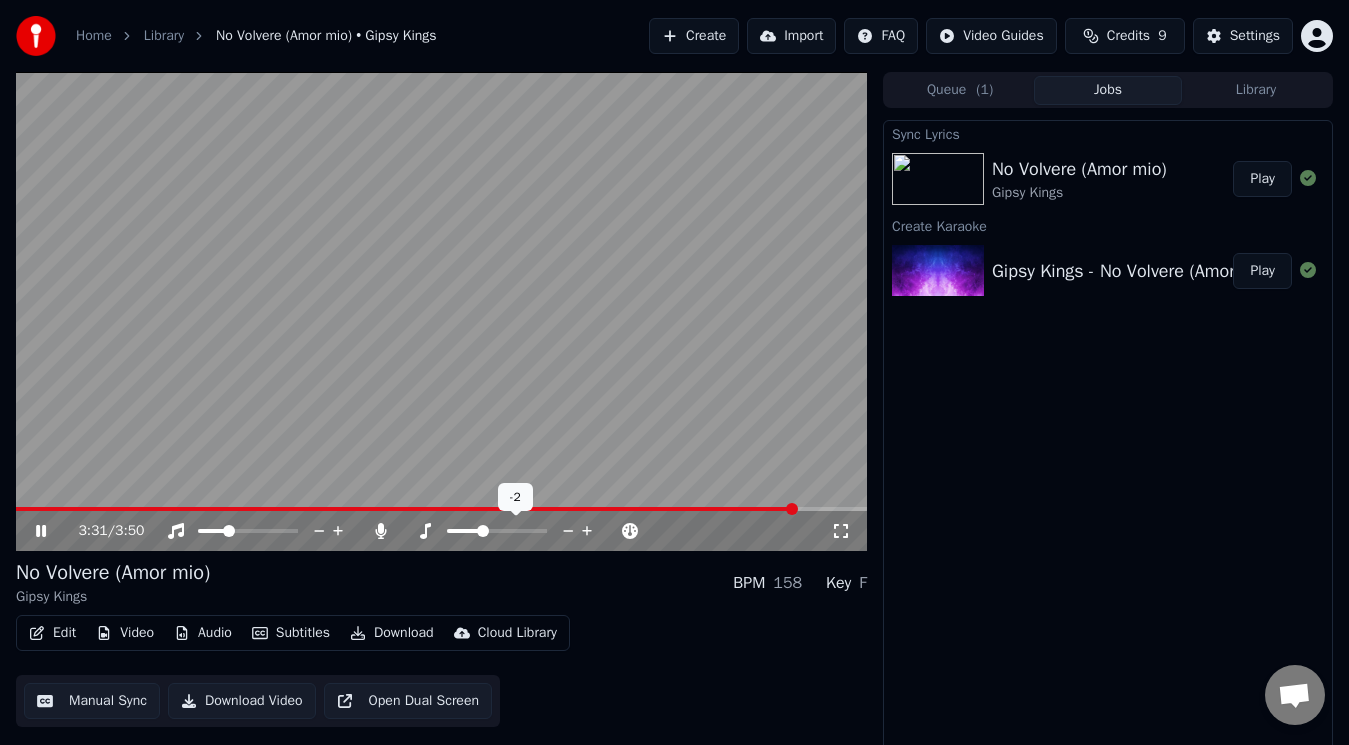 click 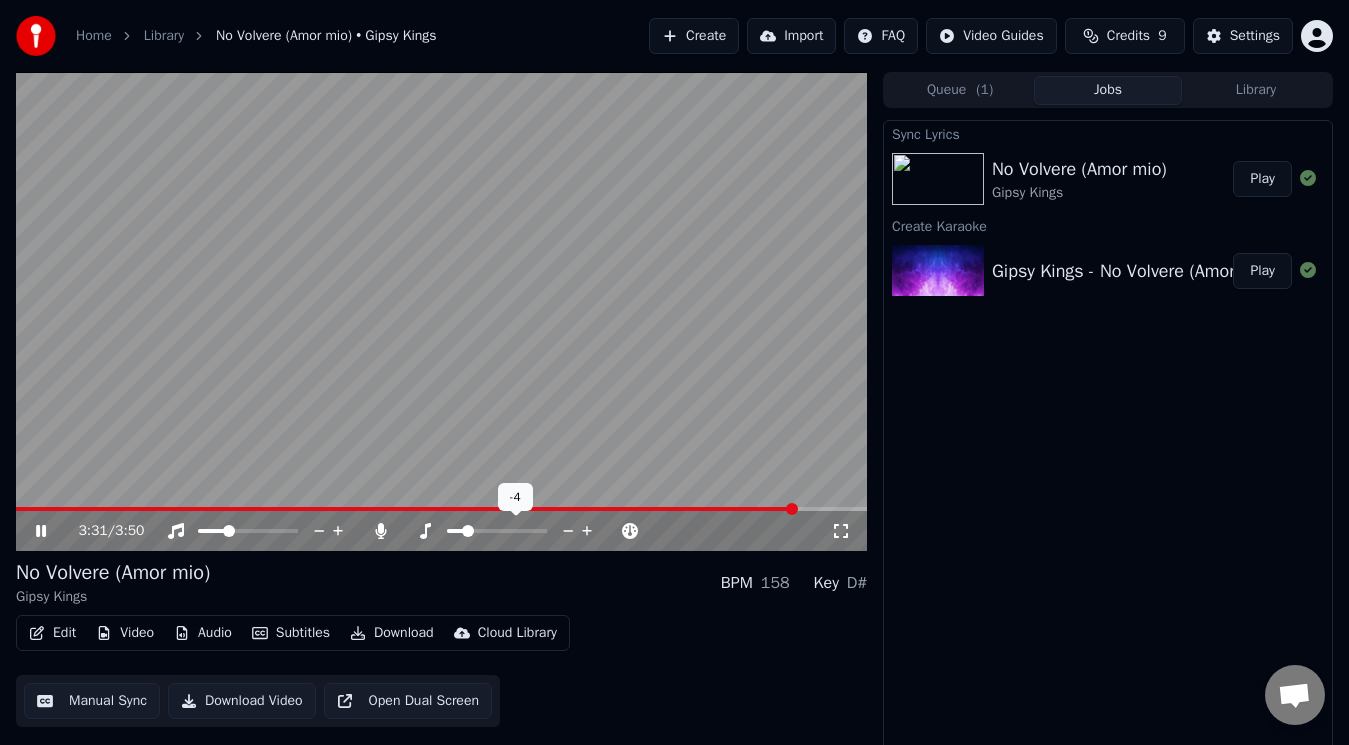 click 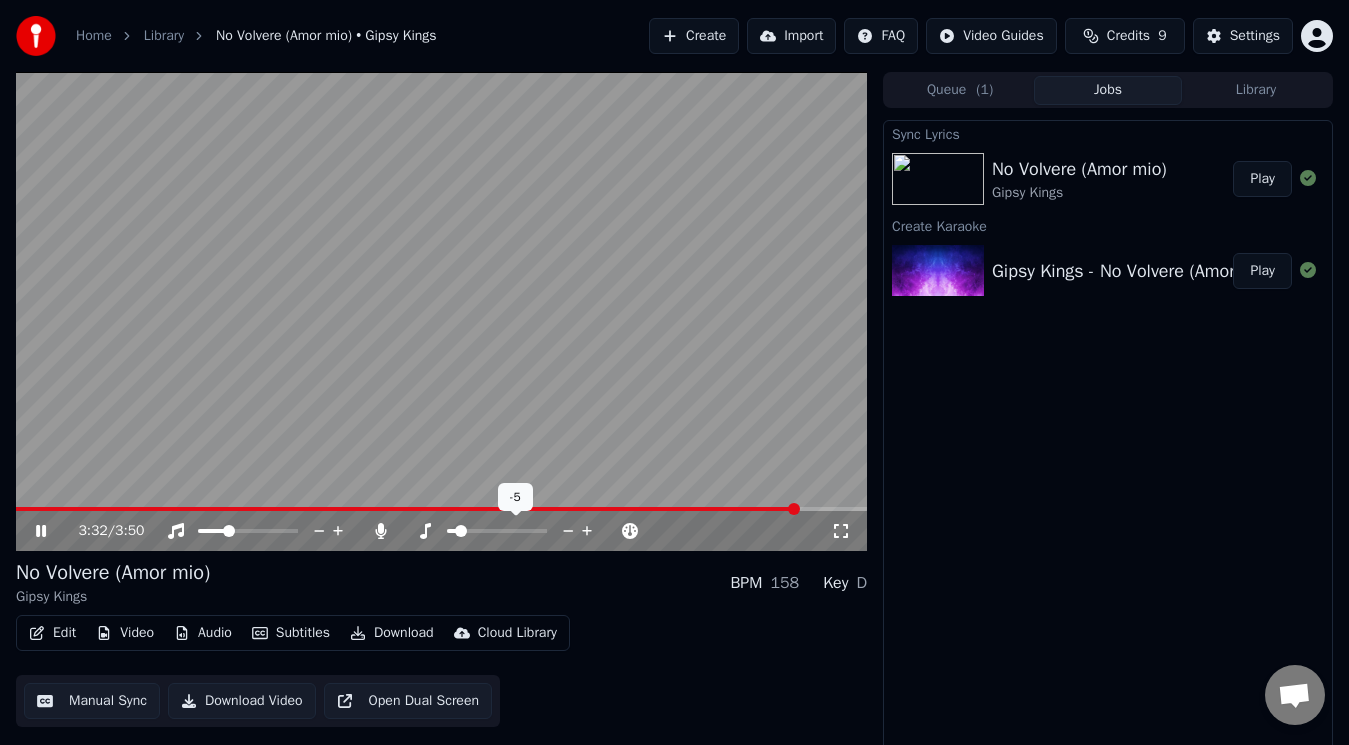 click 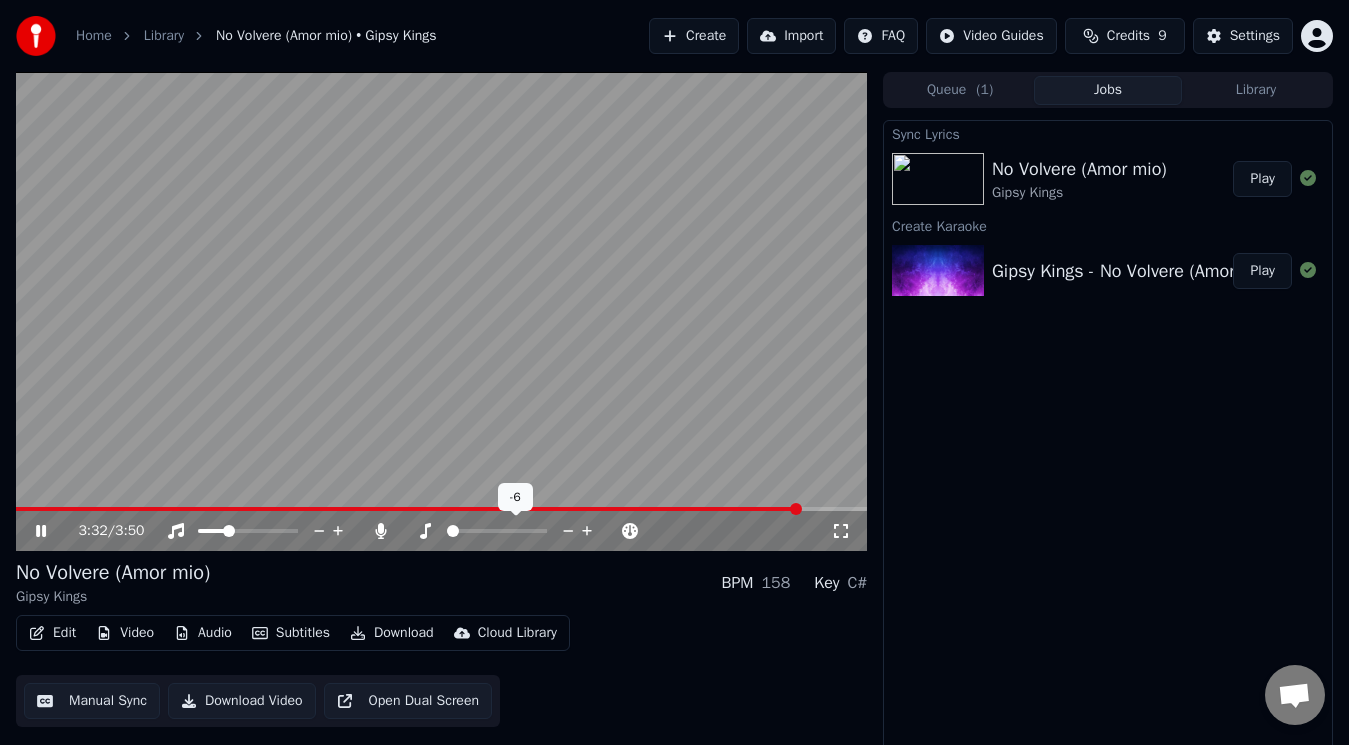 click 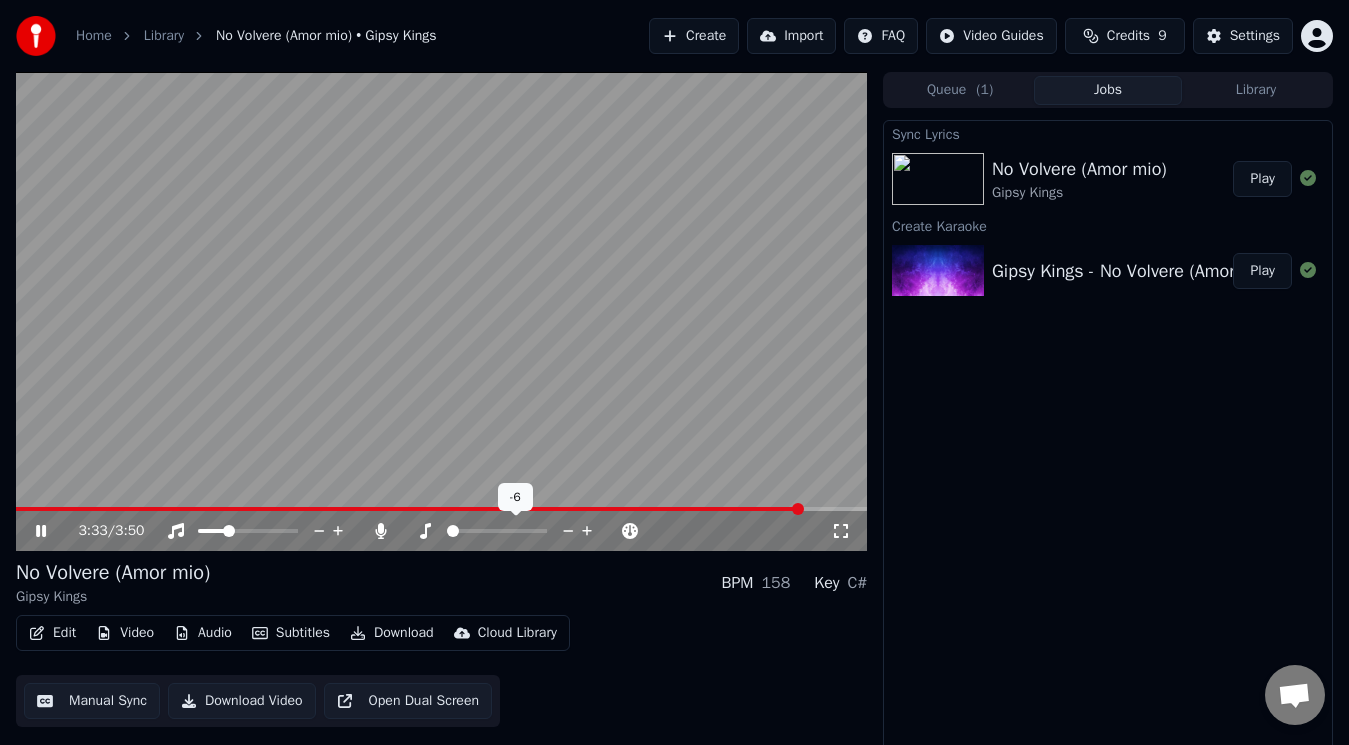 click 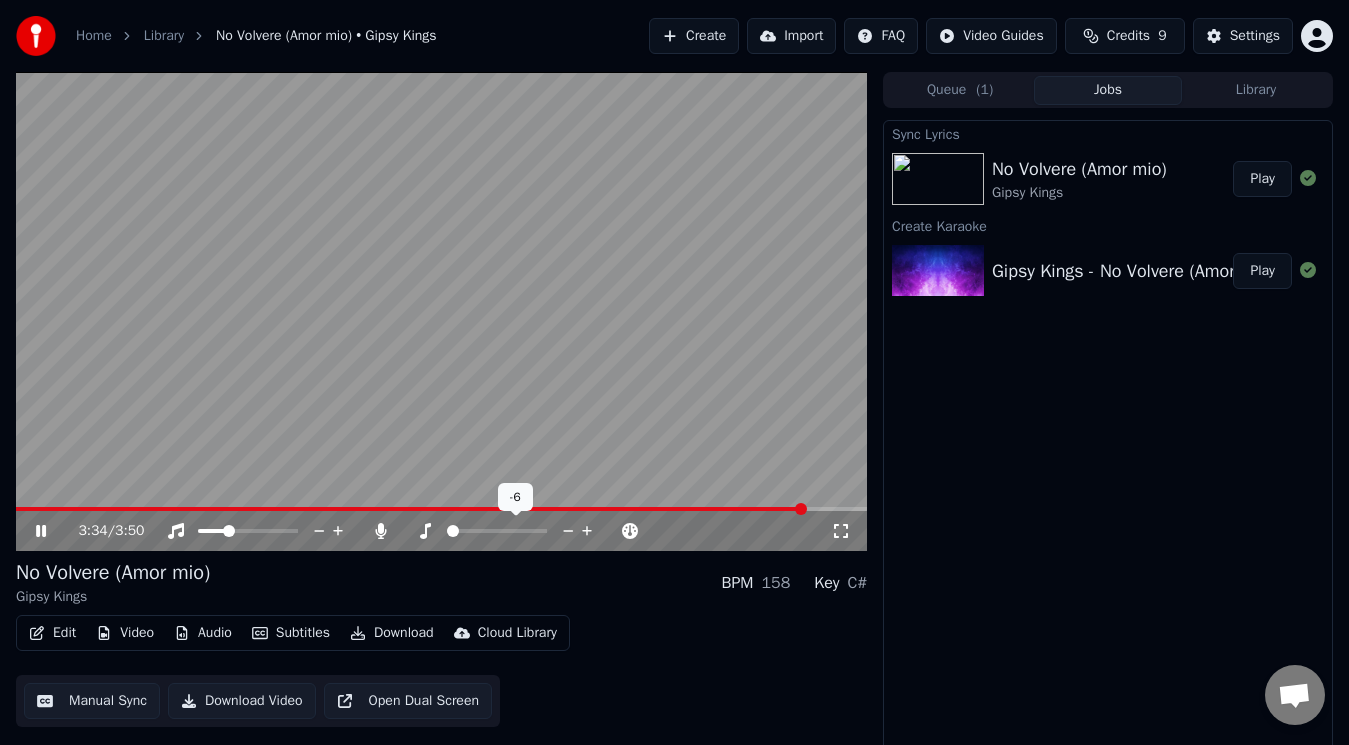 click 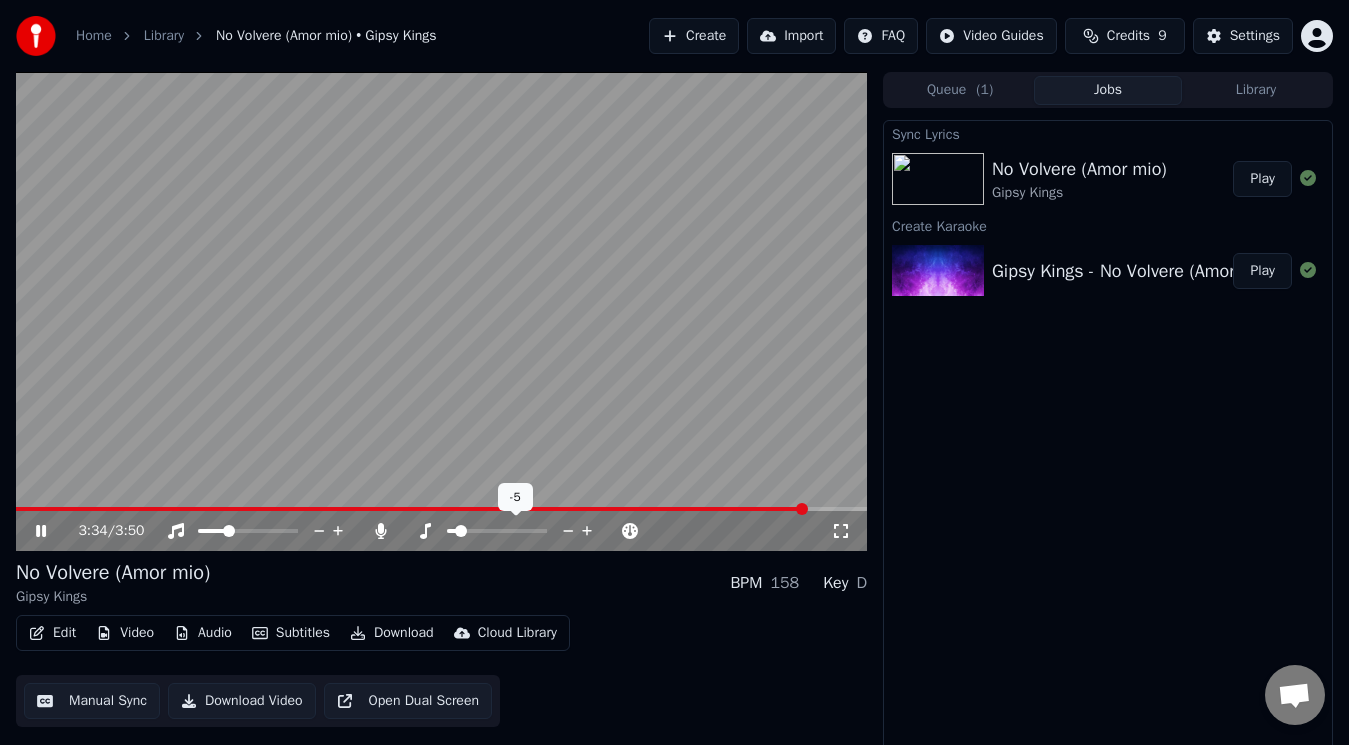click 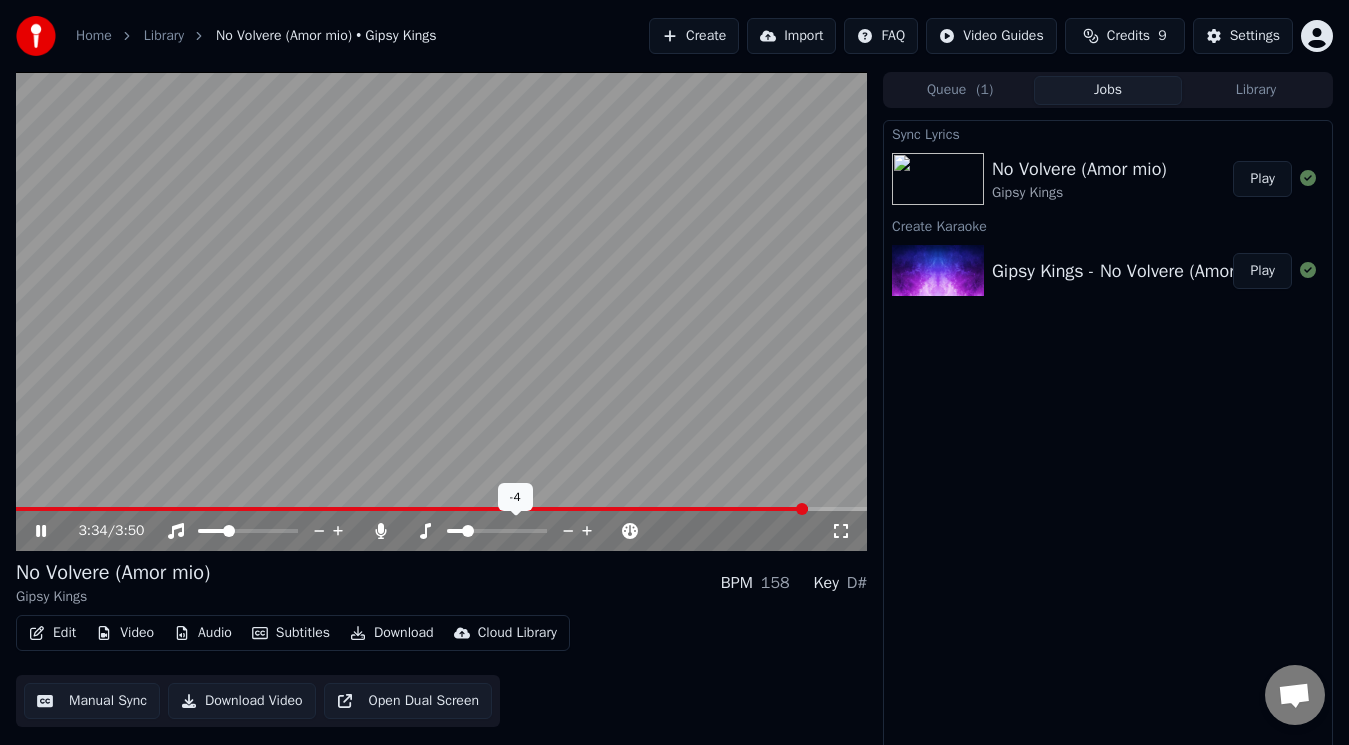 click 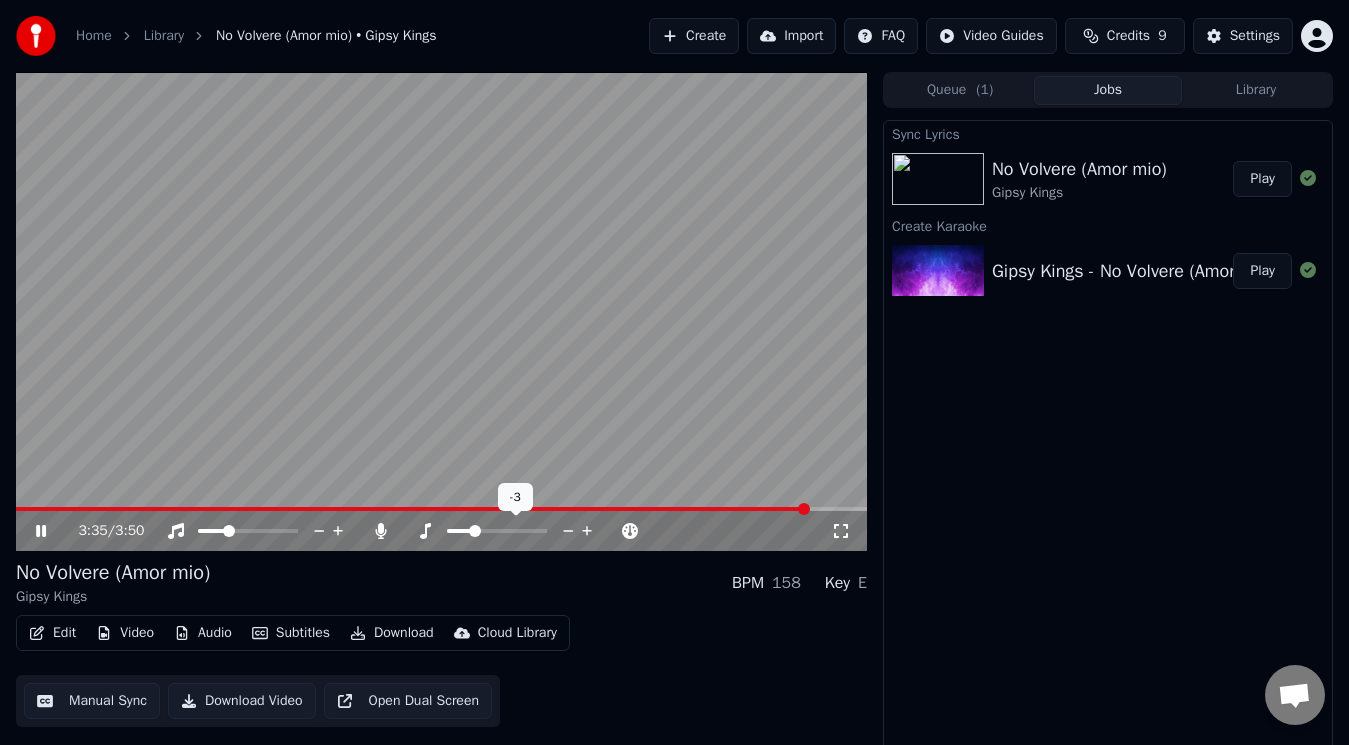 click 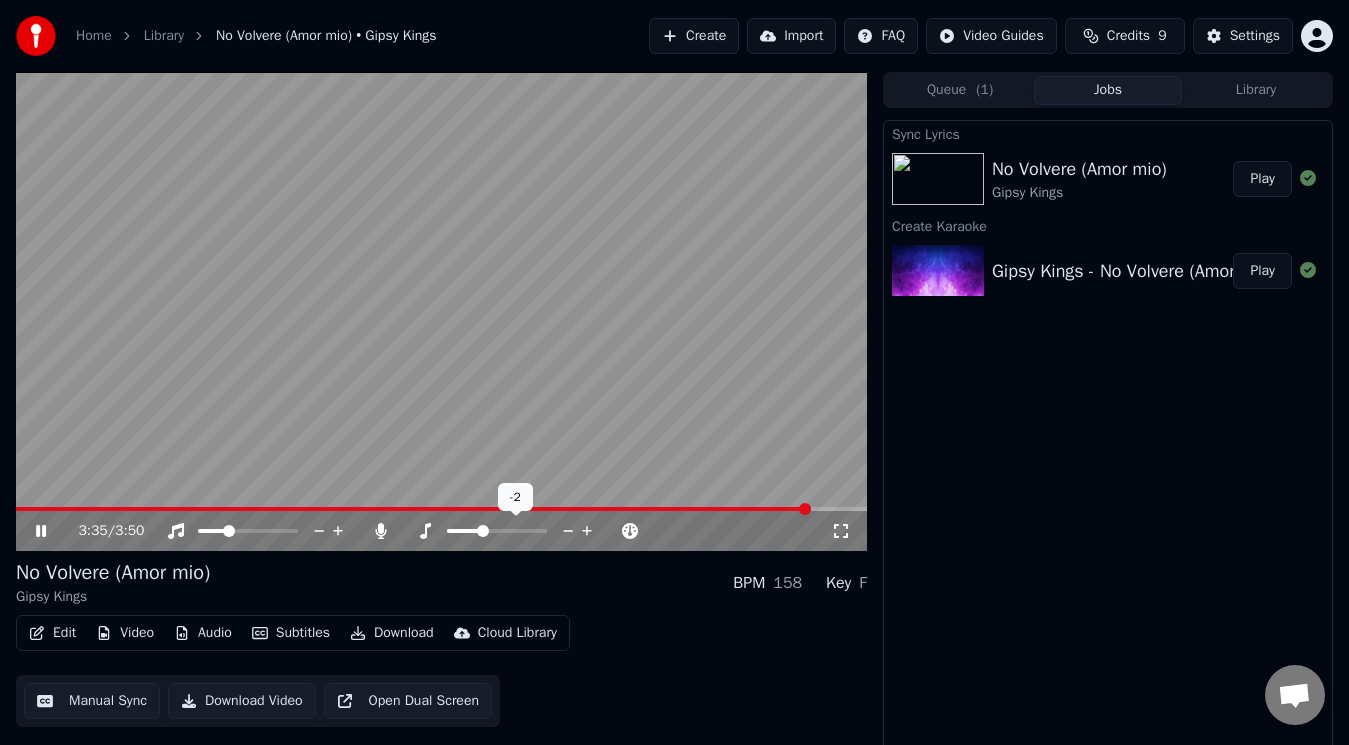 click 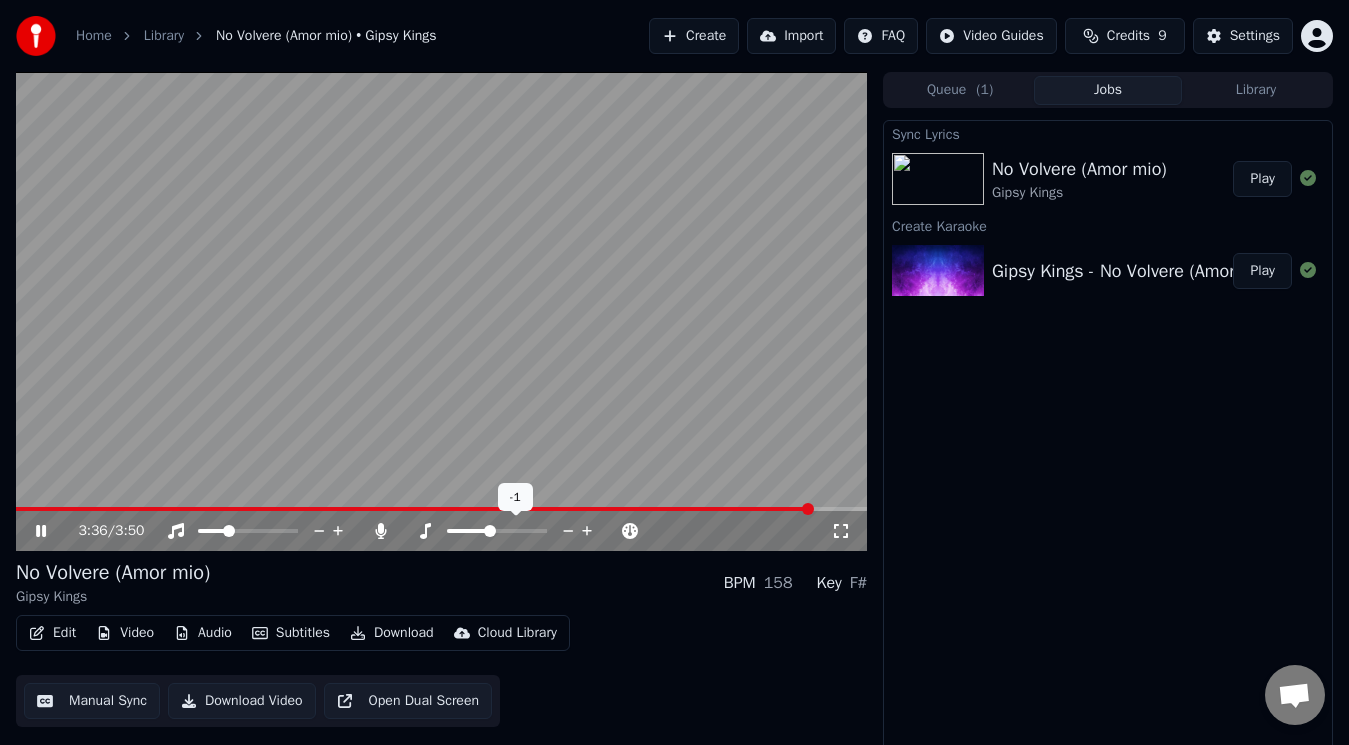 click 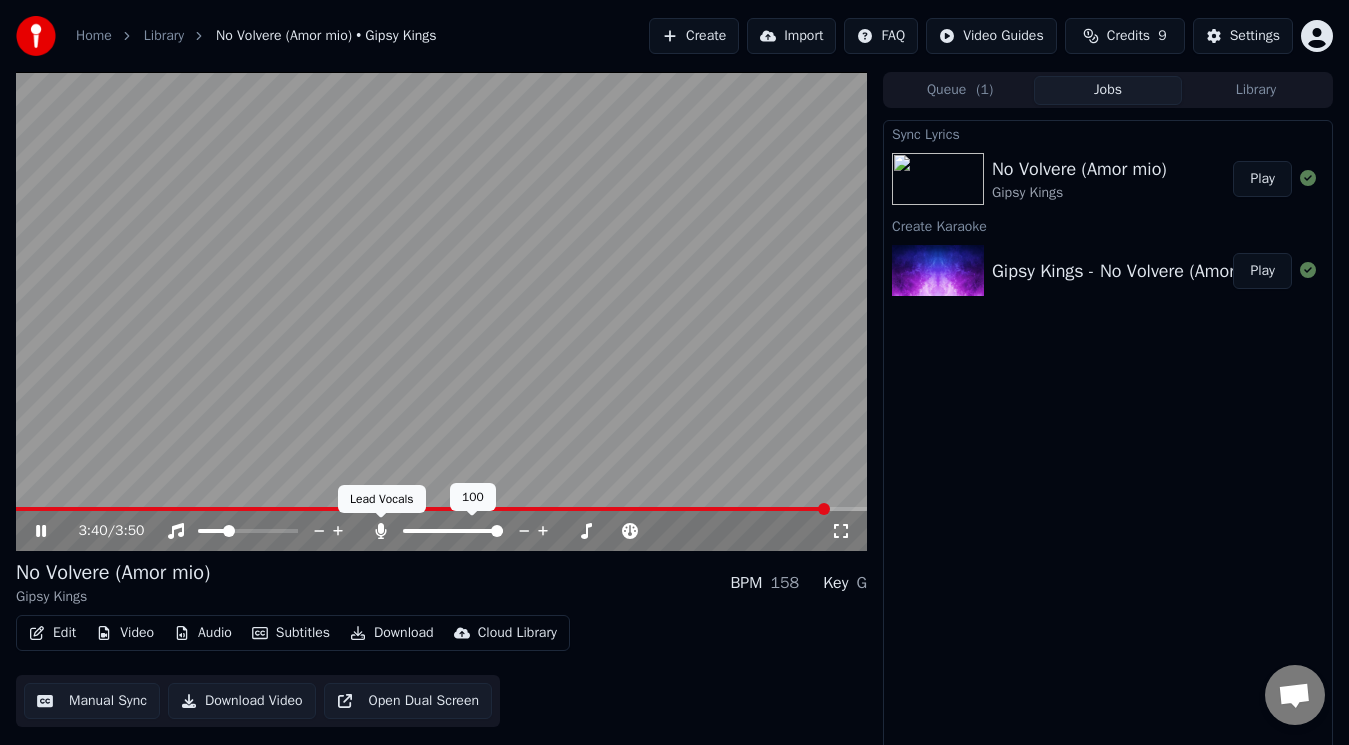 click 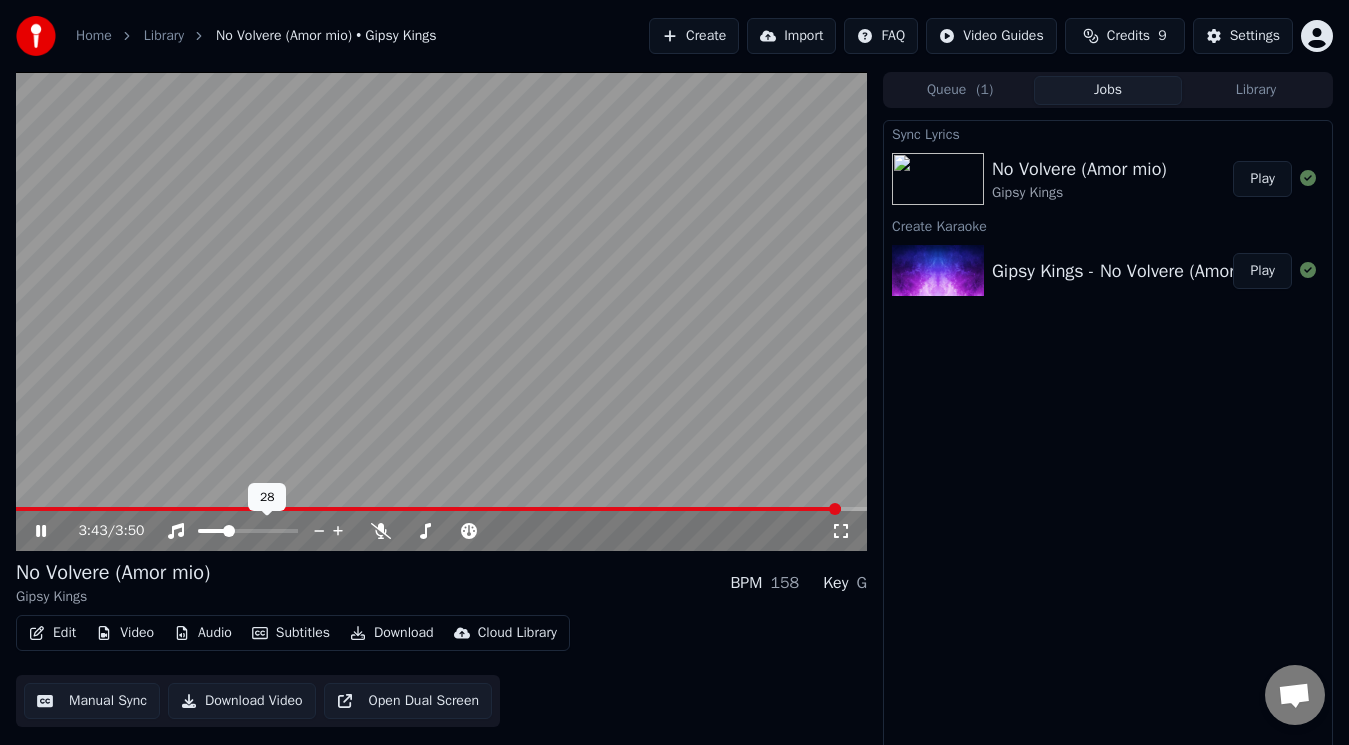 click at bounding box center (266, 531) 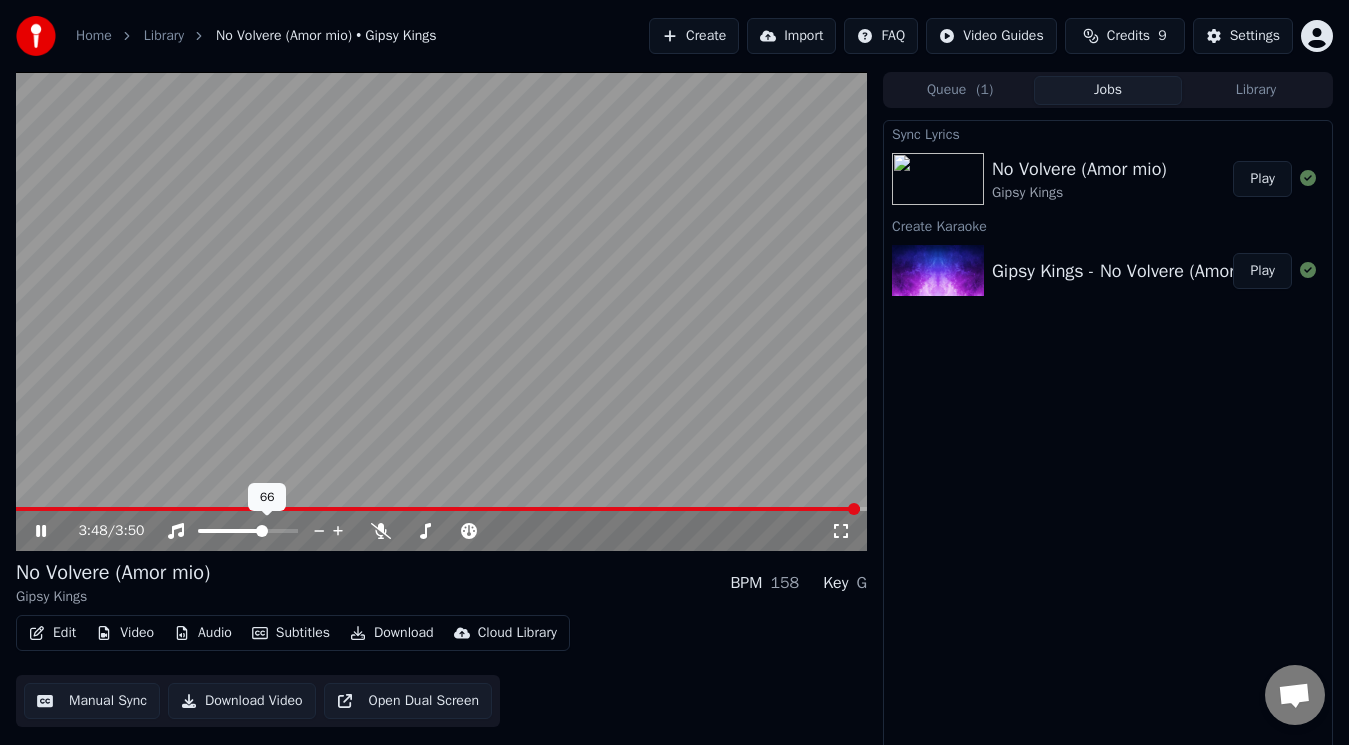 click at bounding box center (262, 531) 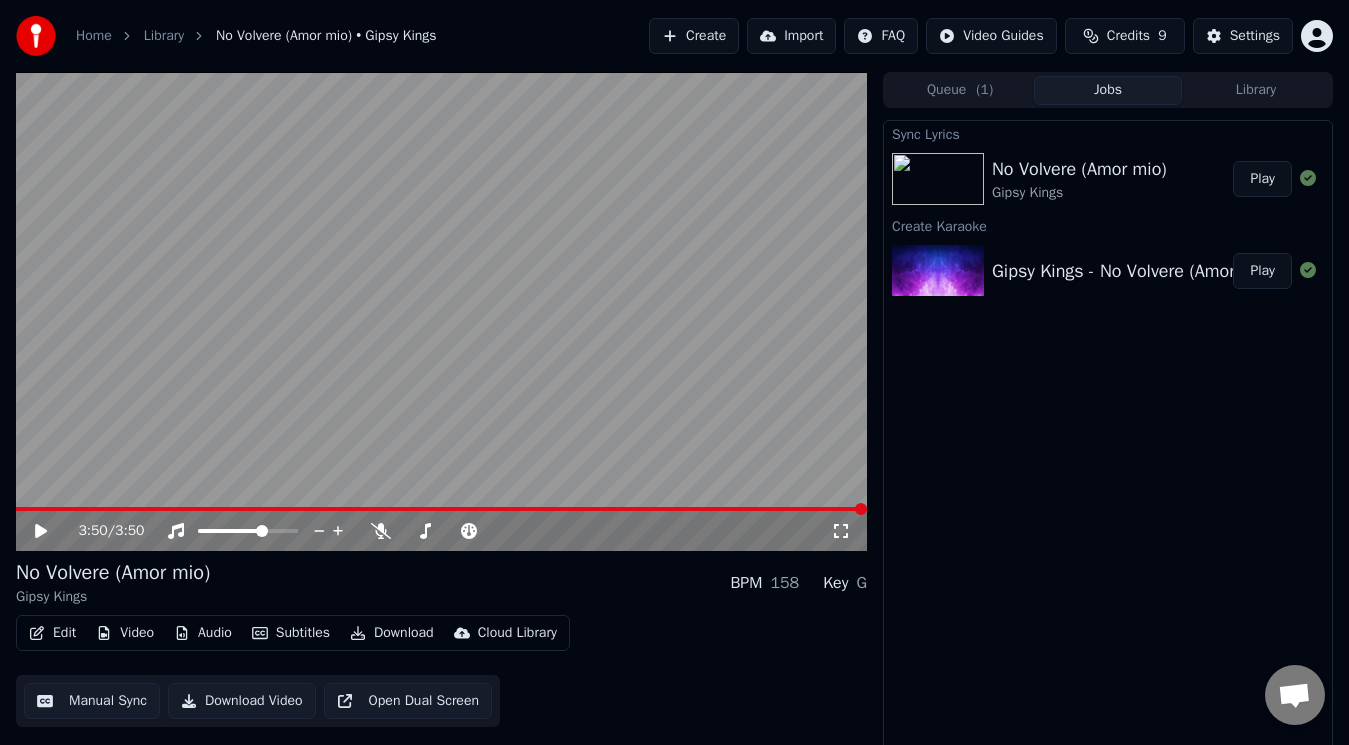 click on "Library" at bounding box center [1256, 90] 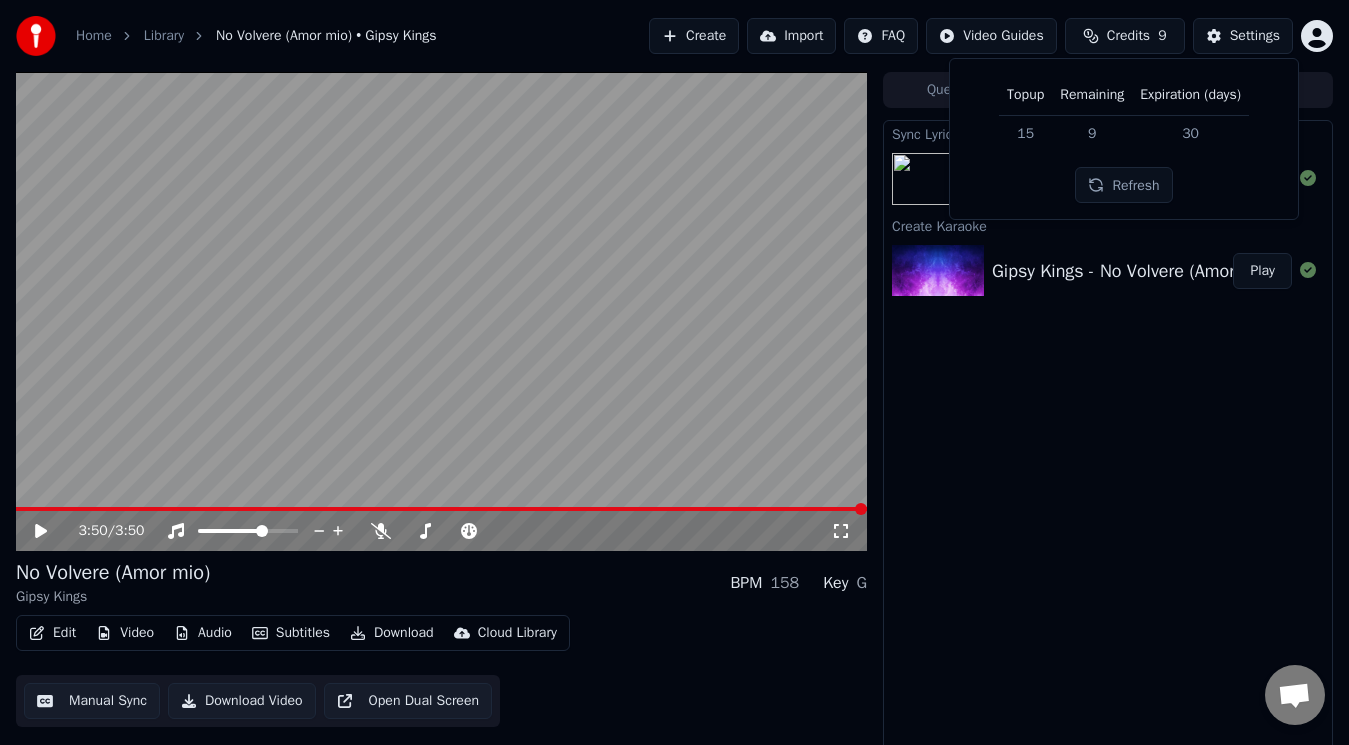 click on "Credits" at bounding box center [1128, 36] 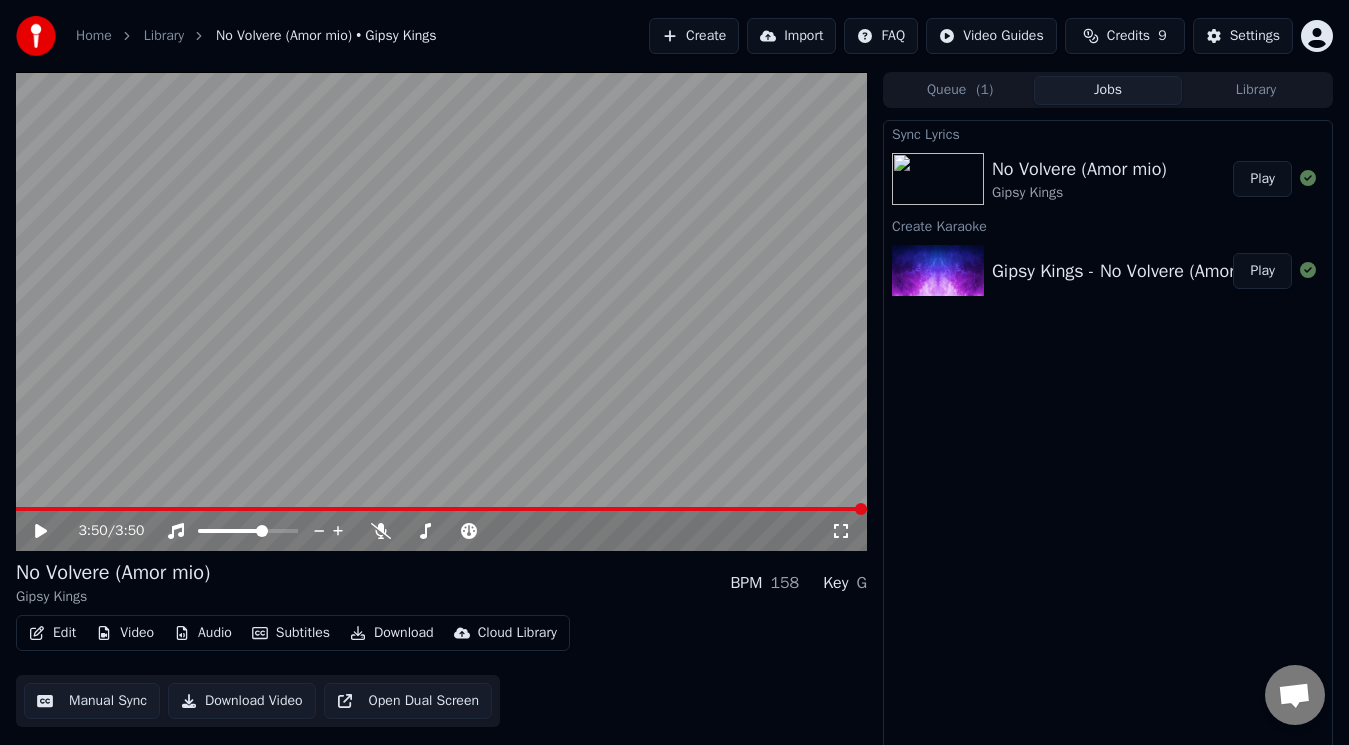 click on "Download Video" at bounding box center (242, 701) 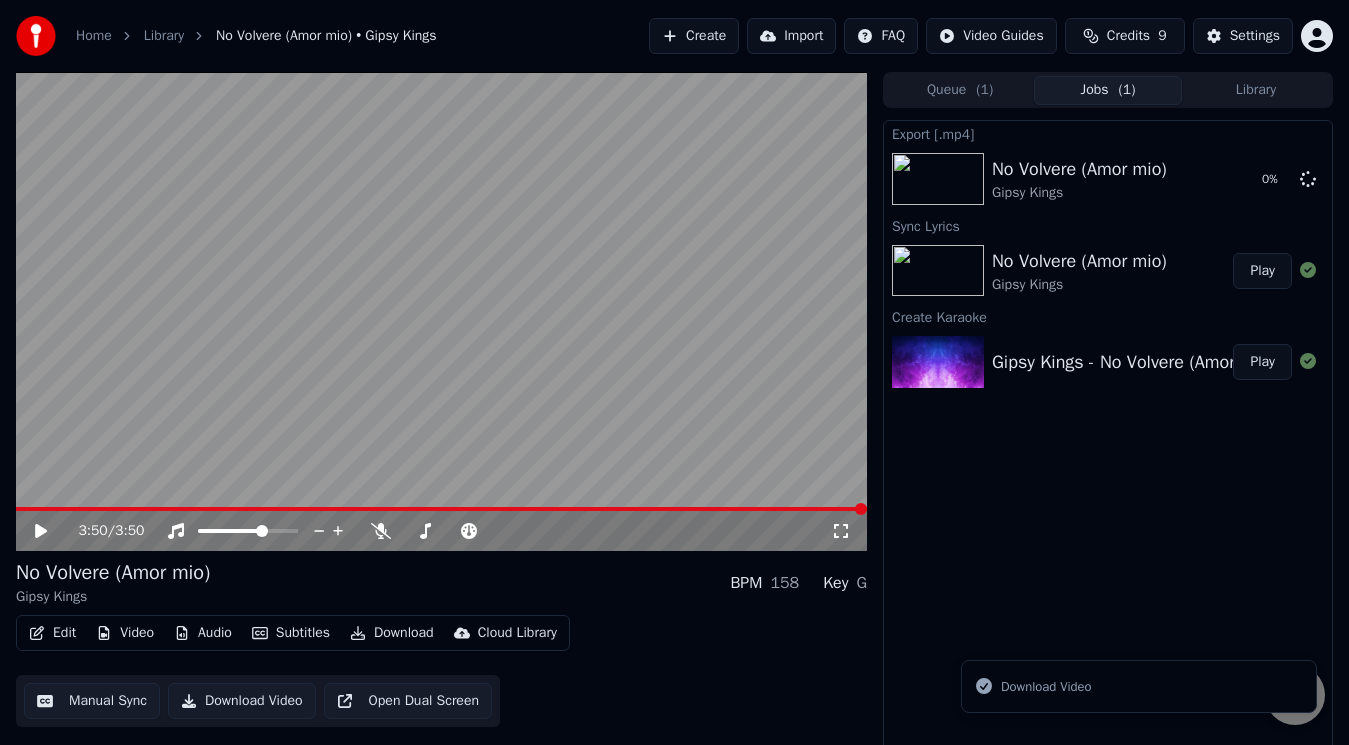 click on "Download Video" at bounding box center (1139, 687) 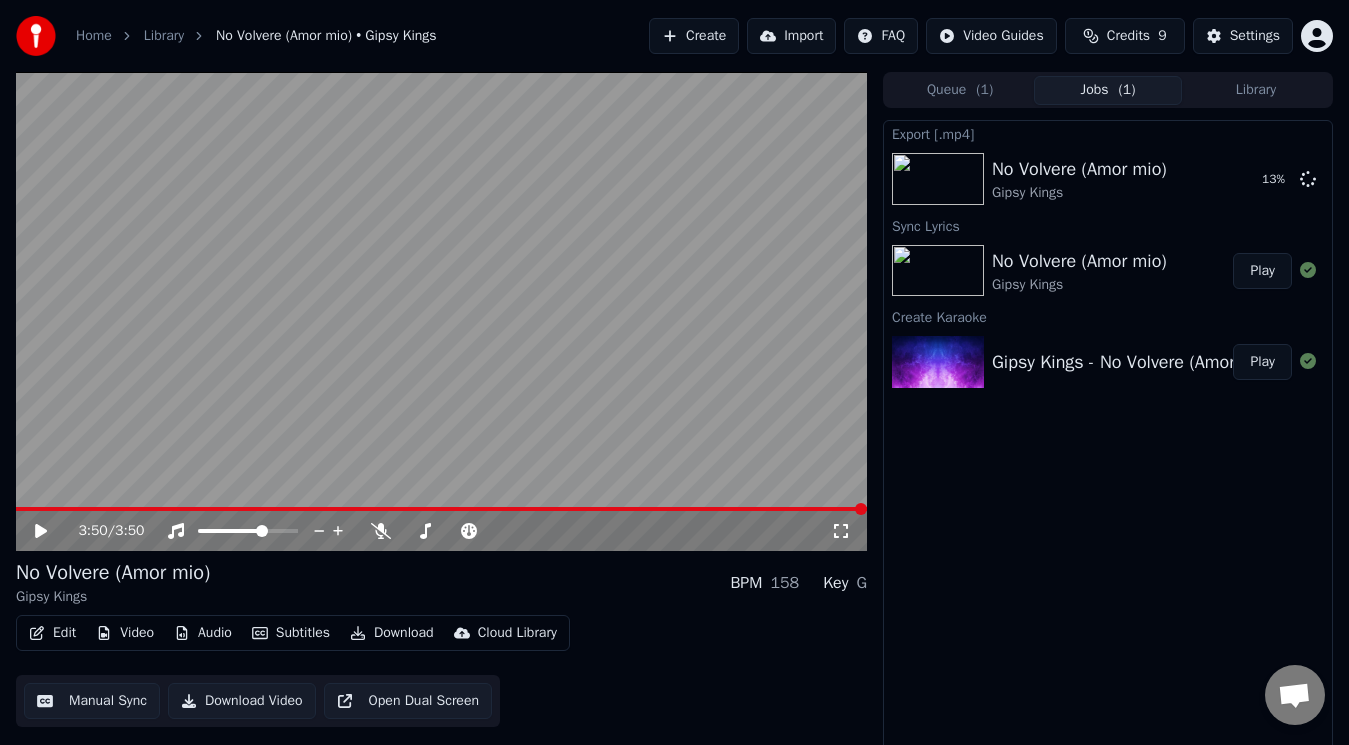 click on "Download Video" at bounding box center (242, 701) 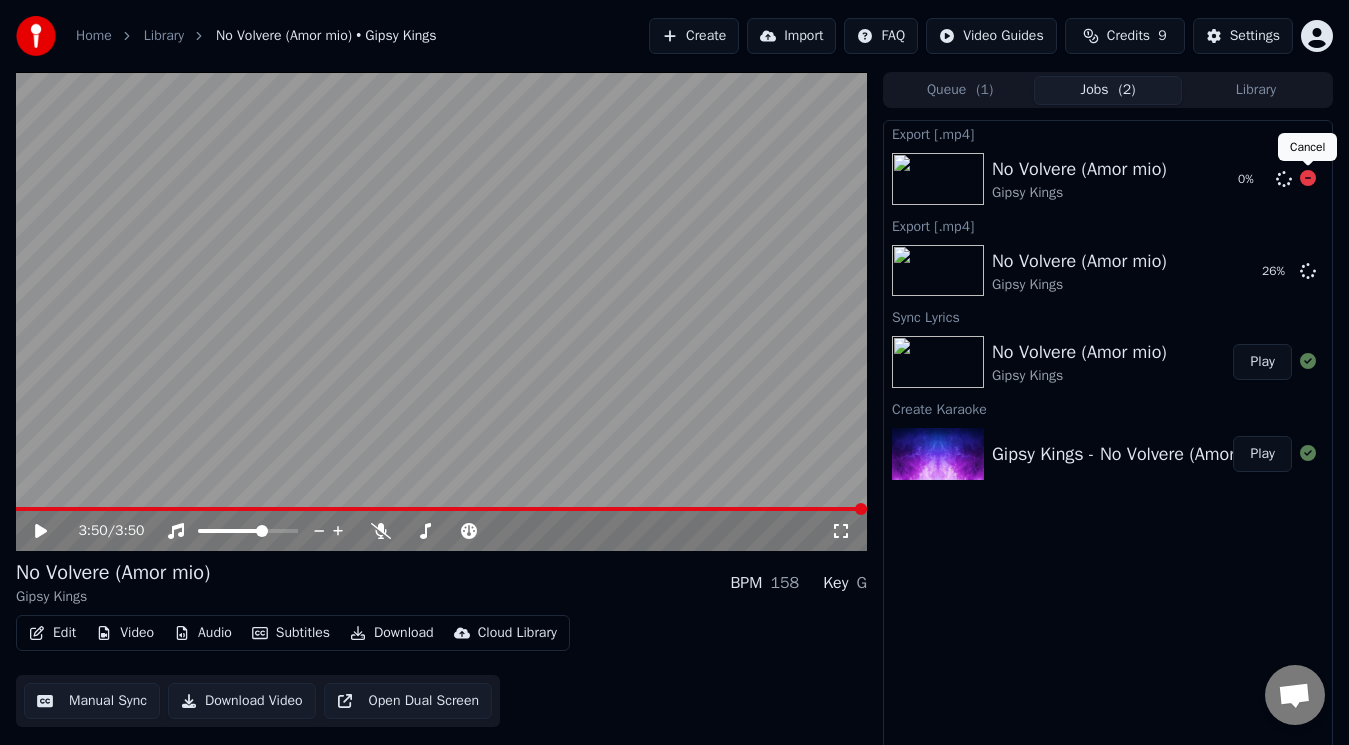 click 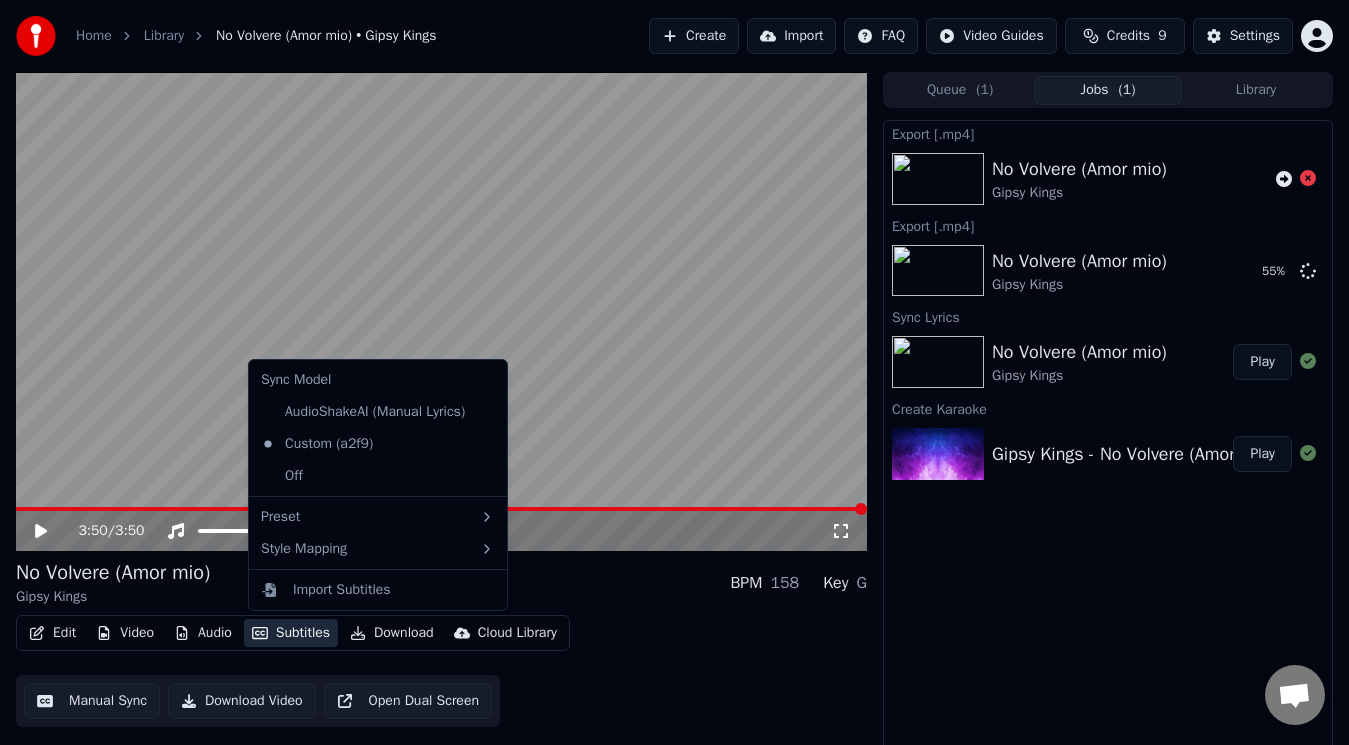 click on "Subtitles" at bounding box center [291, 633] 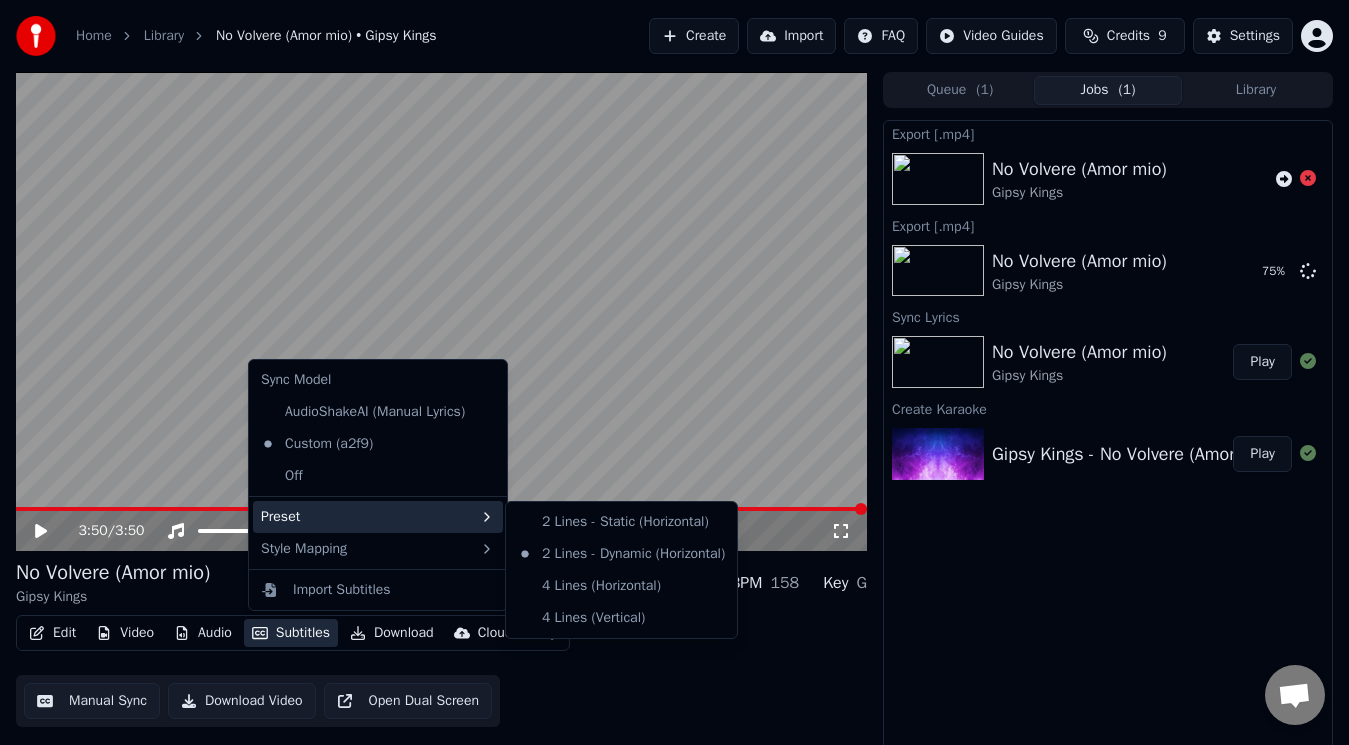 click on "Export [.mp4] No Volvere (Amor mio) Gipsy Kings Export [.mp4] No Volvere (Amor mio) Gipsy Kings 75 % Sync Lyrics No Volvere (Amor mio) Gipsy Kings Play Create Karaoke Gipsy Kings - No Volvere (Amor mio) Play" at bounding box center (1108, 436) 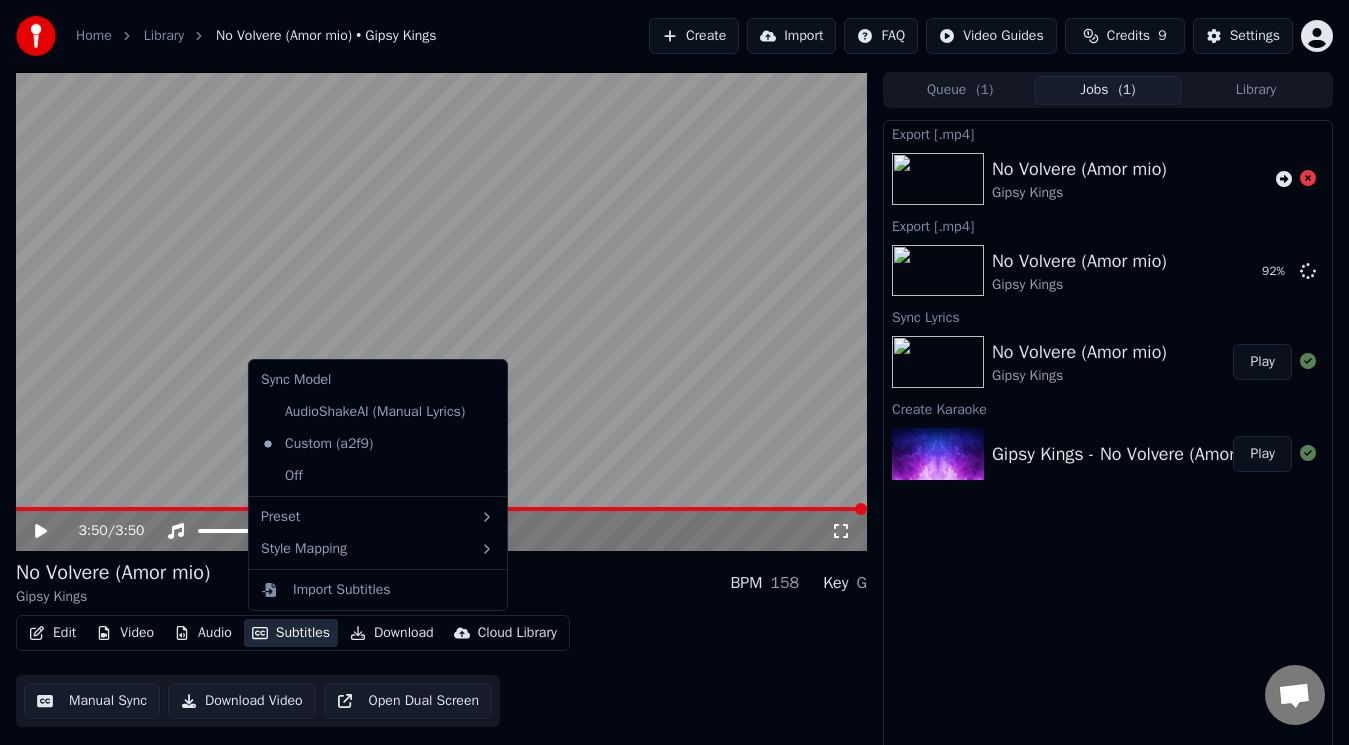 click on "Subtitles" at bounding box center [291, 633] 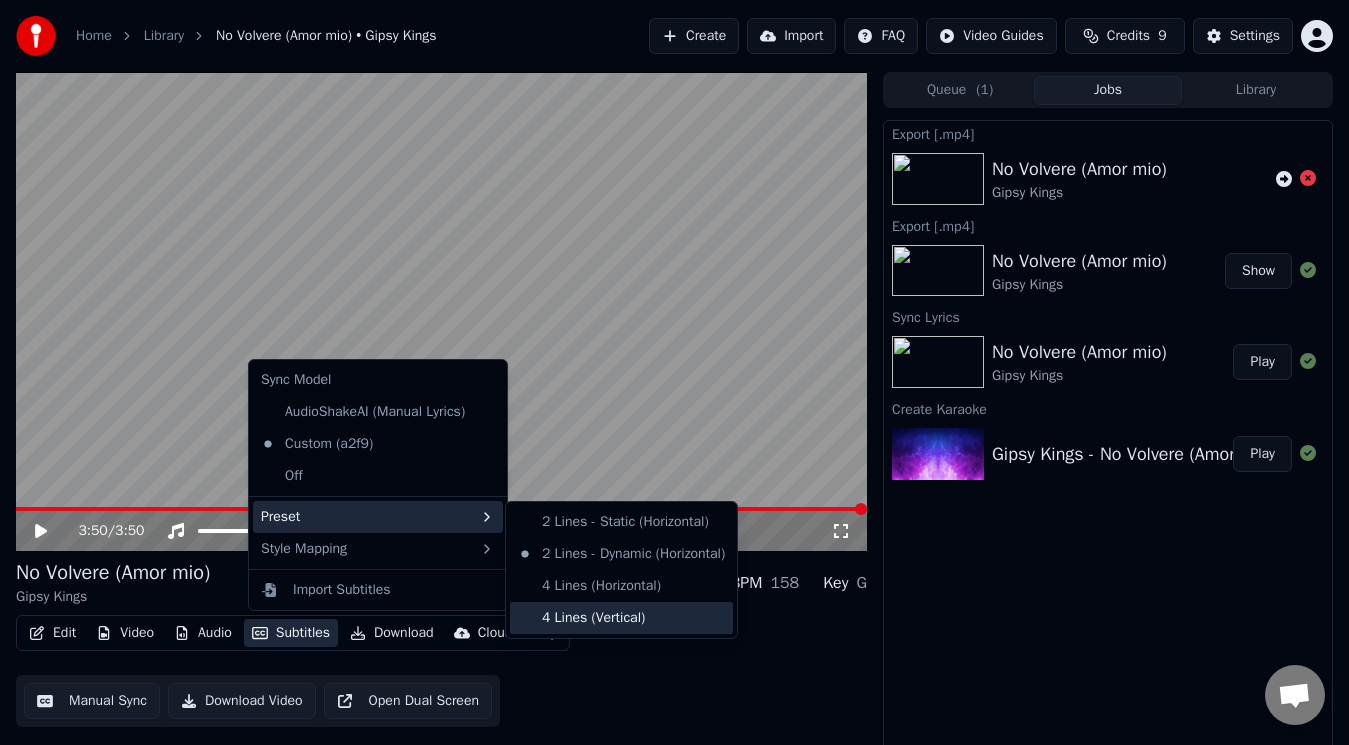 click on "4 Lines (Vertical)" at bounding box center (621, 618) 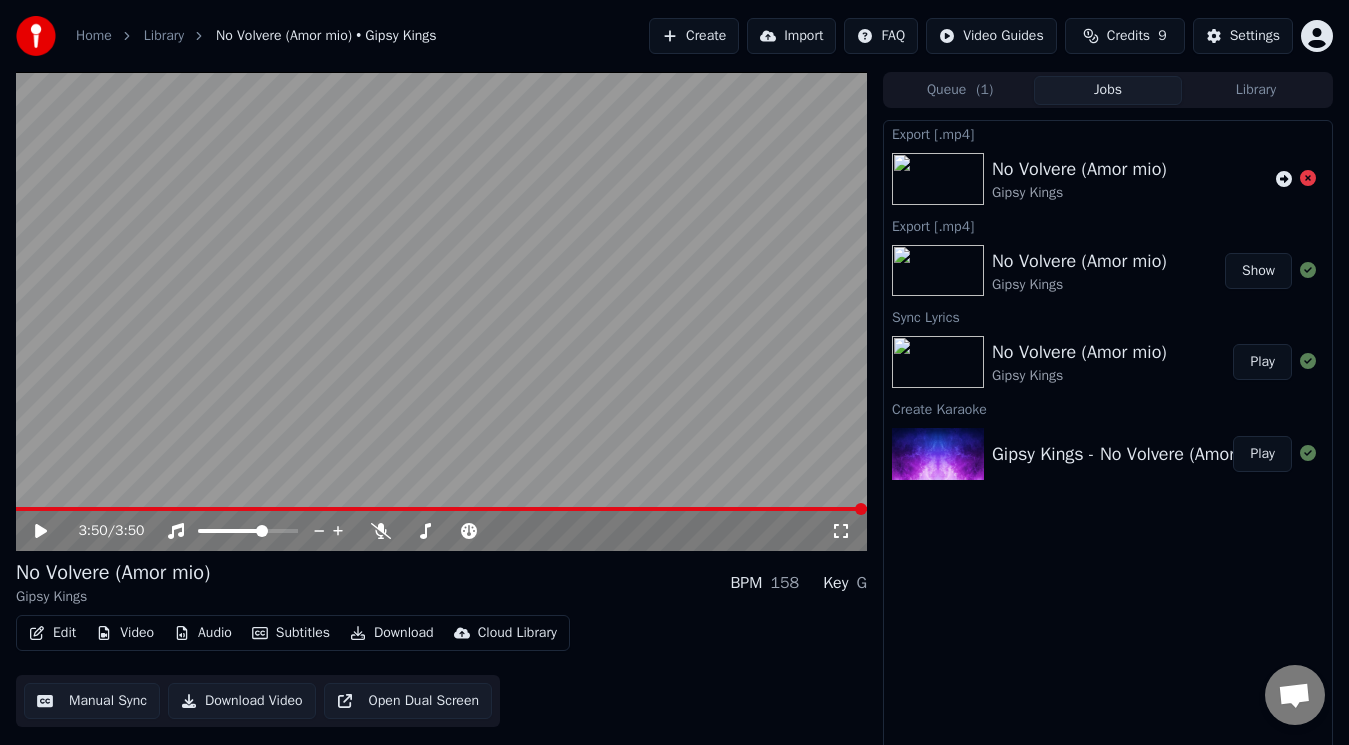 click on "Subtitles" at bounding box center [291, 633] 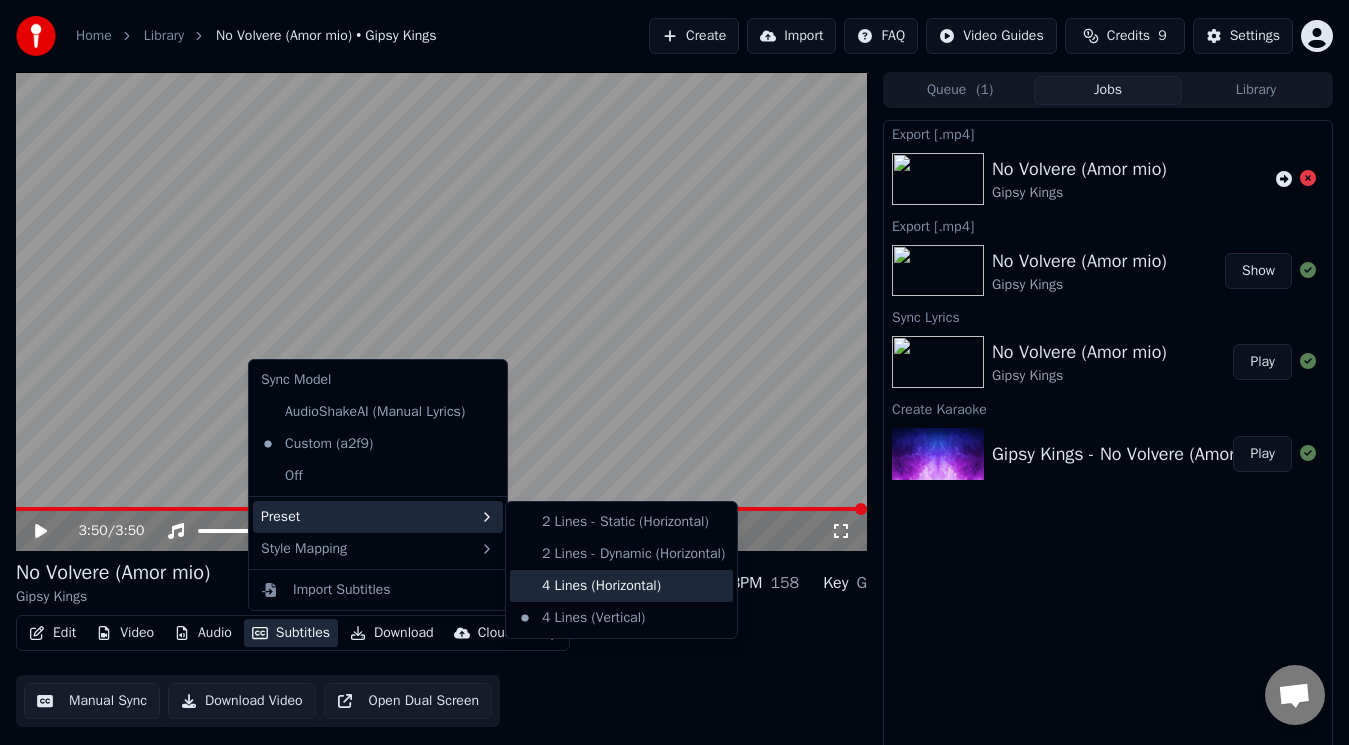 click on "4 Lines (Horizontal)" at bounding box center (621, 586) 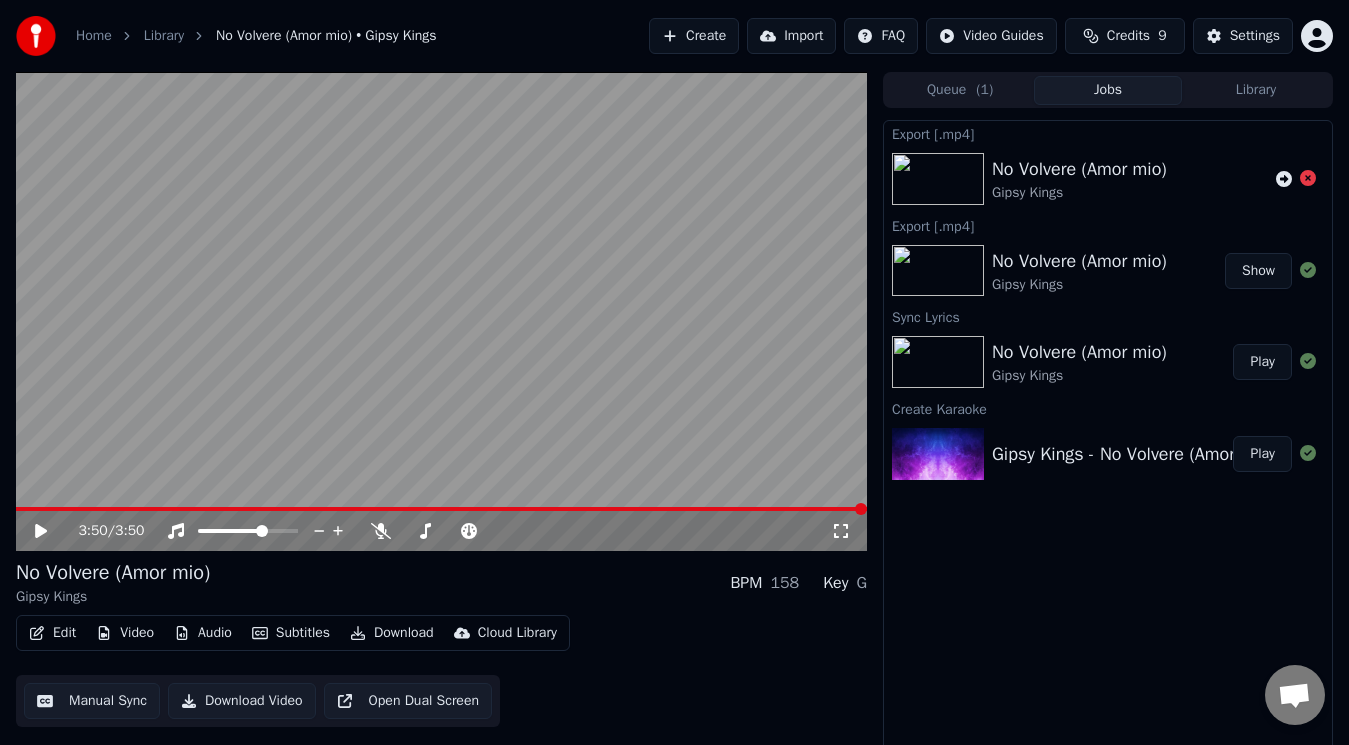 click on "Subtitles" at bounding box center [291, 633] 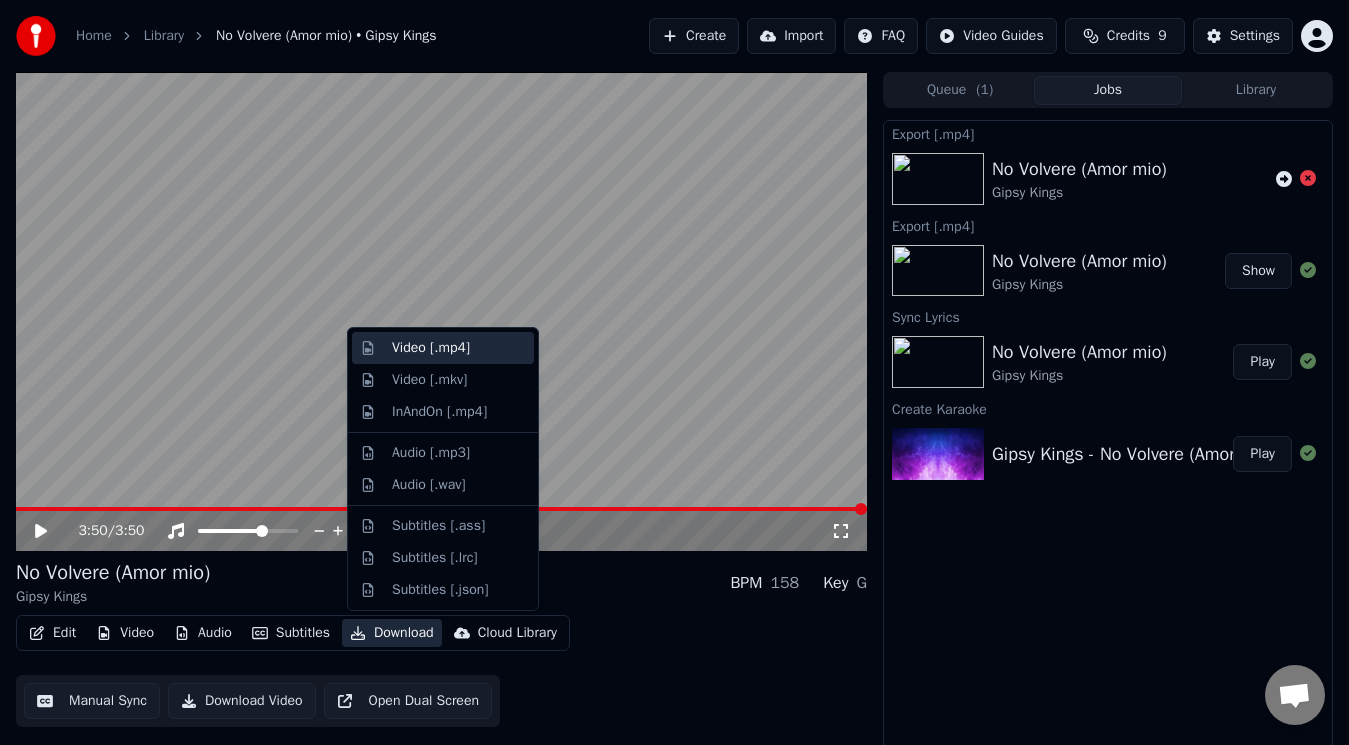click on "Video [.mp4]" at bounding box center [431, 348] 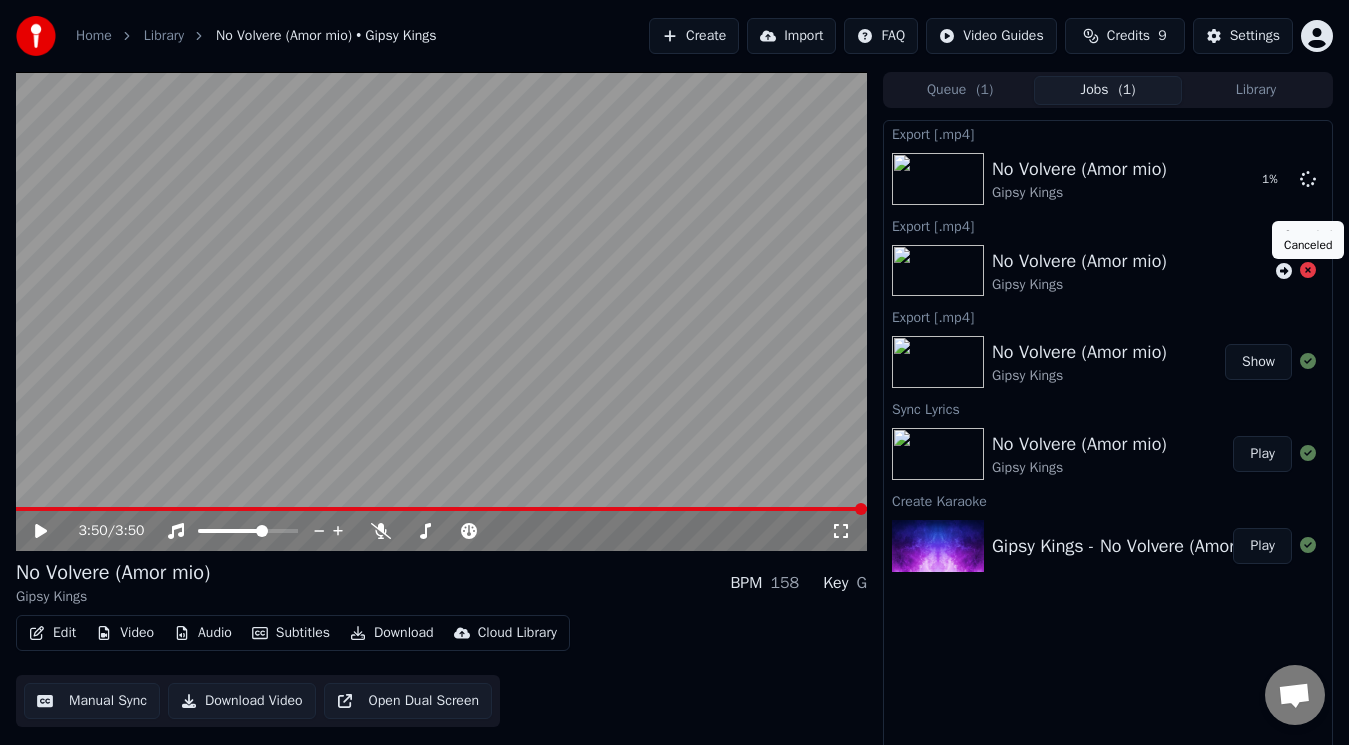 click 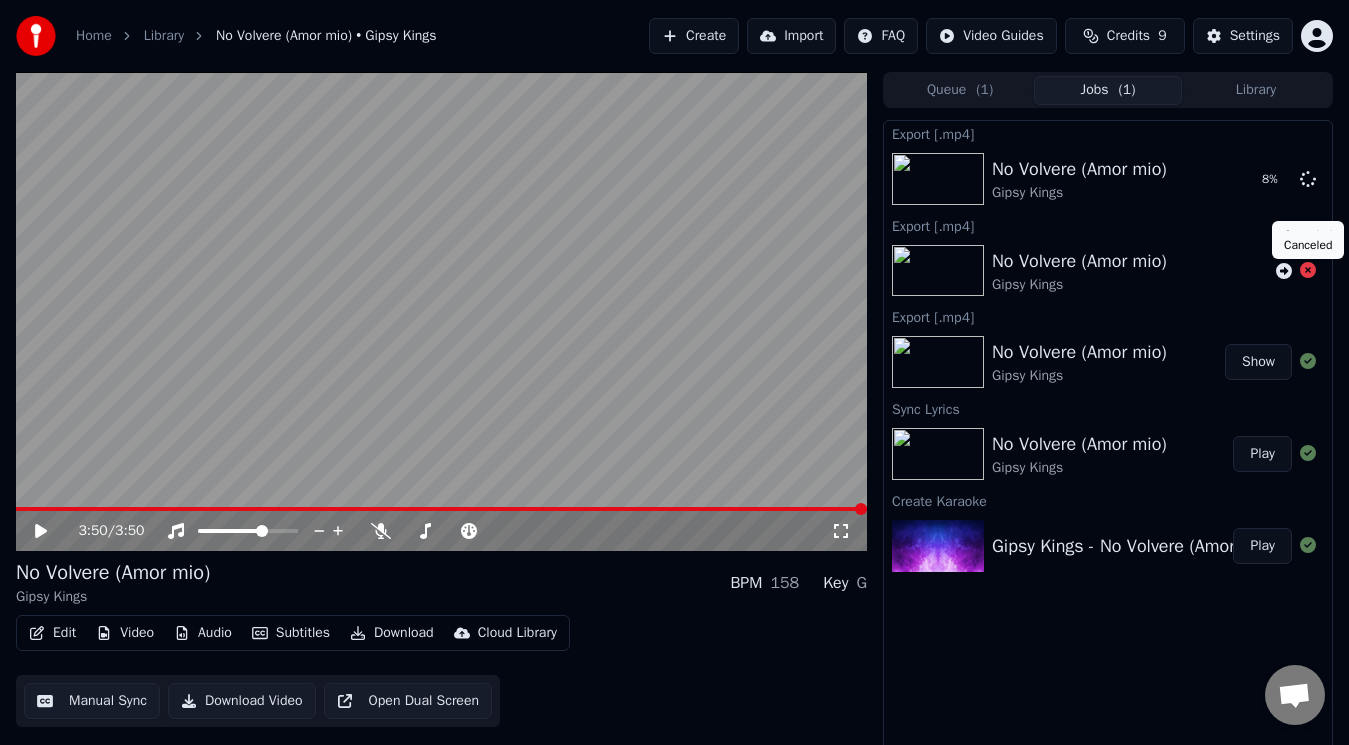 click 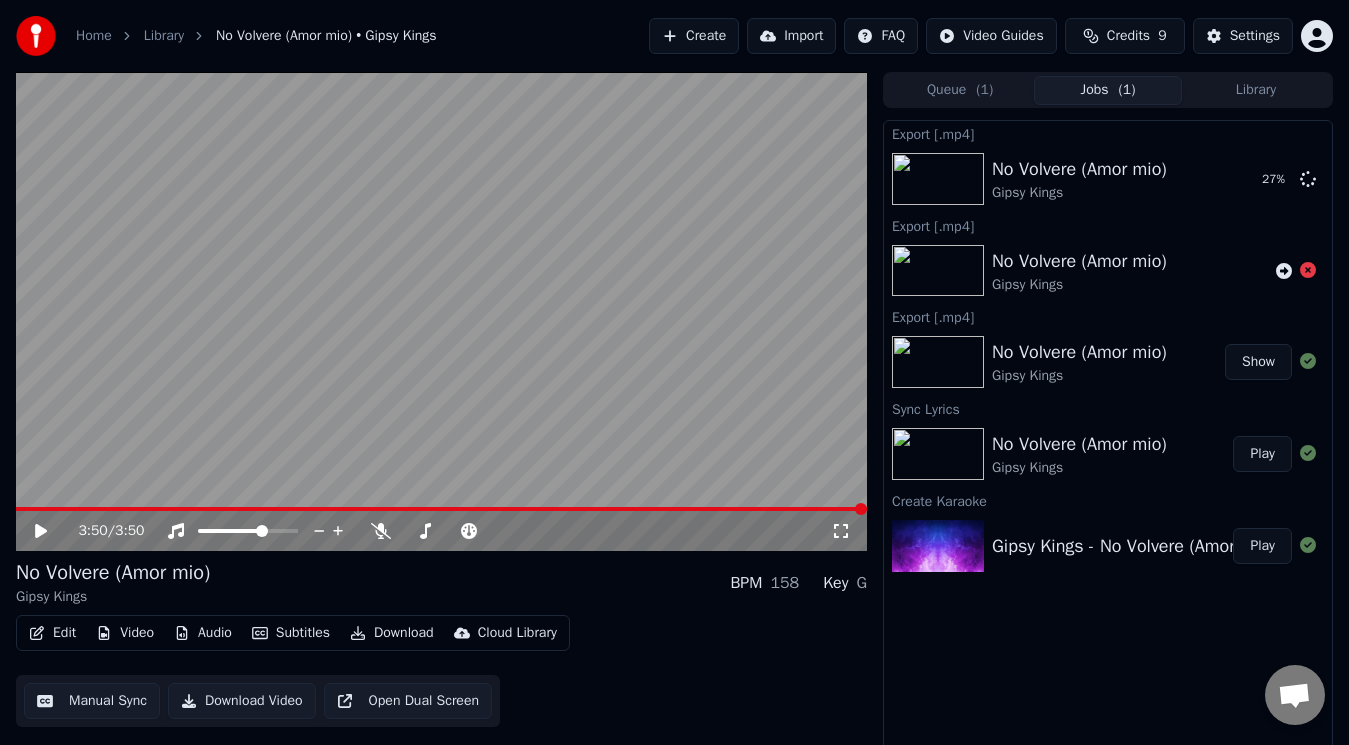 click 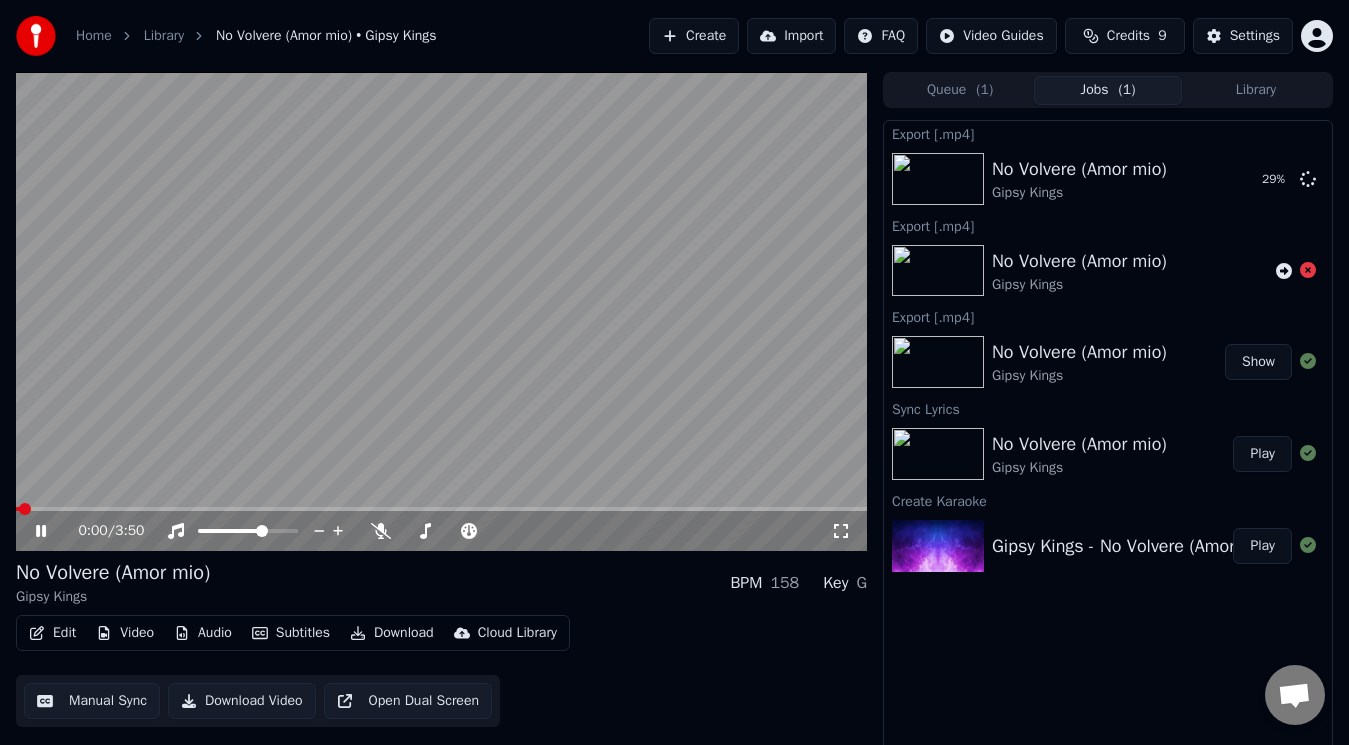click 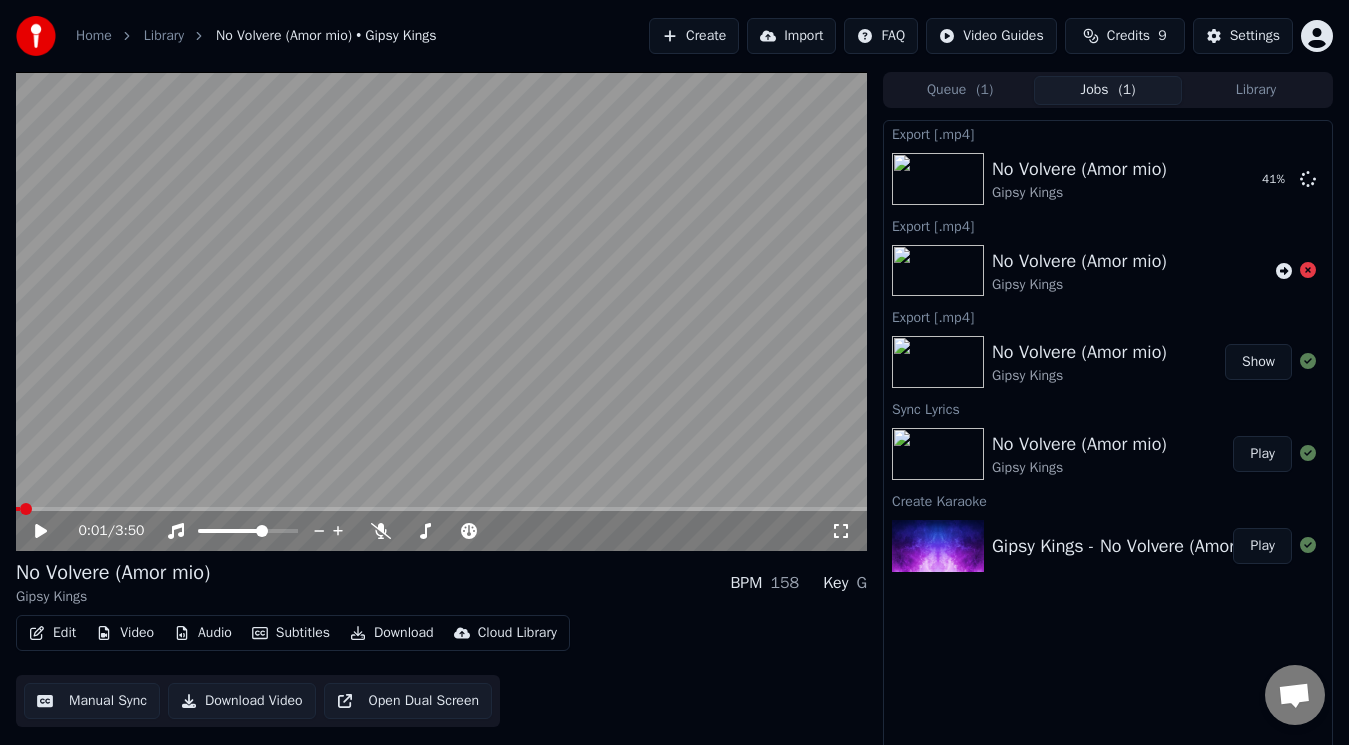 click at bounding box center (441, 311) 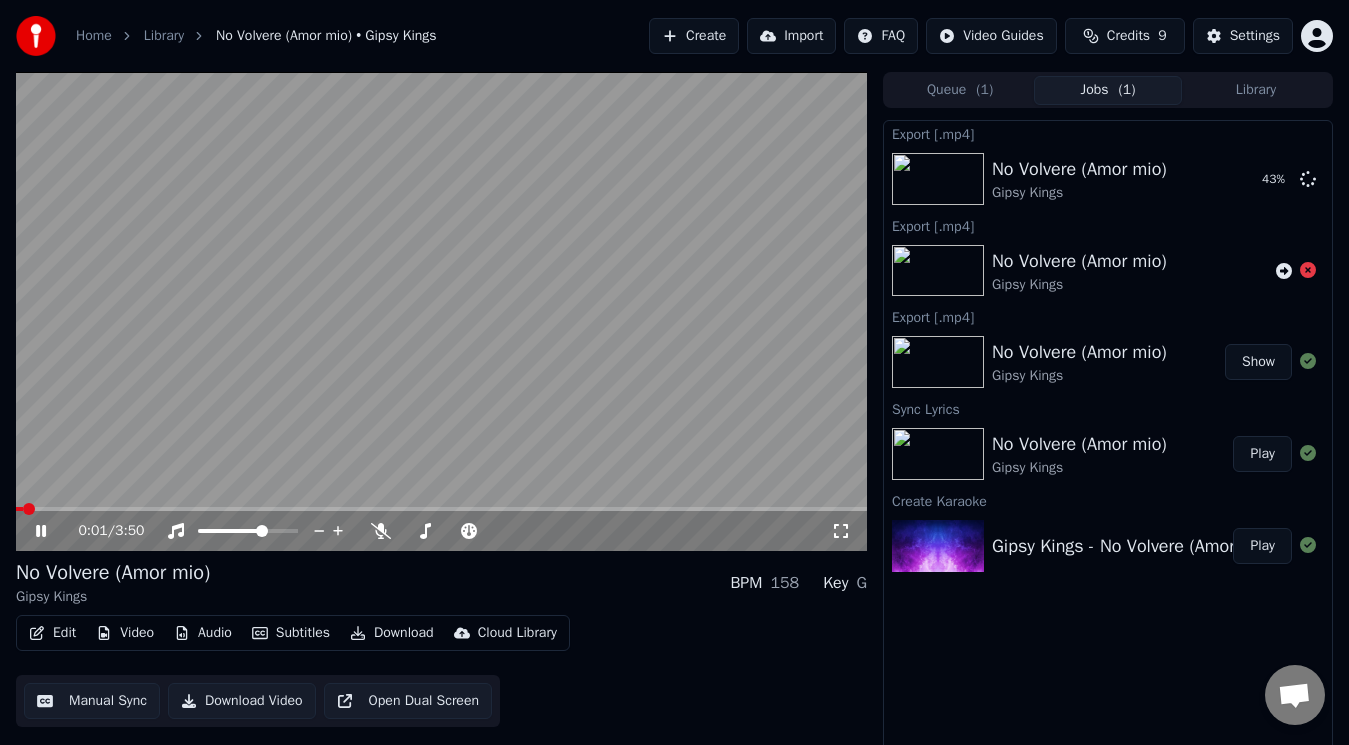 click at bounding box center (441, 311) 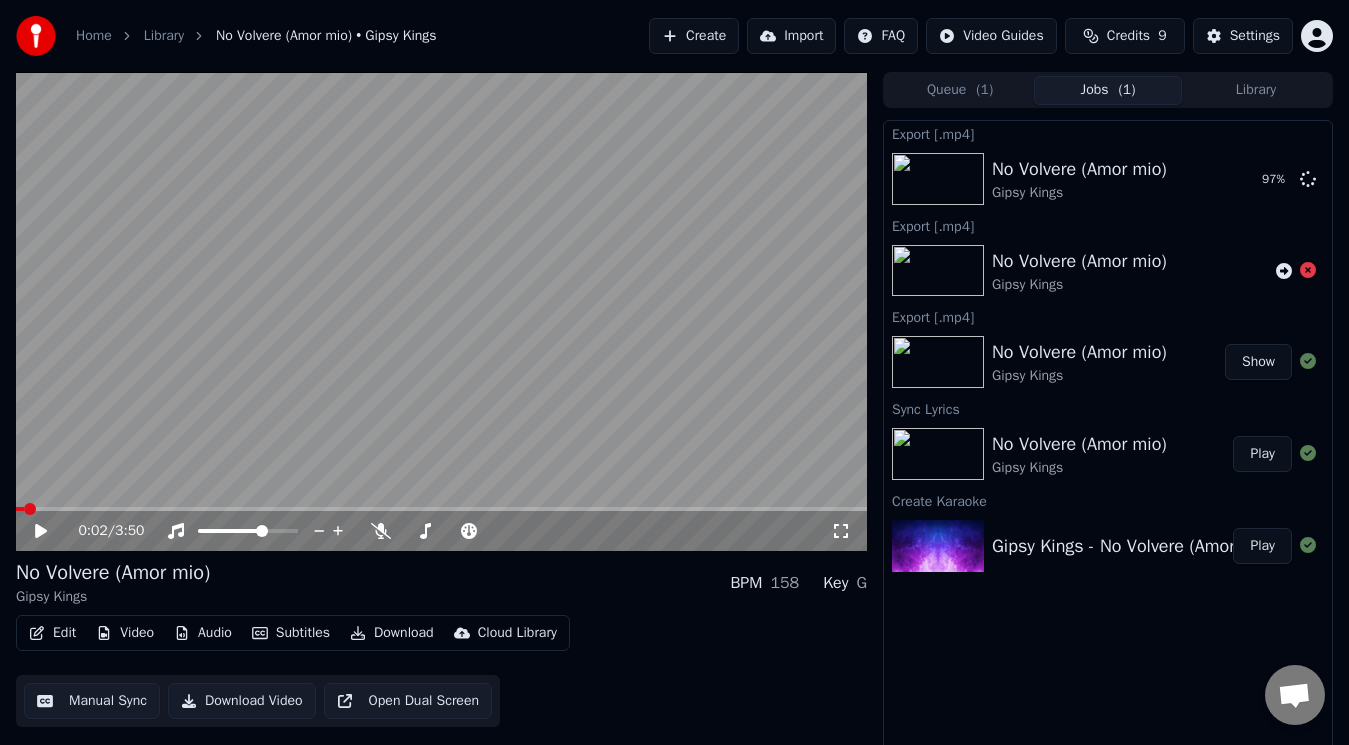click on "Show" at bounding box center [1258, 362] 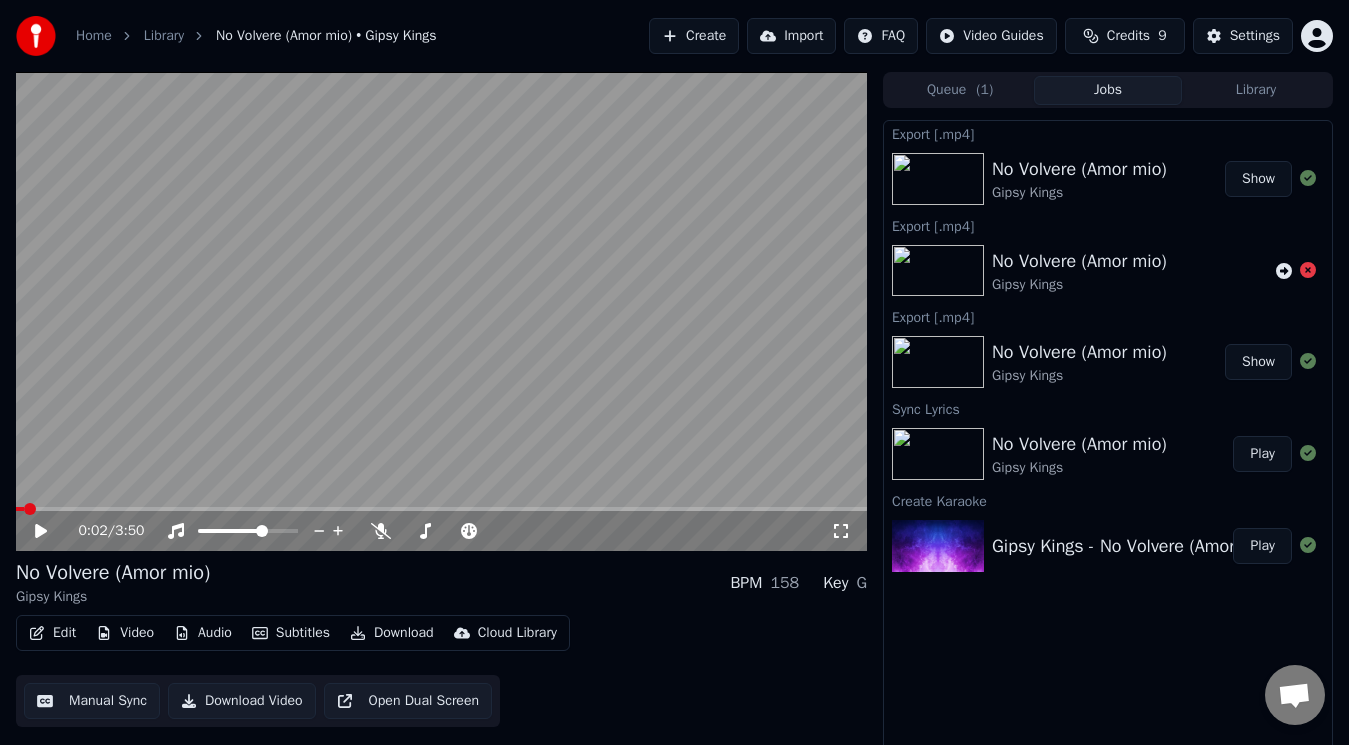 click on "Show" at bounding box center [1258, 179] 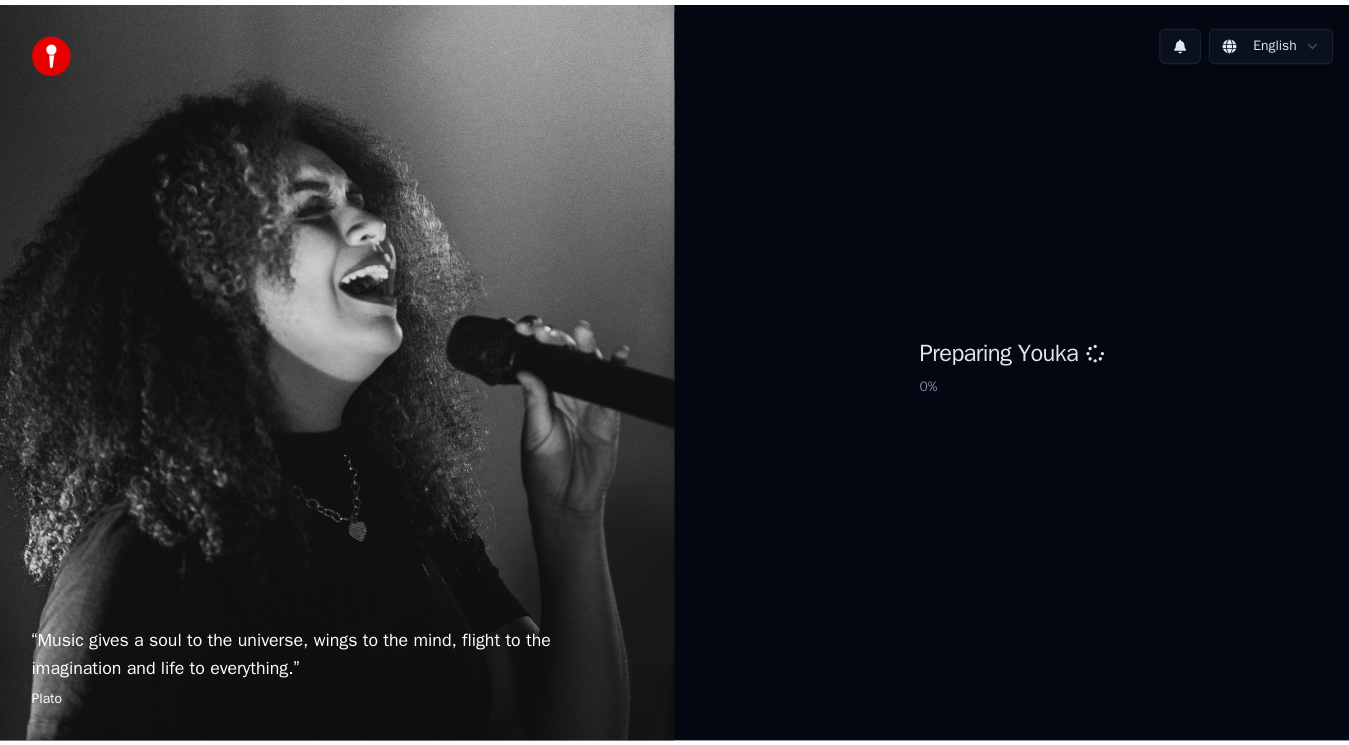 scroll, scrollTop: 0, scrollLeft: 0, axis: both 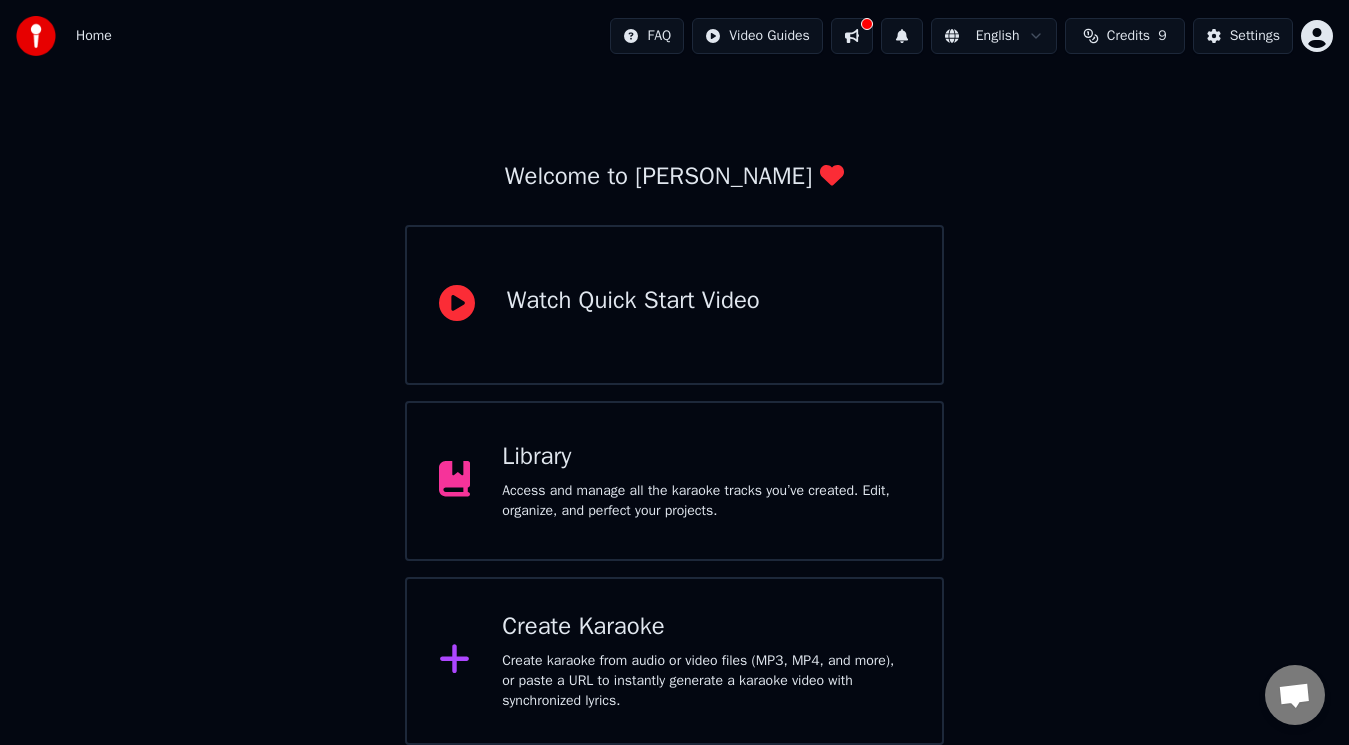 click on "Library" at bounding box center [706, 457] 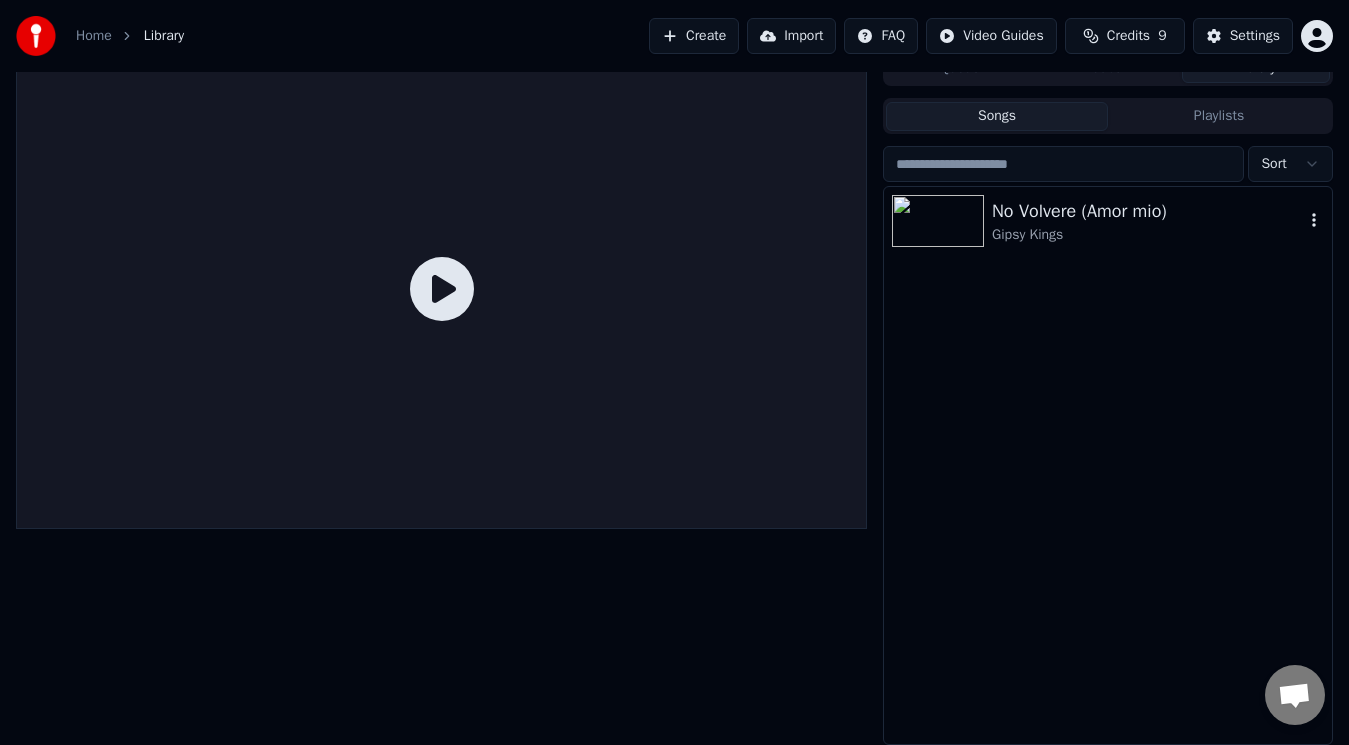 click on "No Volvere (Amor mio) Gipsy Kings" at bounding box center (1108, 221) 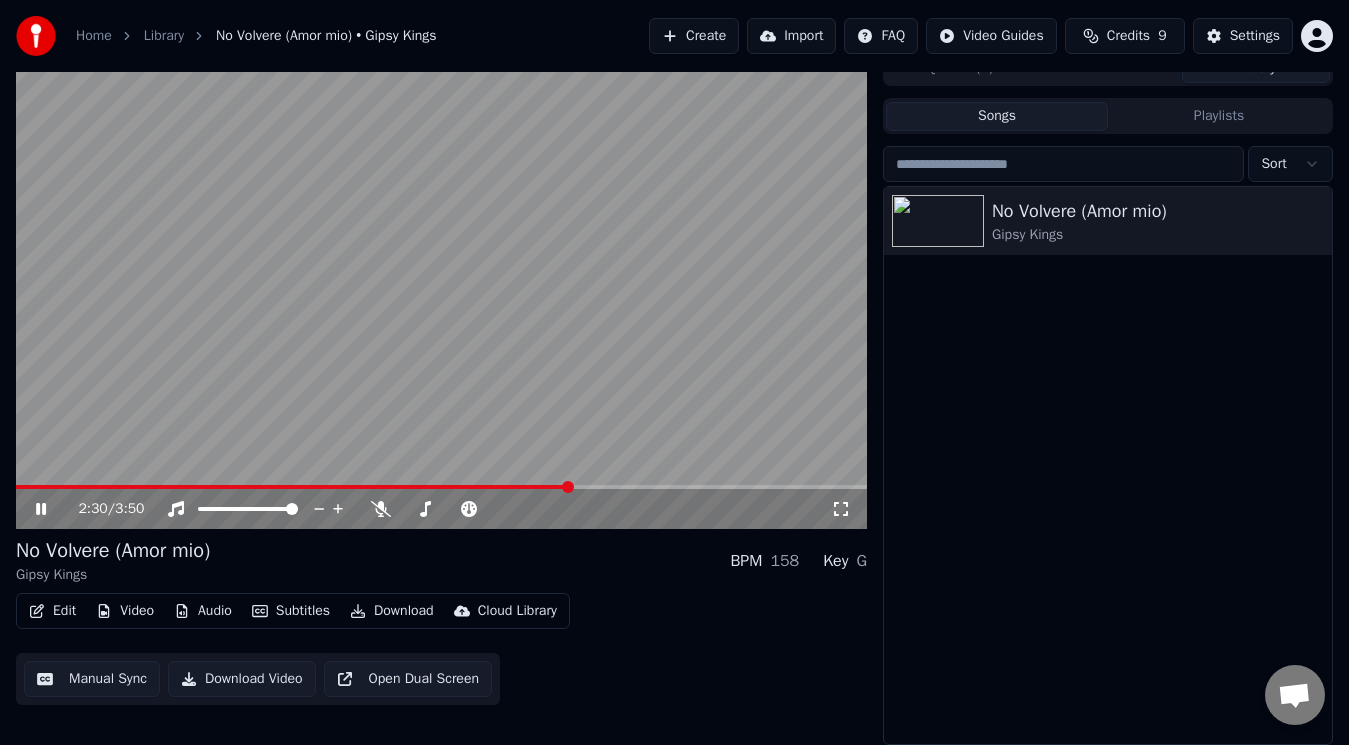 click at bounding box center (441, 487) 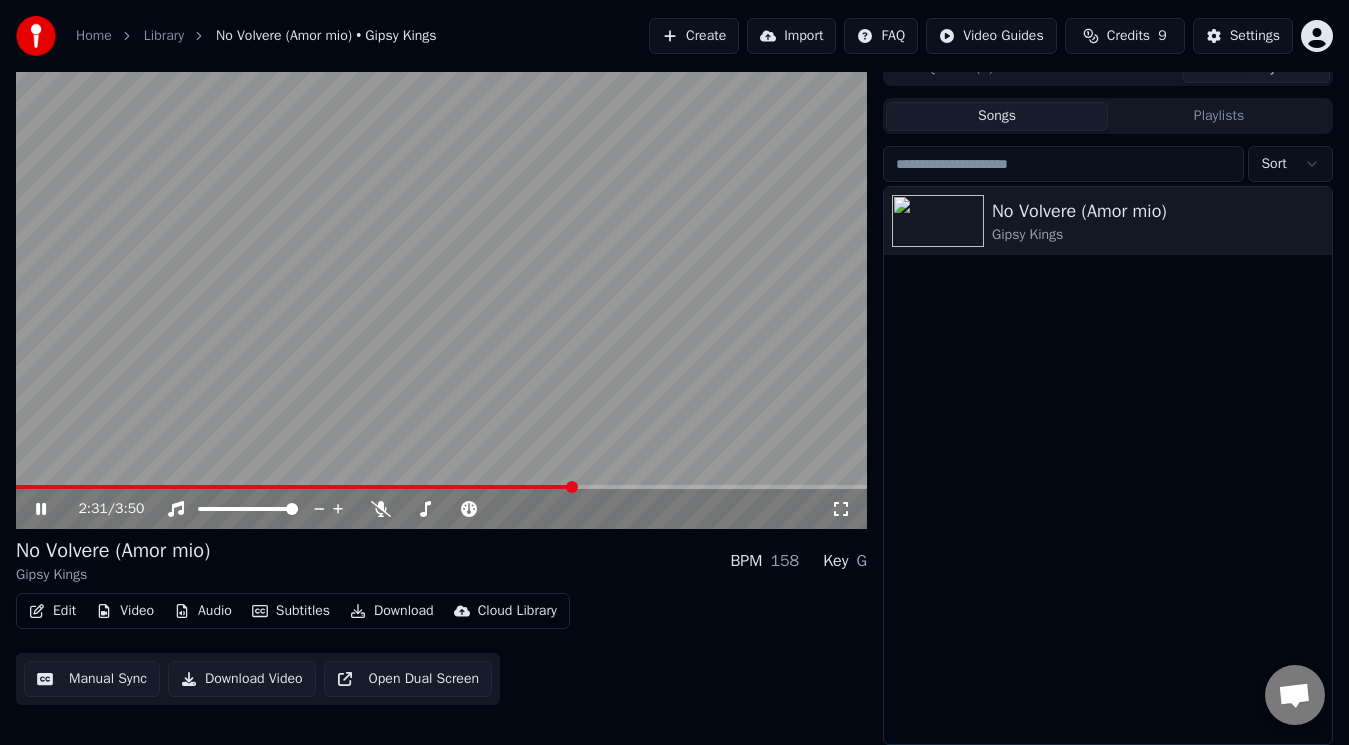 click on "2:31  /  3:50" at bounding box center (441, 509) 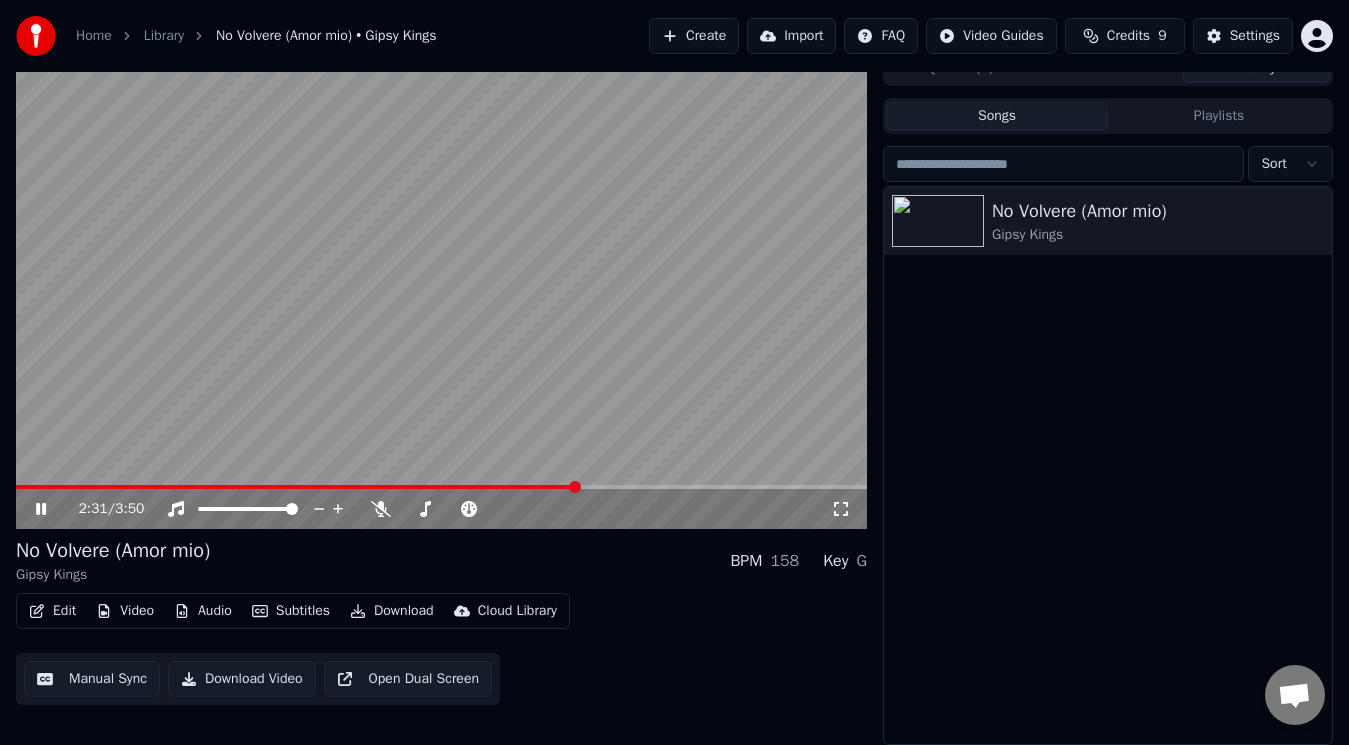 click at bounding box center [441, 289] 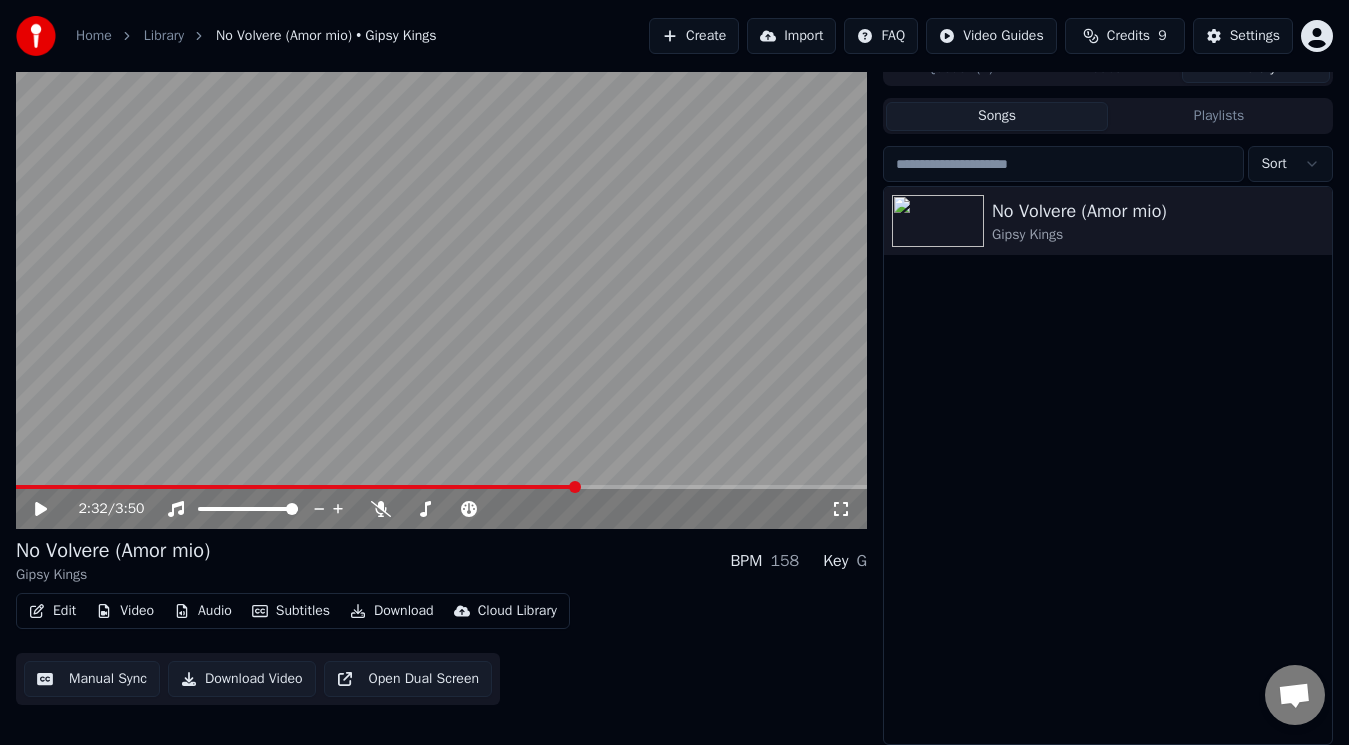 click at bounding box center [441, 487] 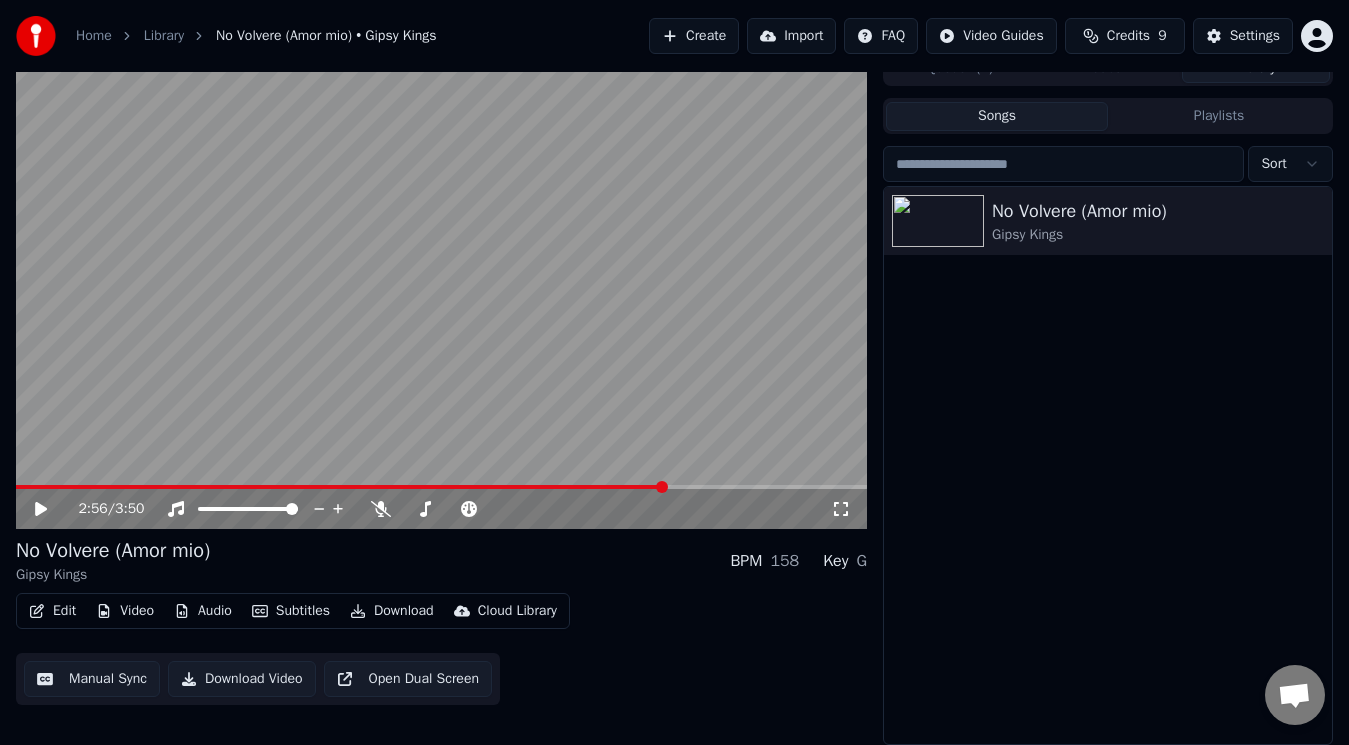 click at bounding box center [441, 289] 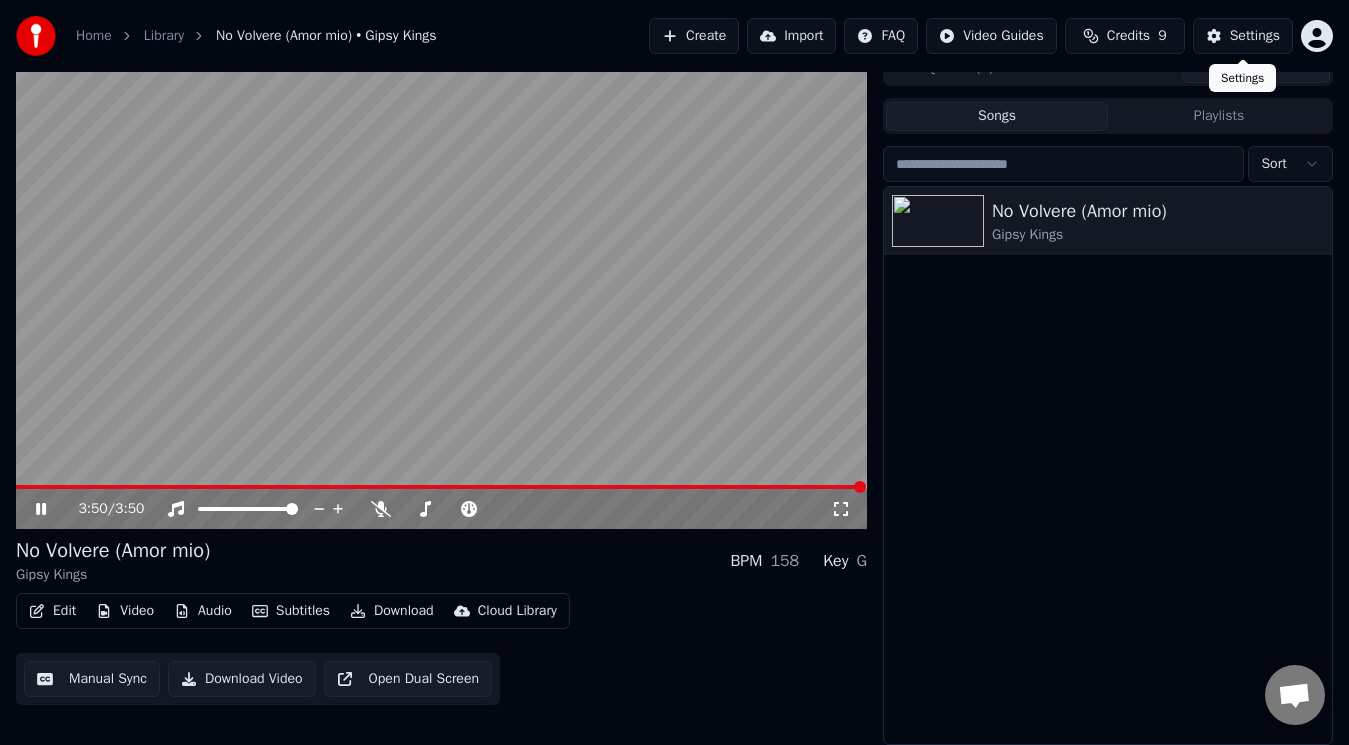 click on "Settings" at bounding box center [1255, 36] 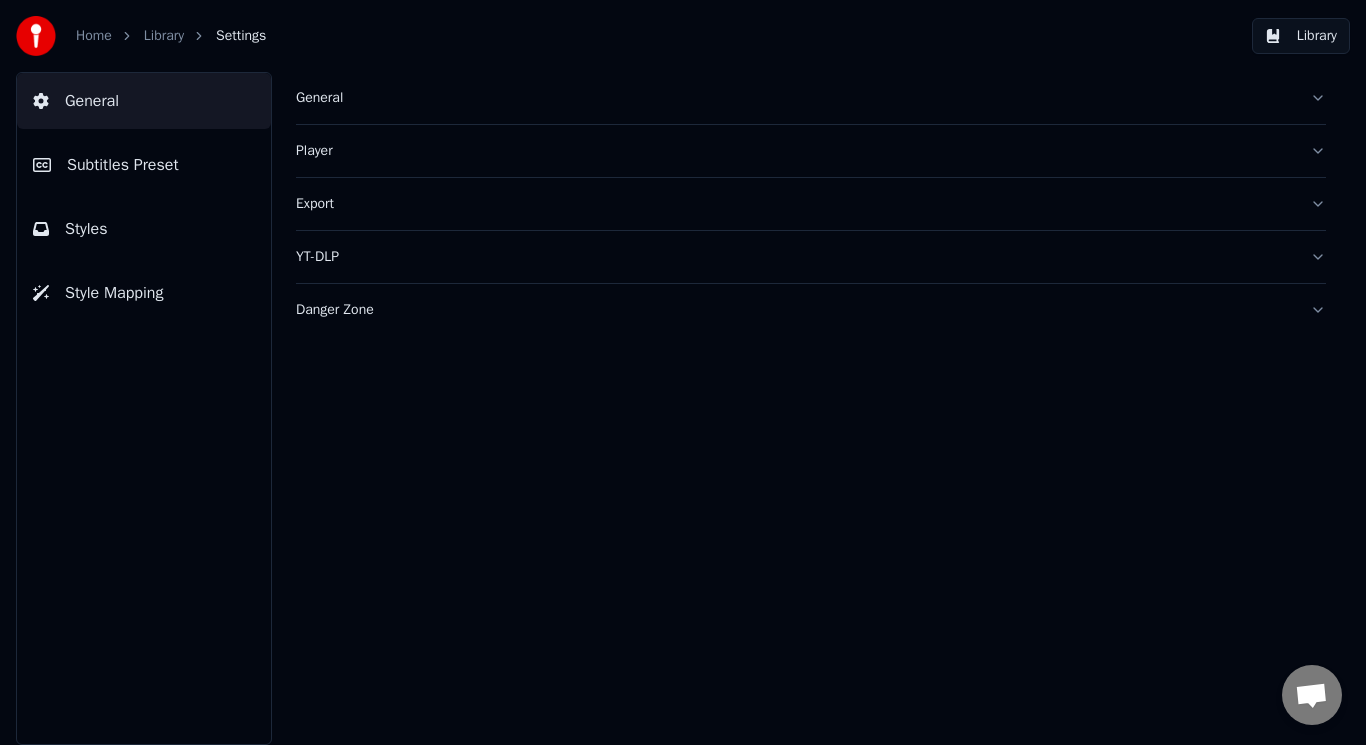 click on "Home" at bounding box center [94, 36] 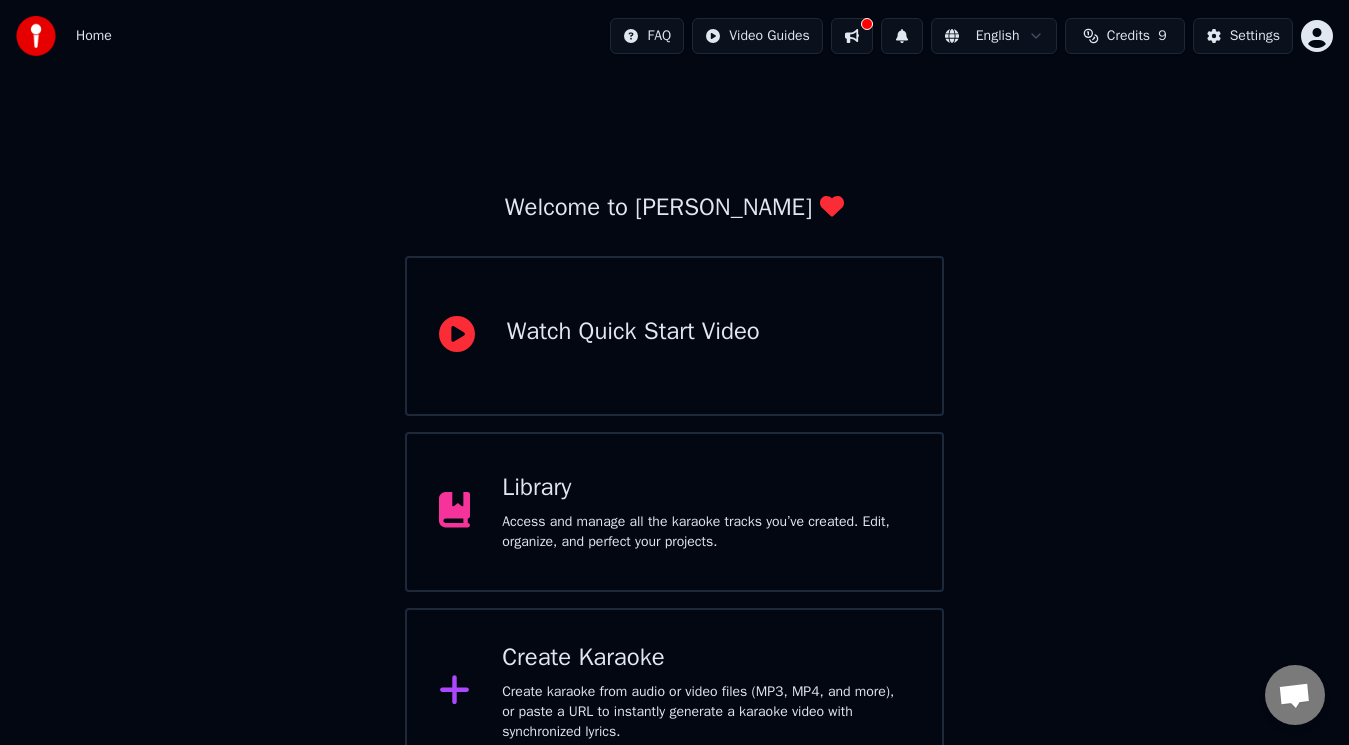 click on "Access and manage all the karaoke tracks you’ve created. Edit, organize, and perfect your projects." at bounding box center [706, 532] 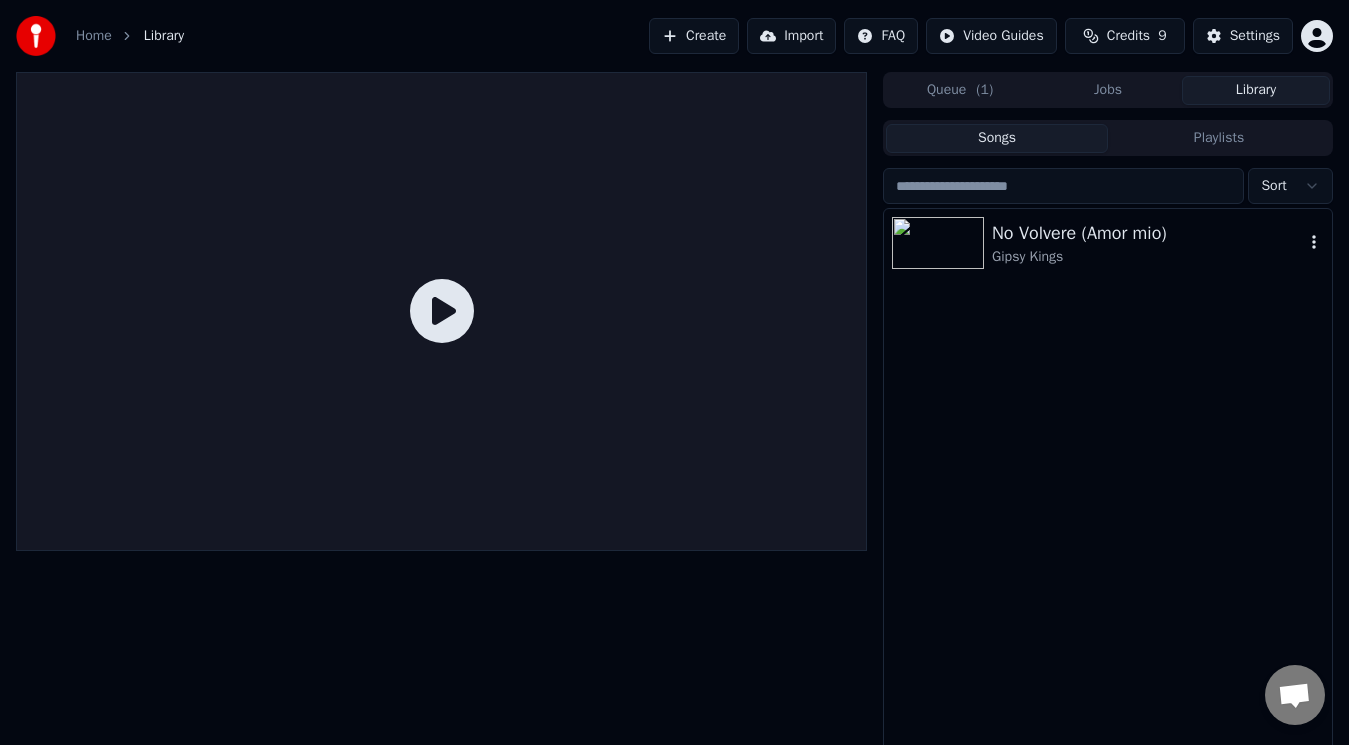 click on "Gipsy Kings" at bounding box center (1148, 257) 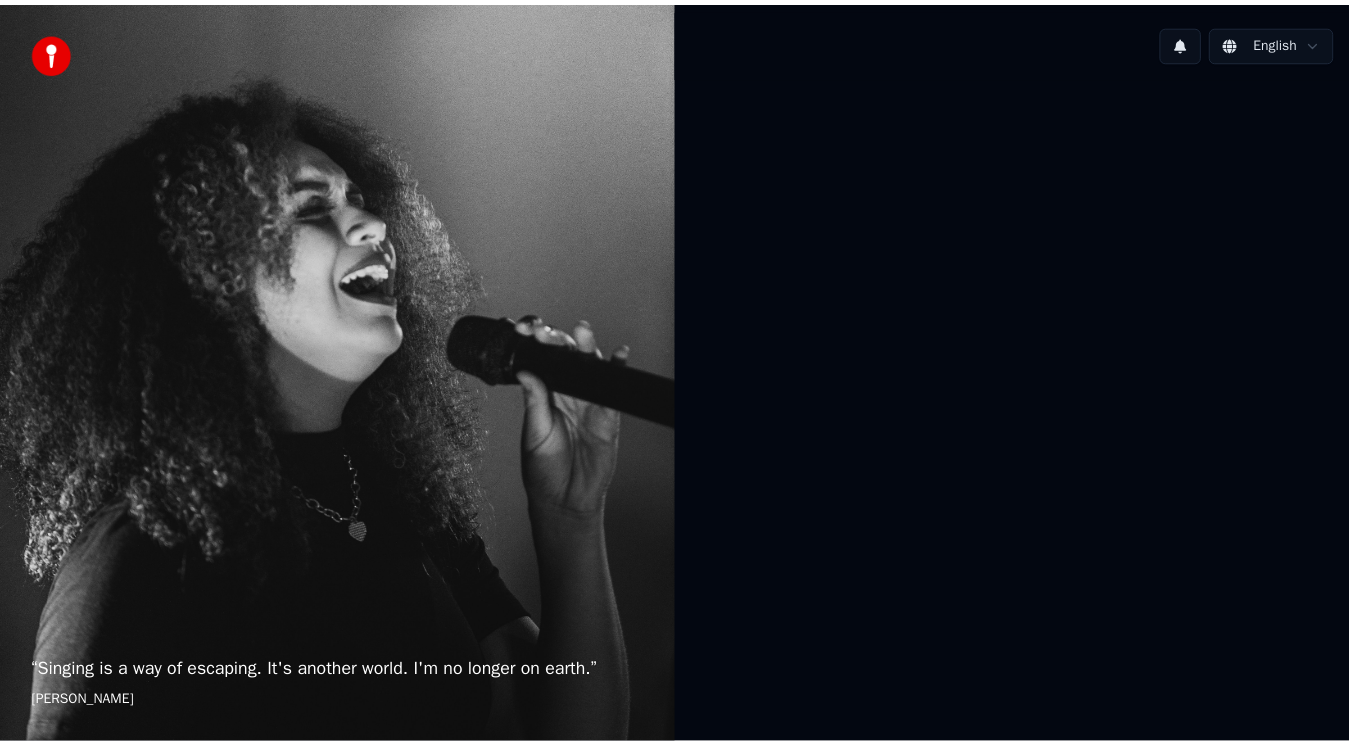 scroll, scrollTop: 0, scrollLeft: 0, axis: both 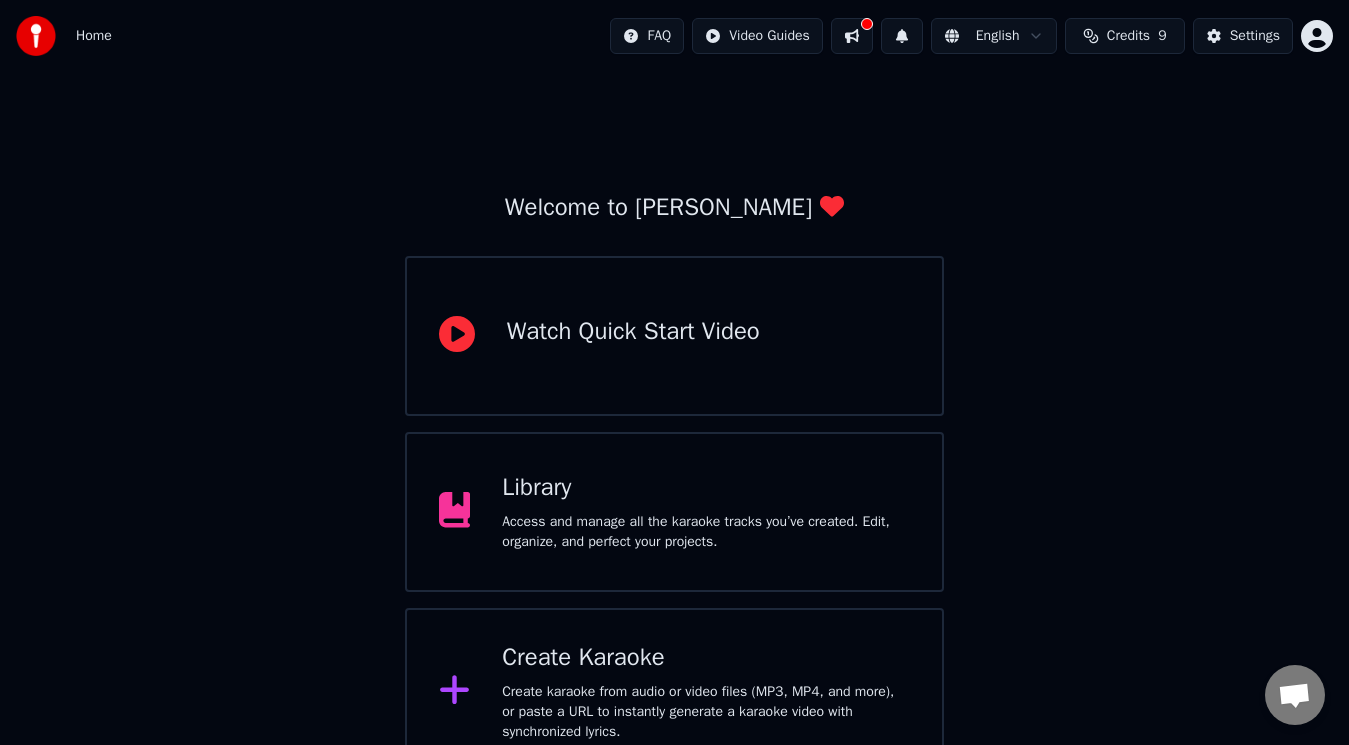 click on "Library Access and manage all the karaoke tracks you’ve created. Edit, organize, and perfect your projects." at bounding box center (675, 512) 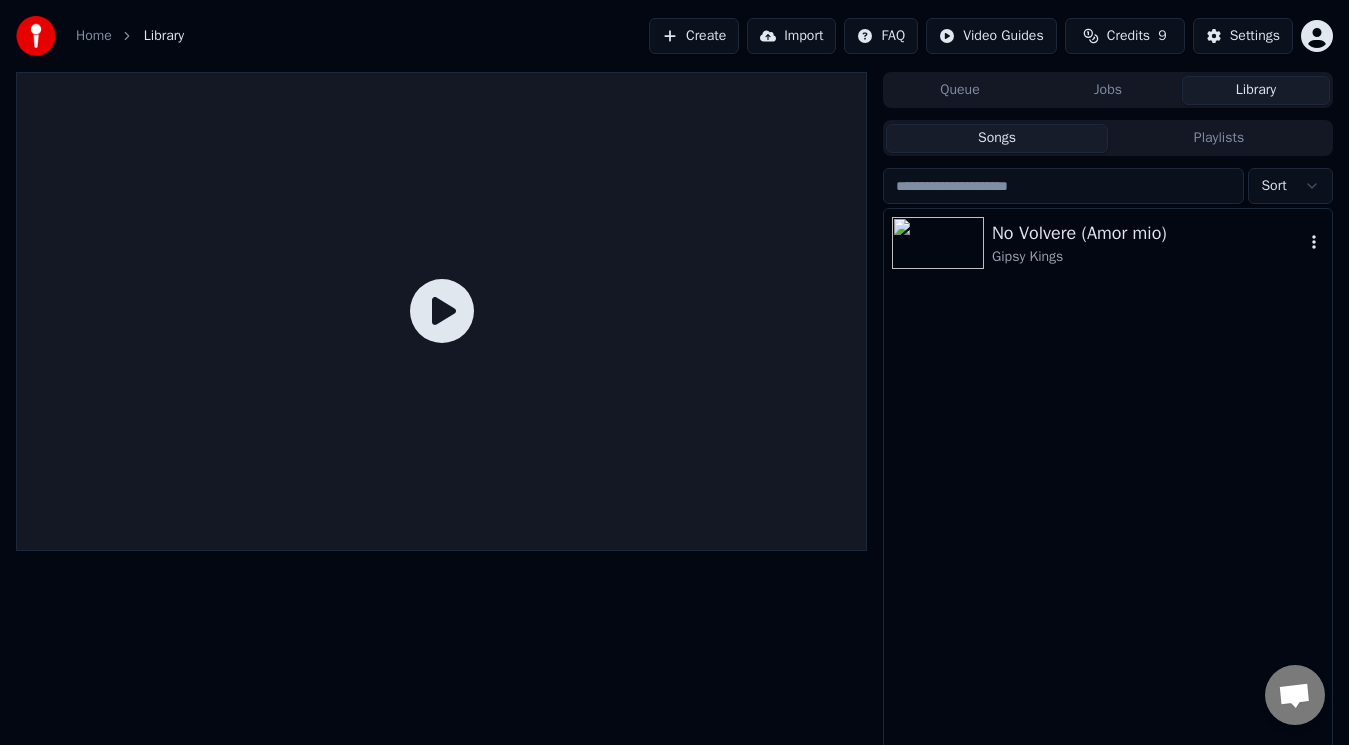 click on "No Volvere (Amor mio) Gipsy Kings" at bounding box center [1108, 243] 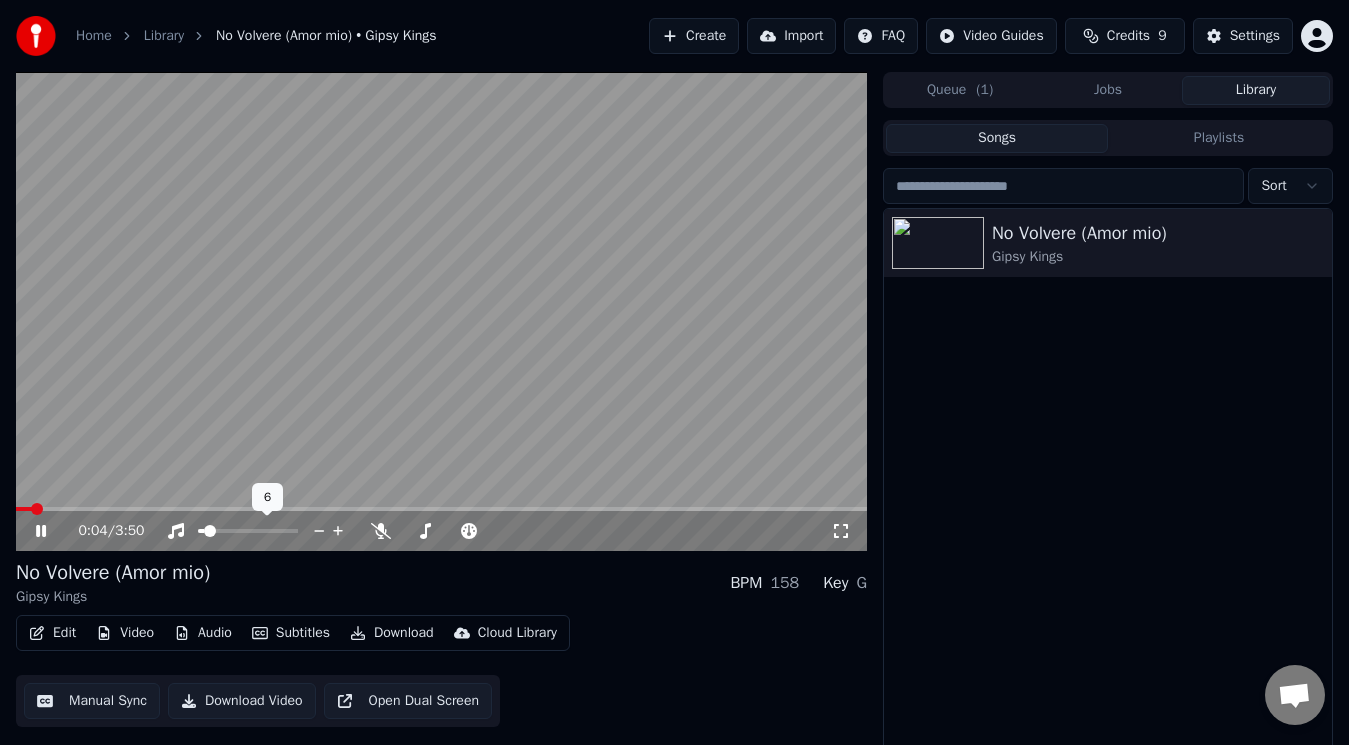 click at bounding box center (201, 531) 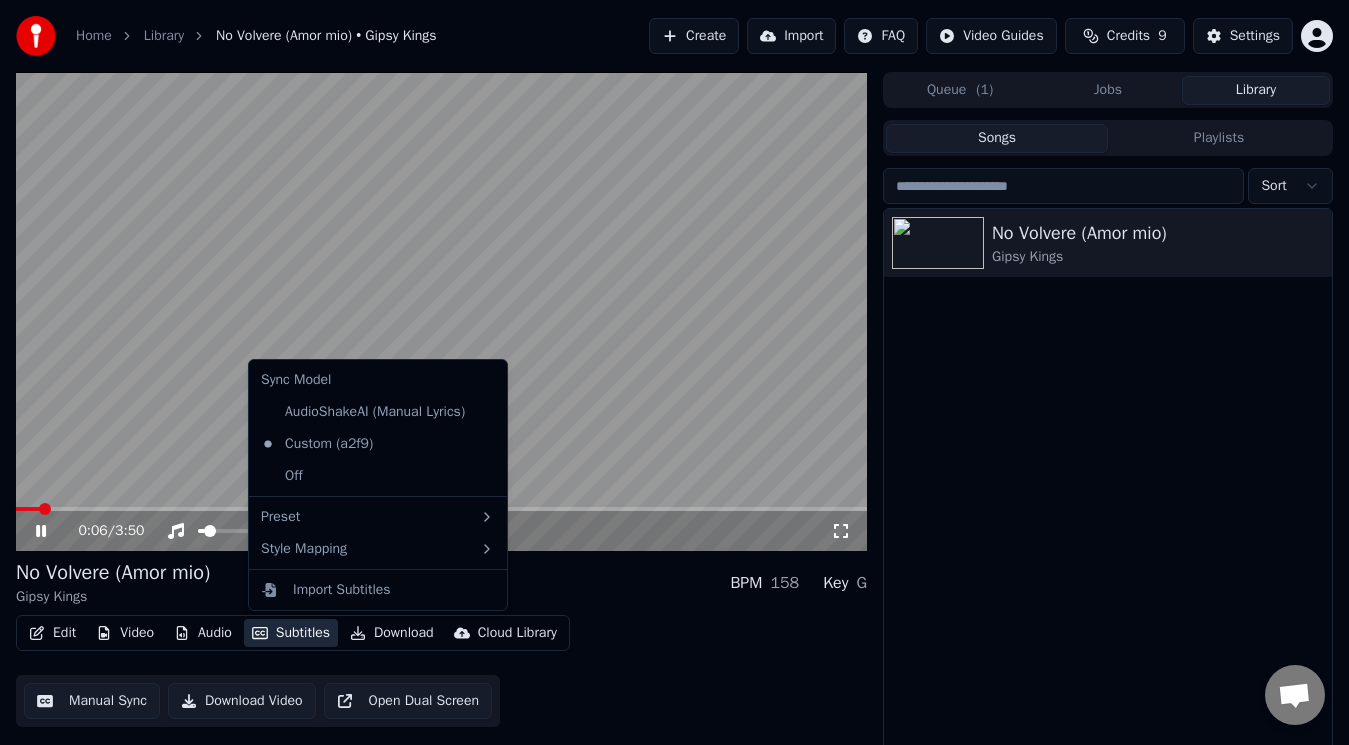 click on "Subtitles" at bounding box center (291, 633) 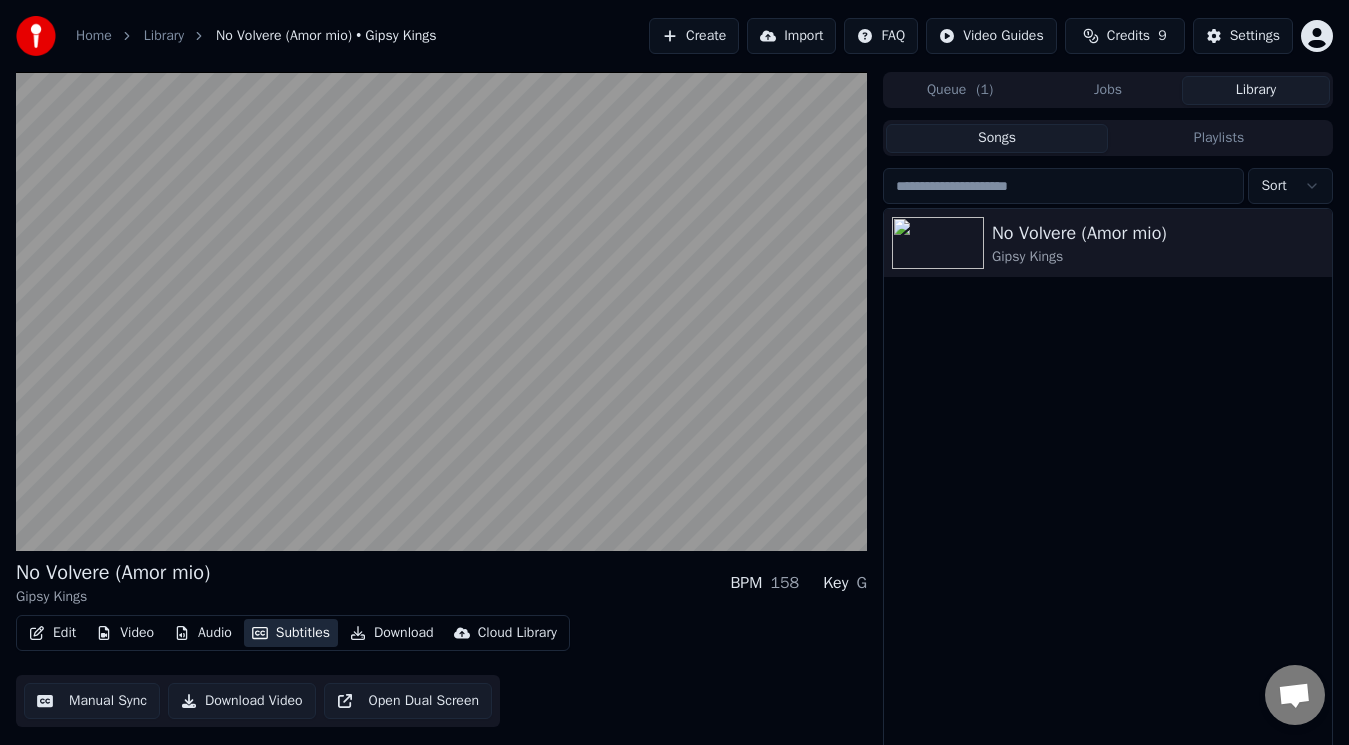 click on "Subtitles" at bounding box center [291, 633] 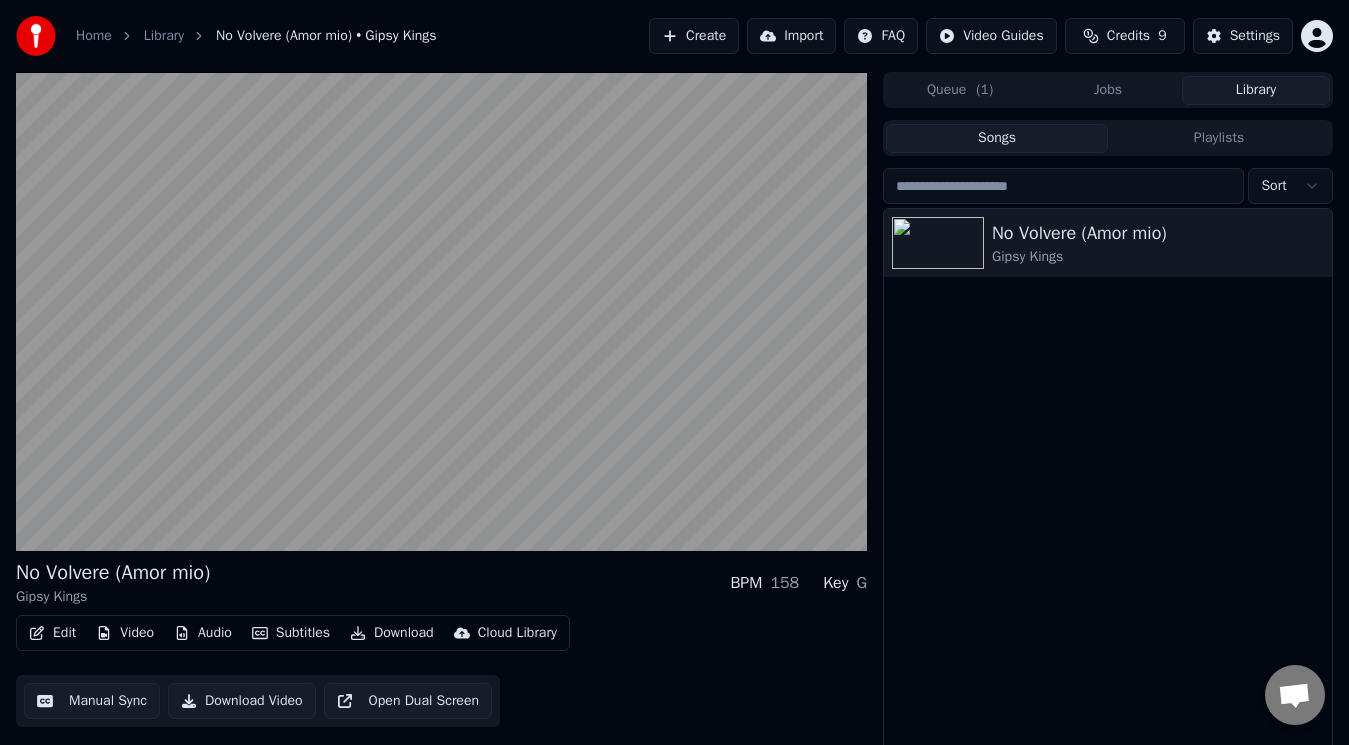 click on "Download" at bounding box center (392, 633) 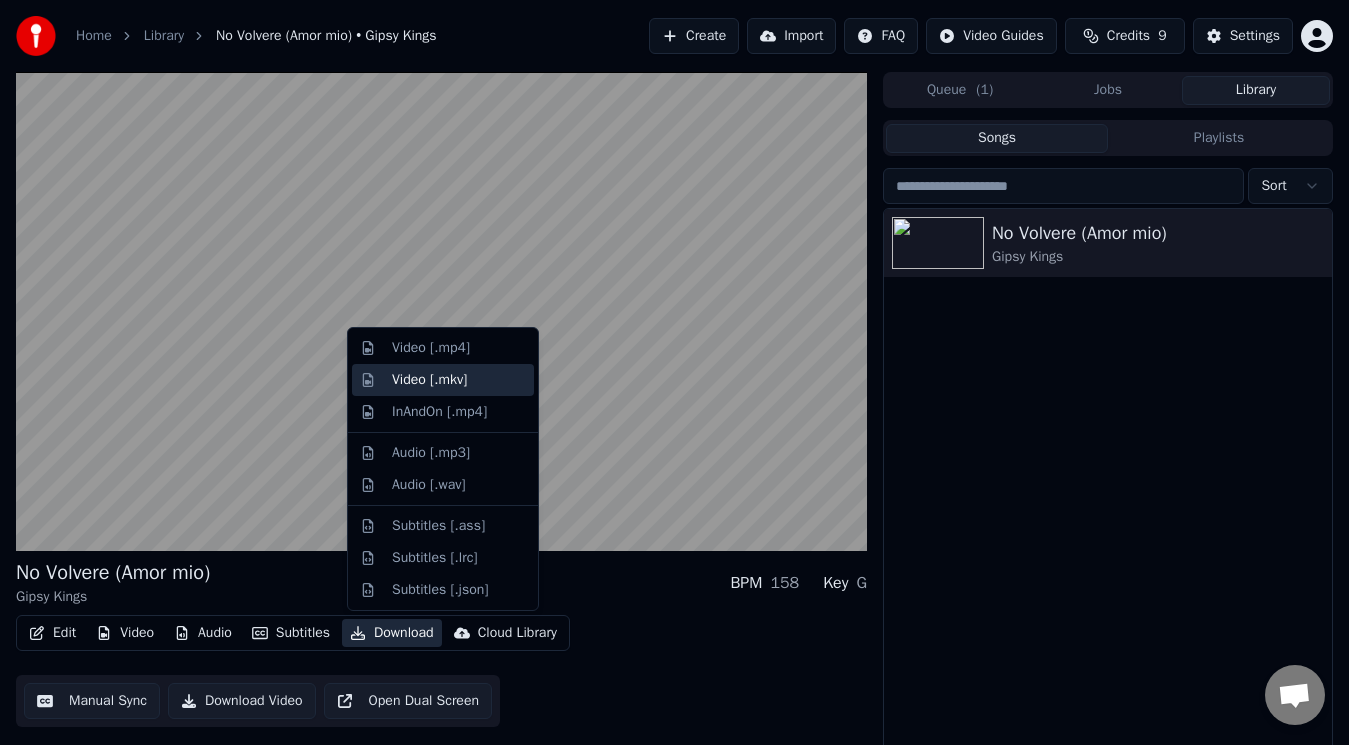 click on "Video [.mkv]" at bounding box center (429, 380) 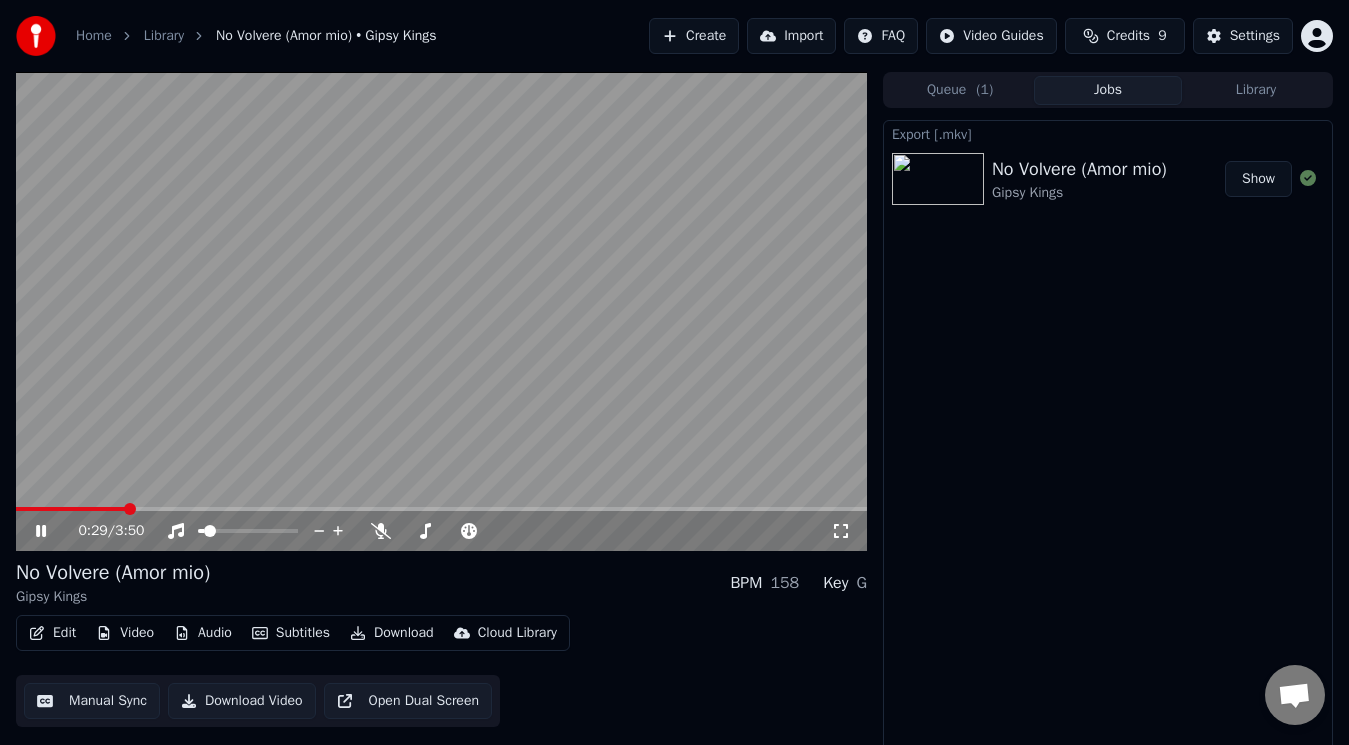 click on "Download" at bounding box center [392, 633] 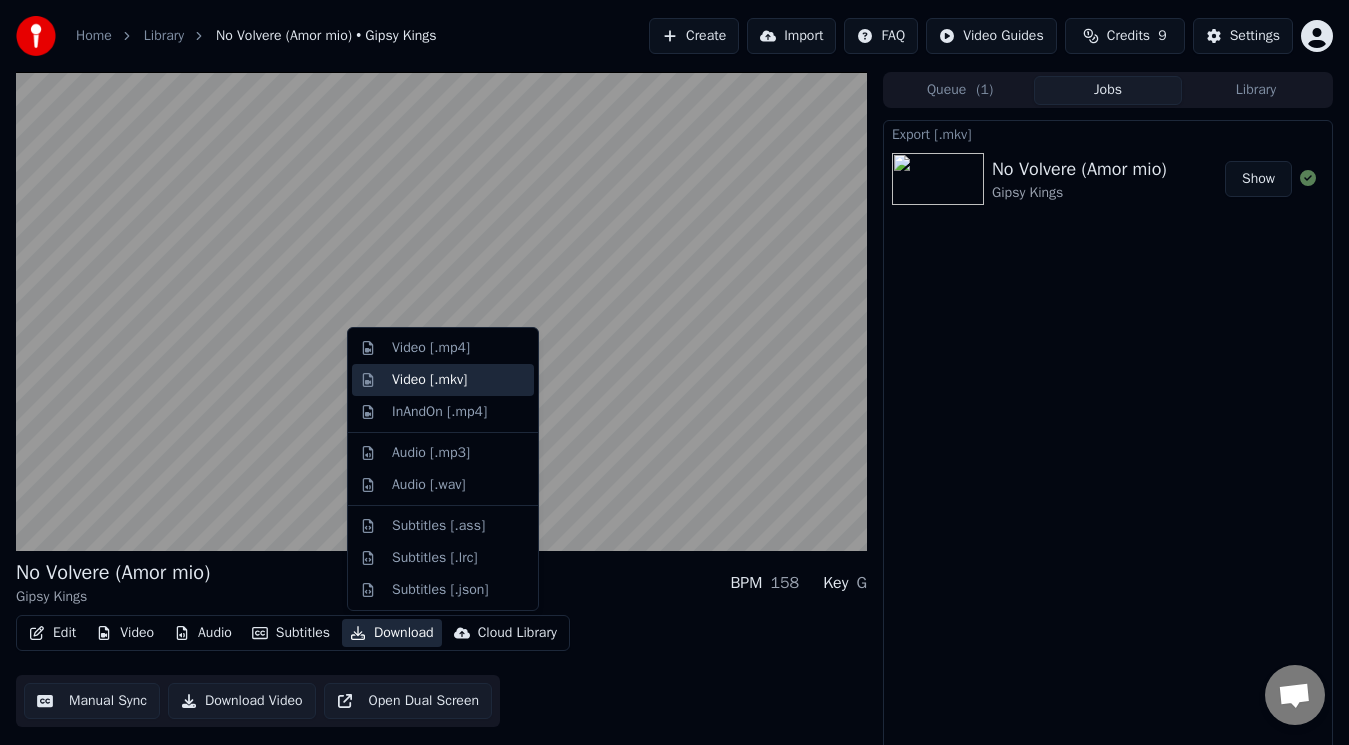 click on "Video [.mkv]" at bounding box center (429, 380) 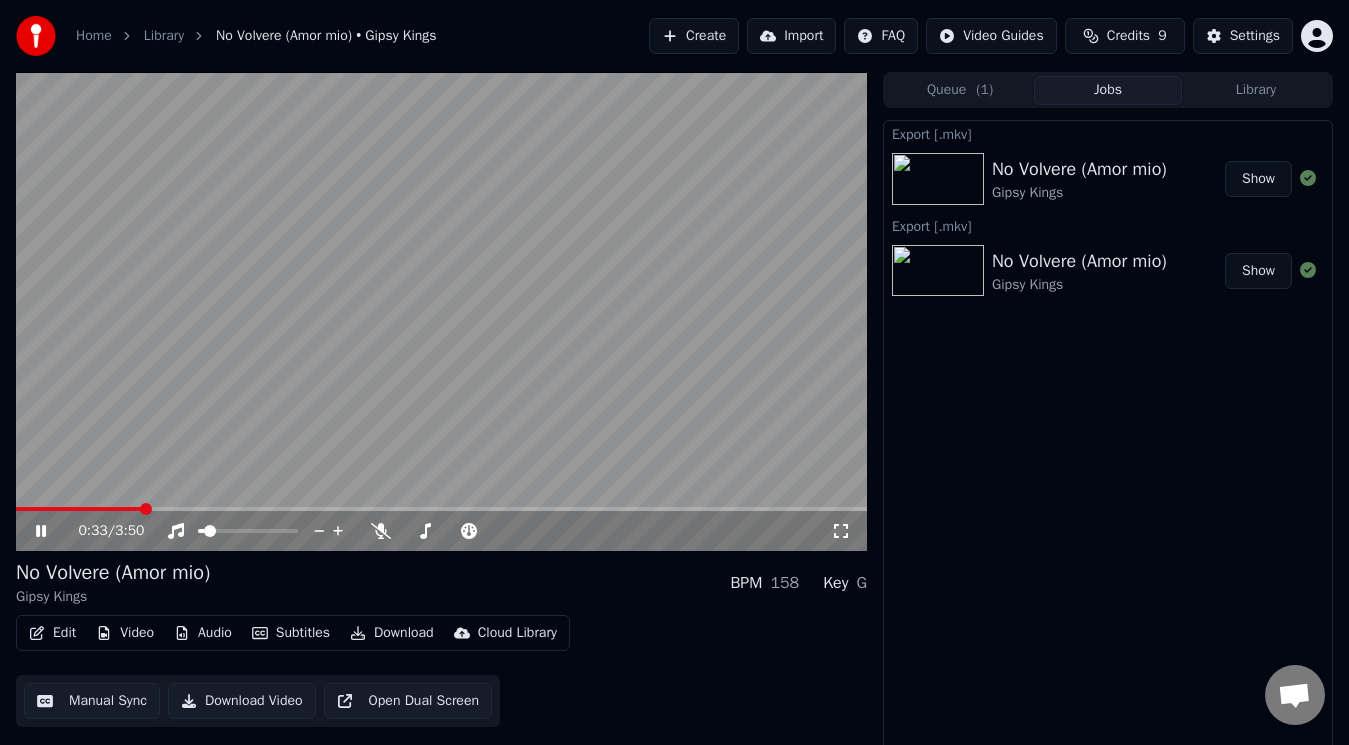 click on "Download" at bounding box center [392, 633] 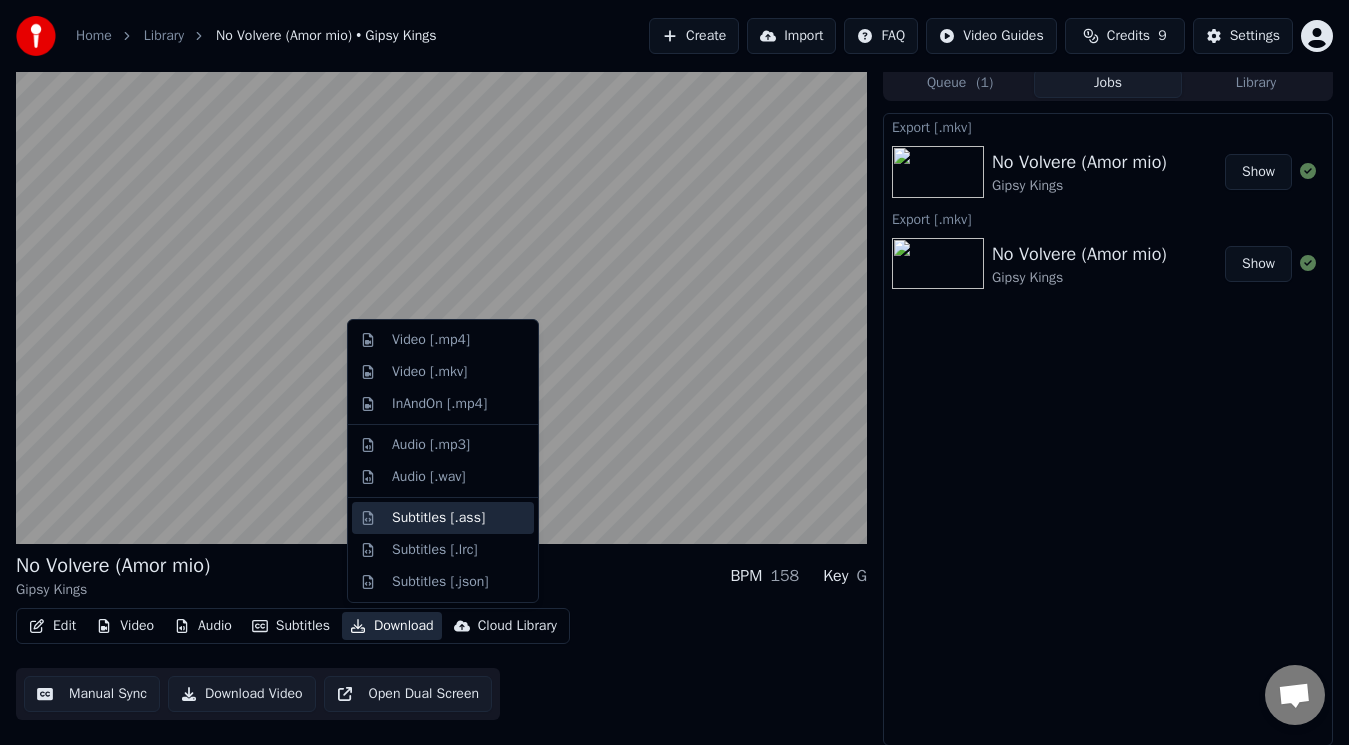 scroll, scrollTop: 8, scrollLeft: 0, axis: vertical 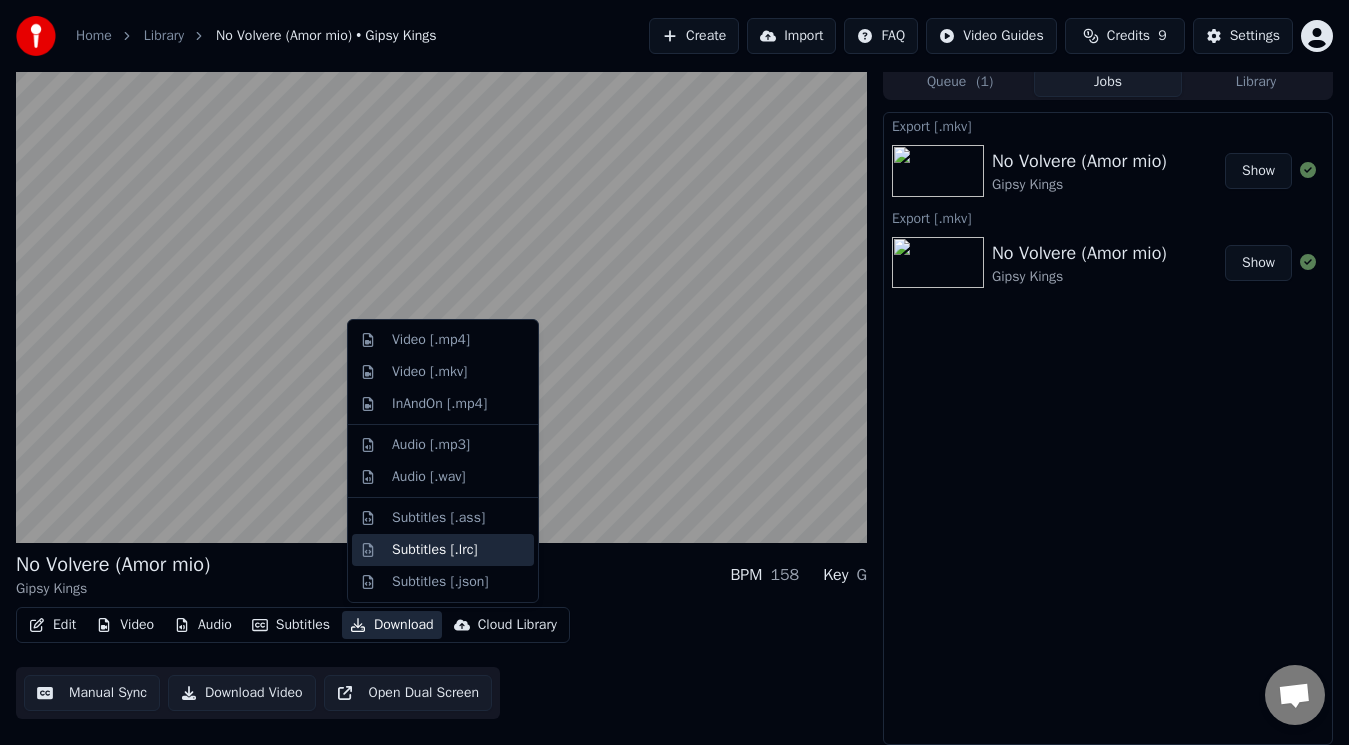 click on "Subtitles [.lrc]" at bounding box center (435, 550) 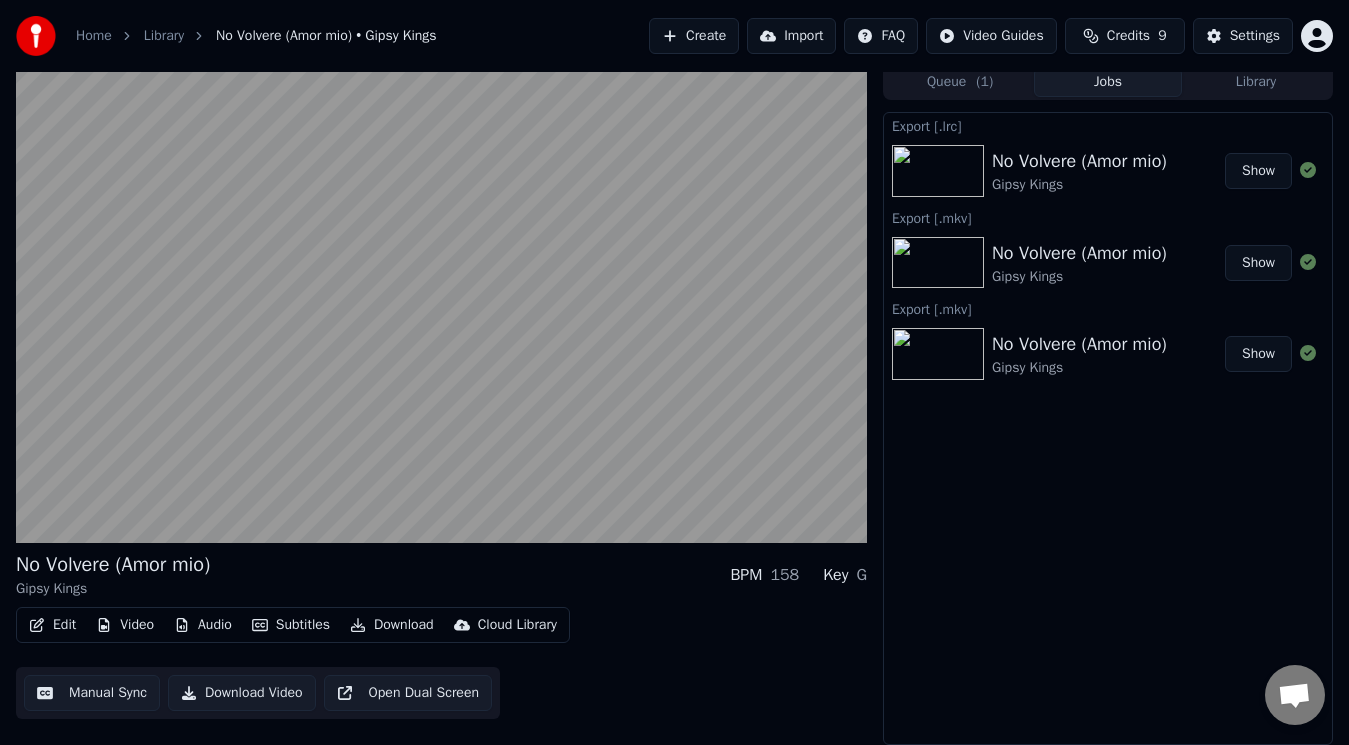 click on "Download" at bounding box center [392, 625] 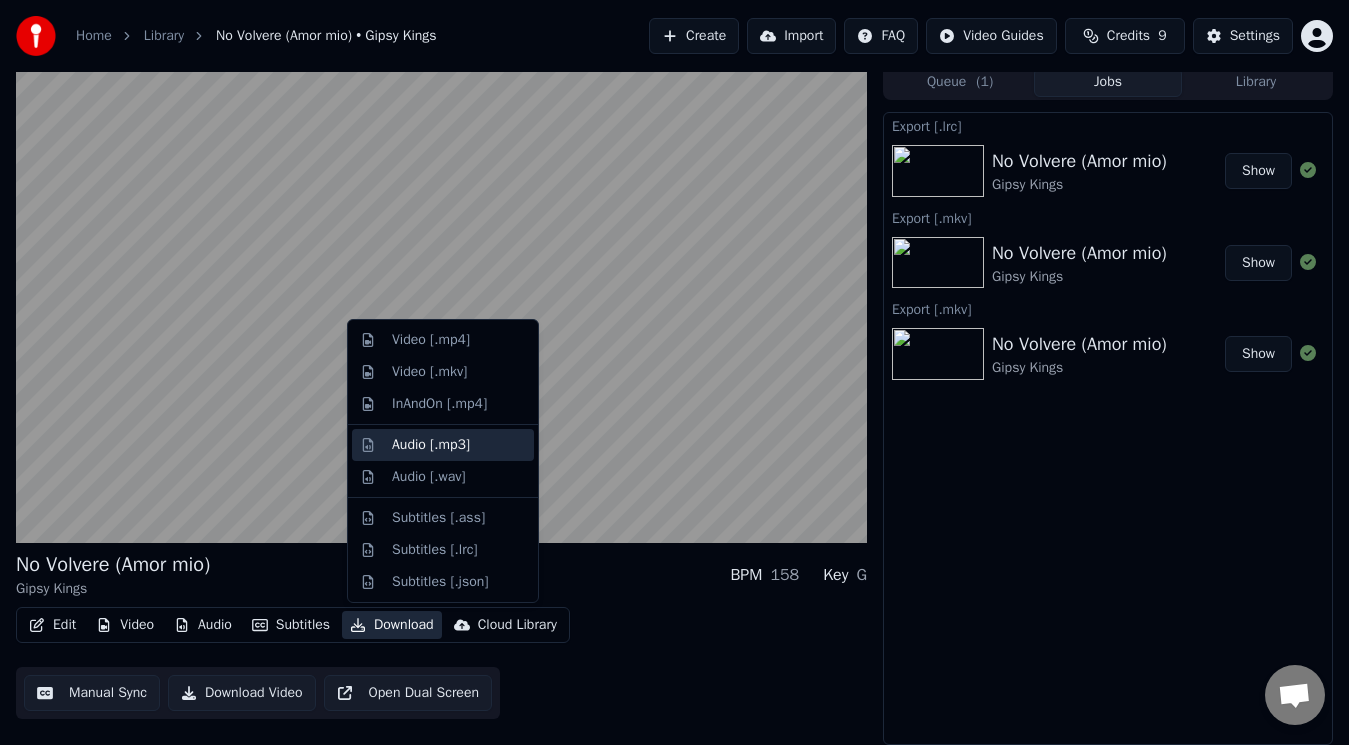 click on "Audio [.mp3]" at bounding box center (431, 445) 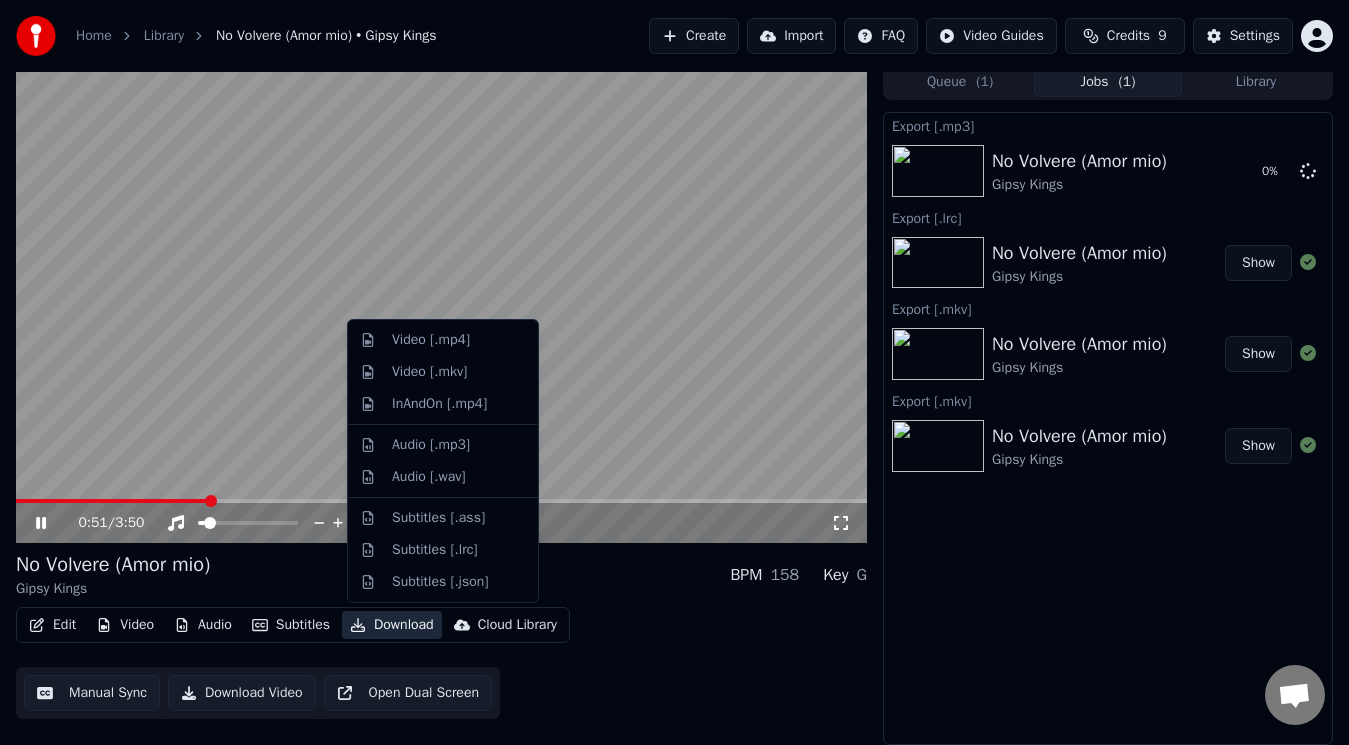 click on "Download" at bounding box center (392, 625) 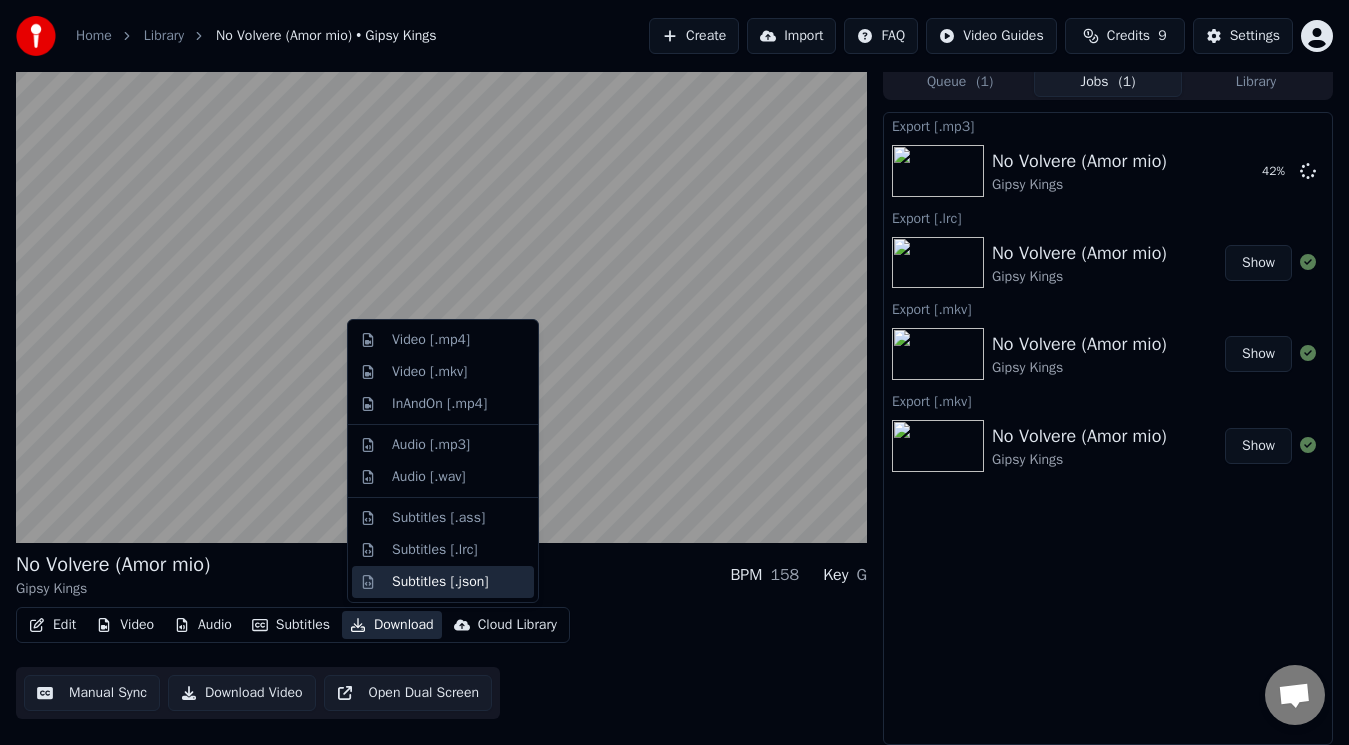 click on "Subtitles [.json]" at bounding box center (443, 582) 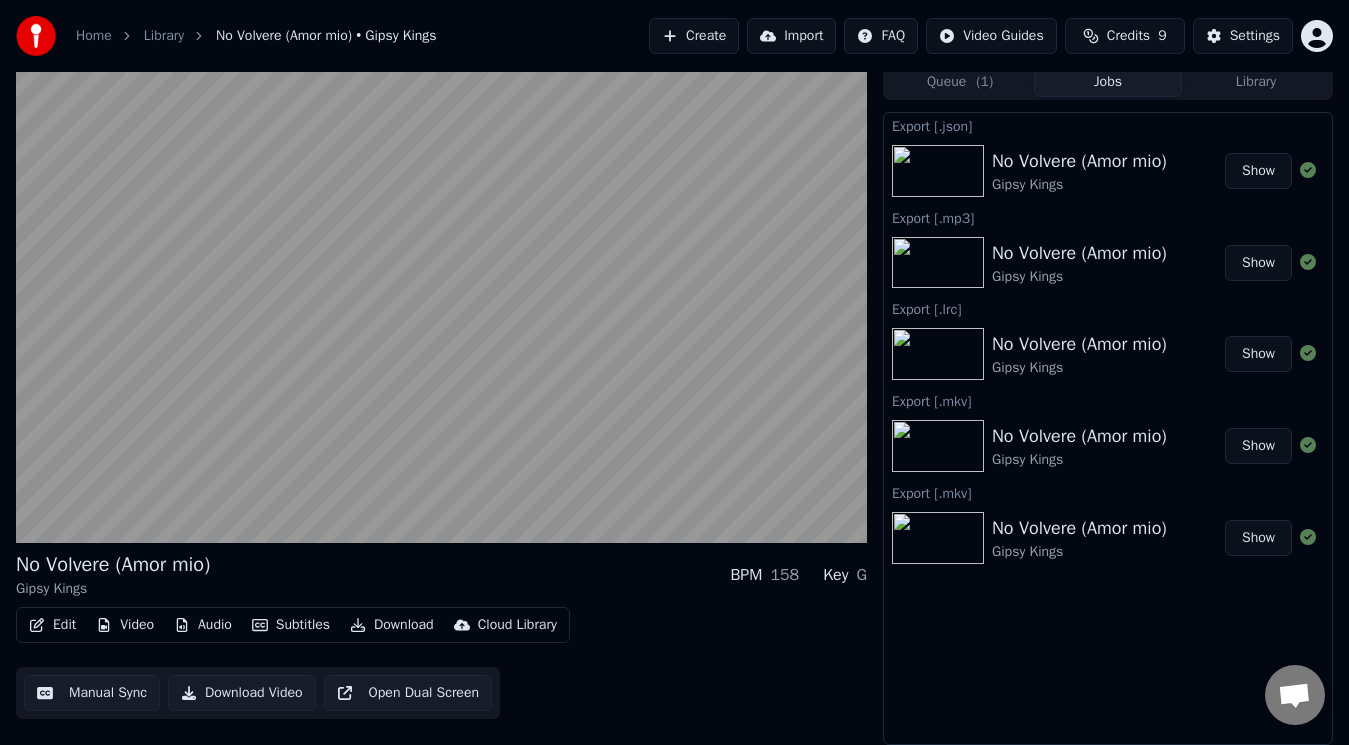 click on "Show" at bounding box center (1258, 171) 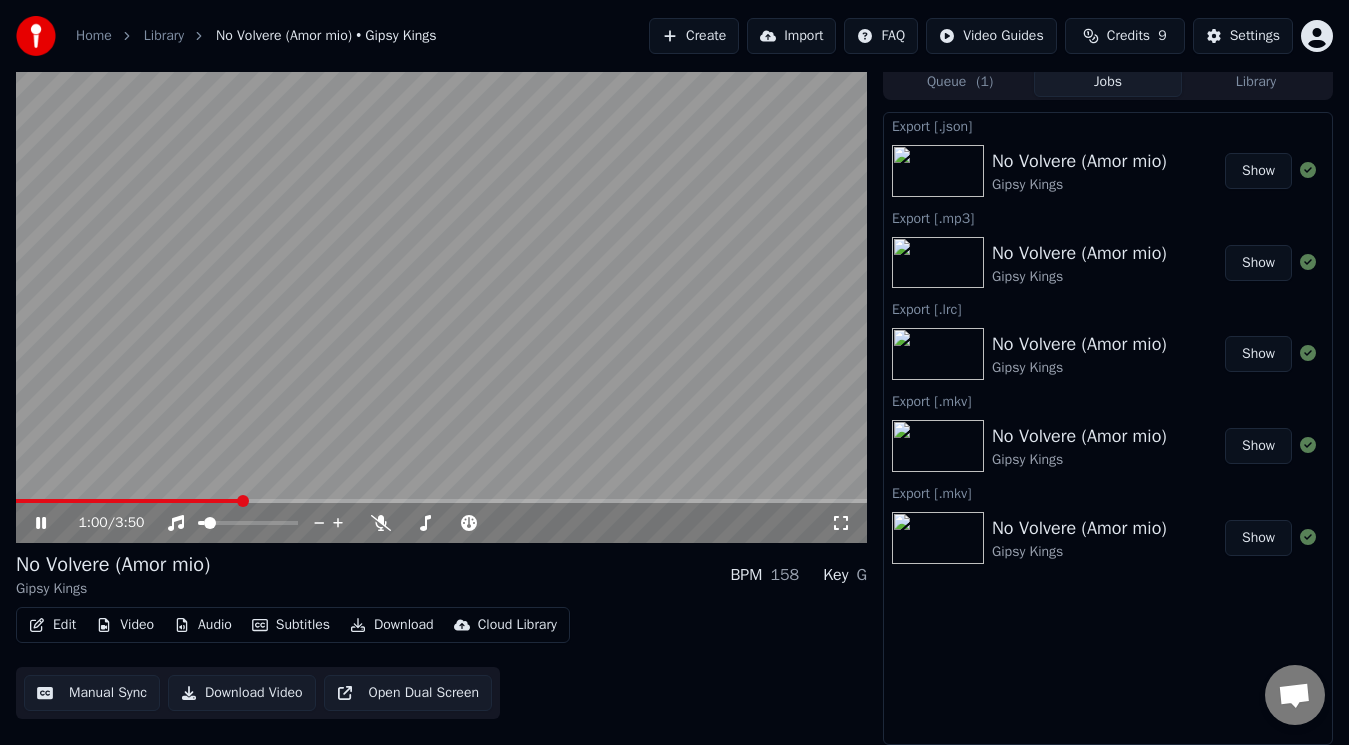 click at bounding box center (441, 303) 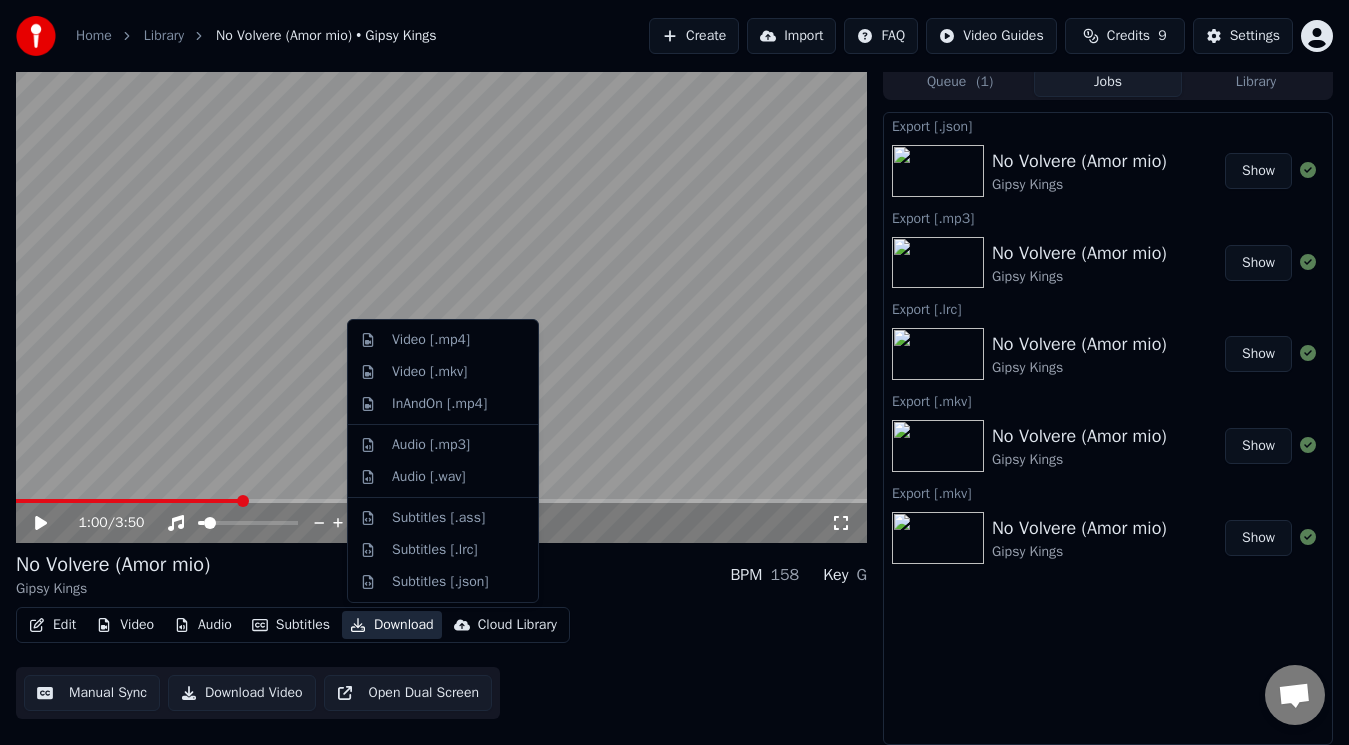 click on "Download" at bounding box center [392, 625] 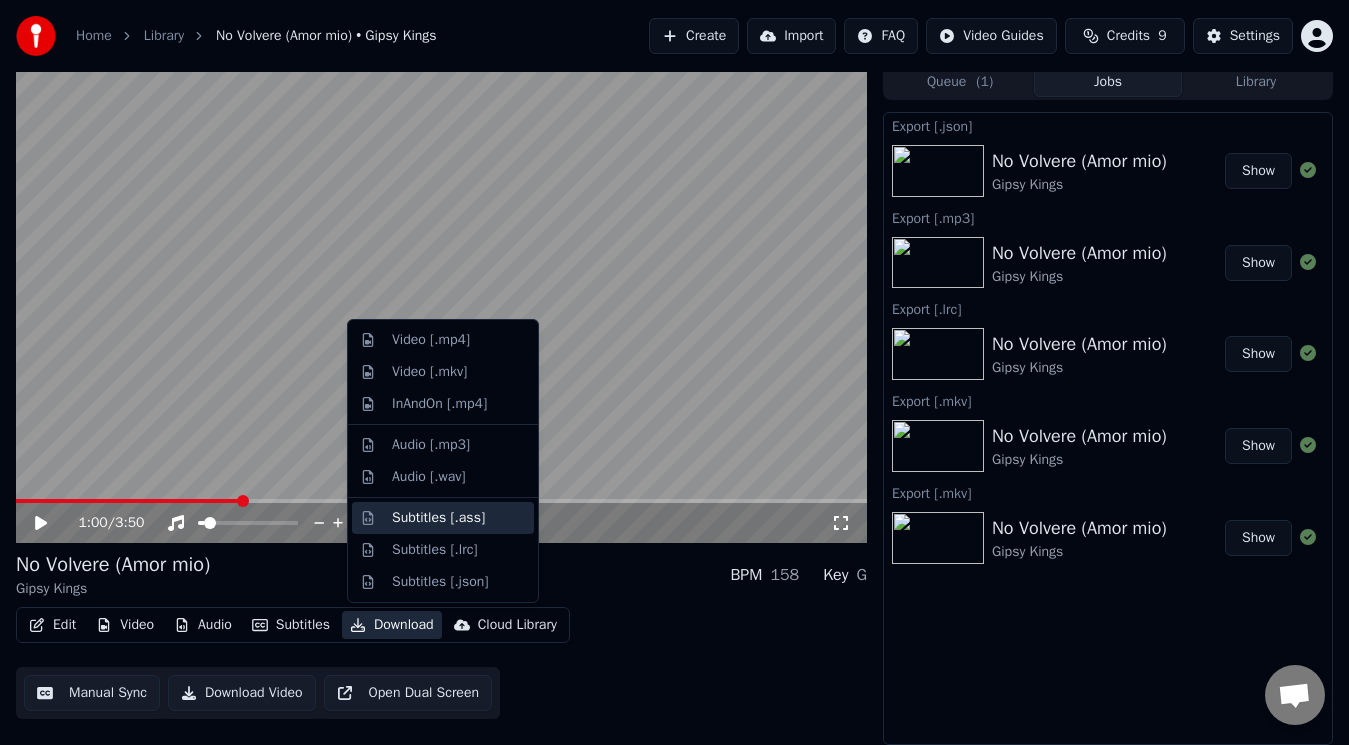 click on "Subtitles [.ass]" at bounding box center [438, 518] 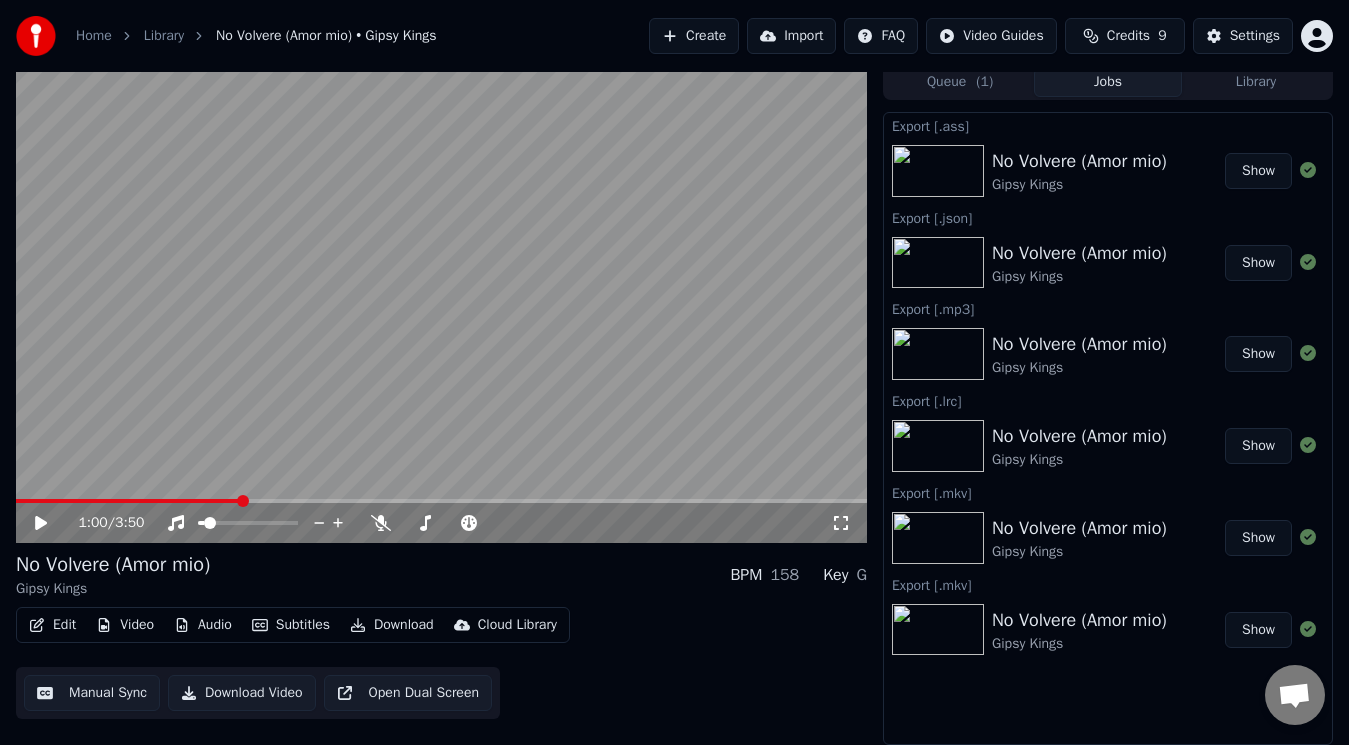 click on "Show" at bounding box center (1258, 171) 